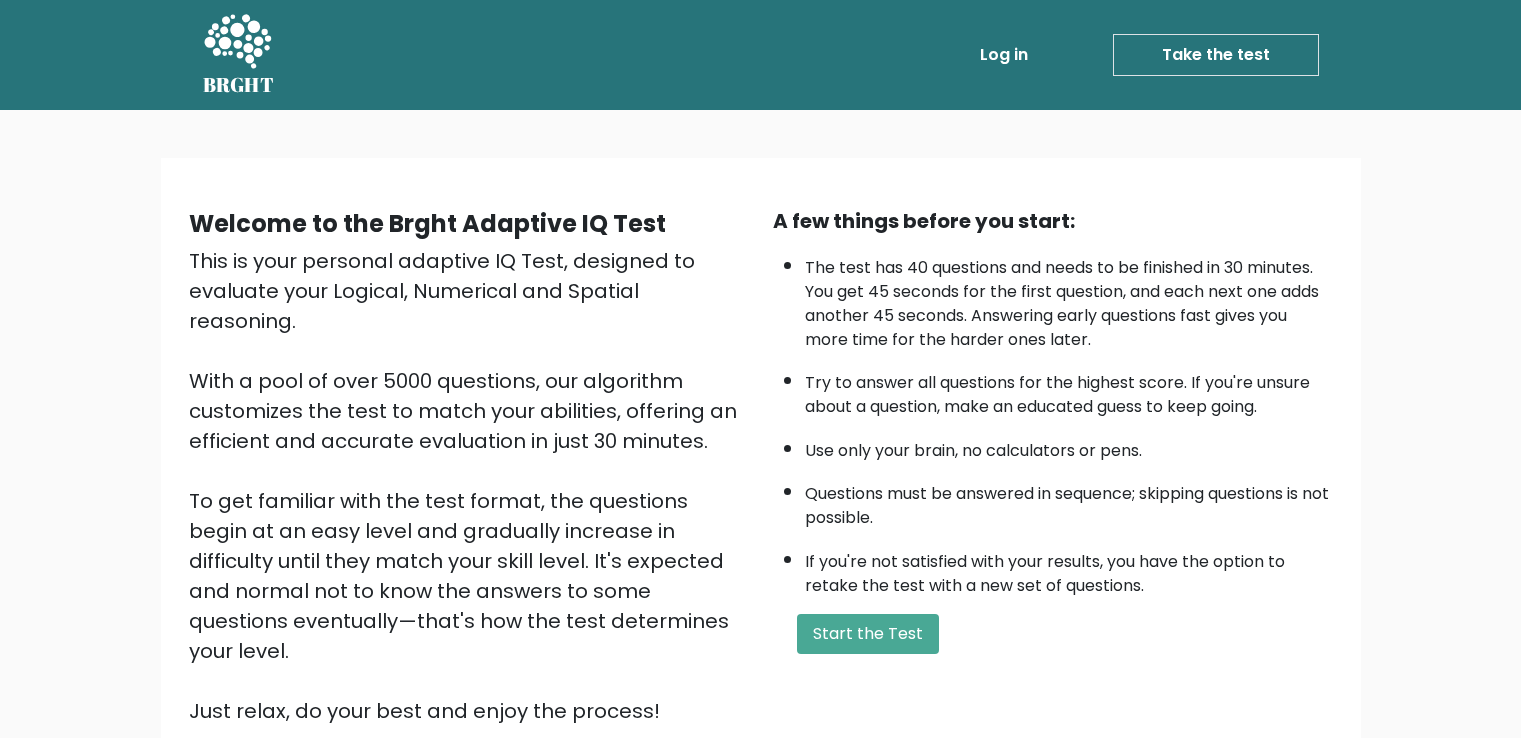 scroll, scrollTop: 0, scrollLeft: 0, axis: both 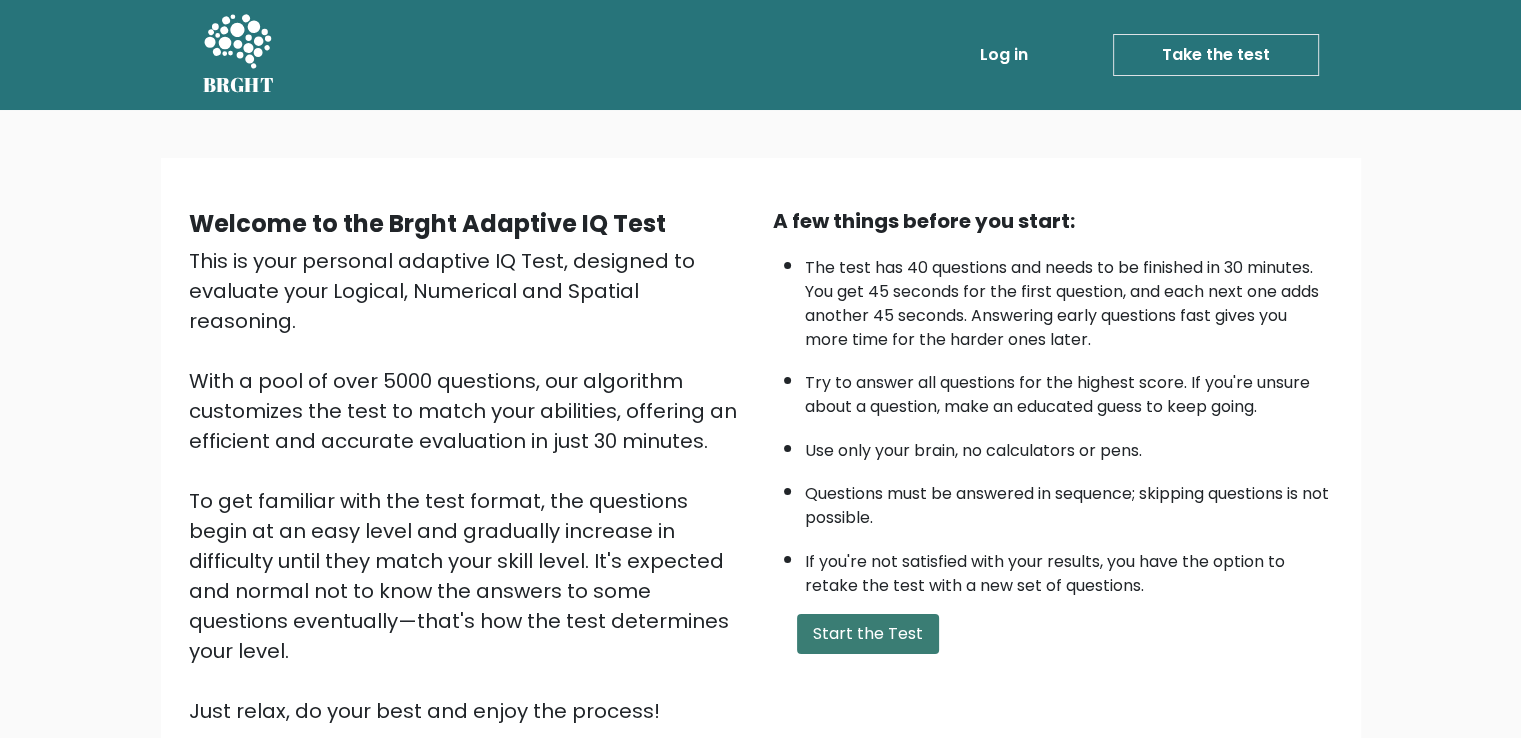 click on "Start the Test" at bounding box center (868, 634) 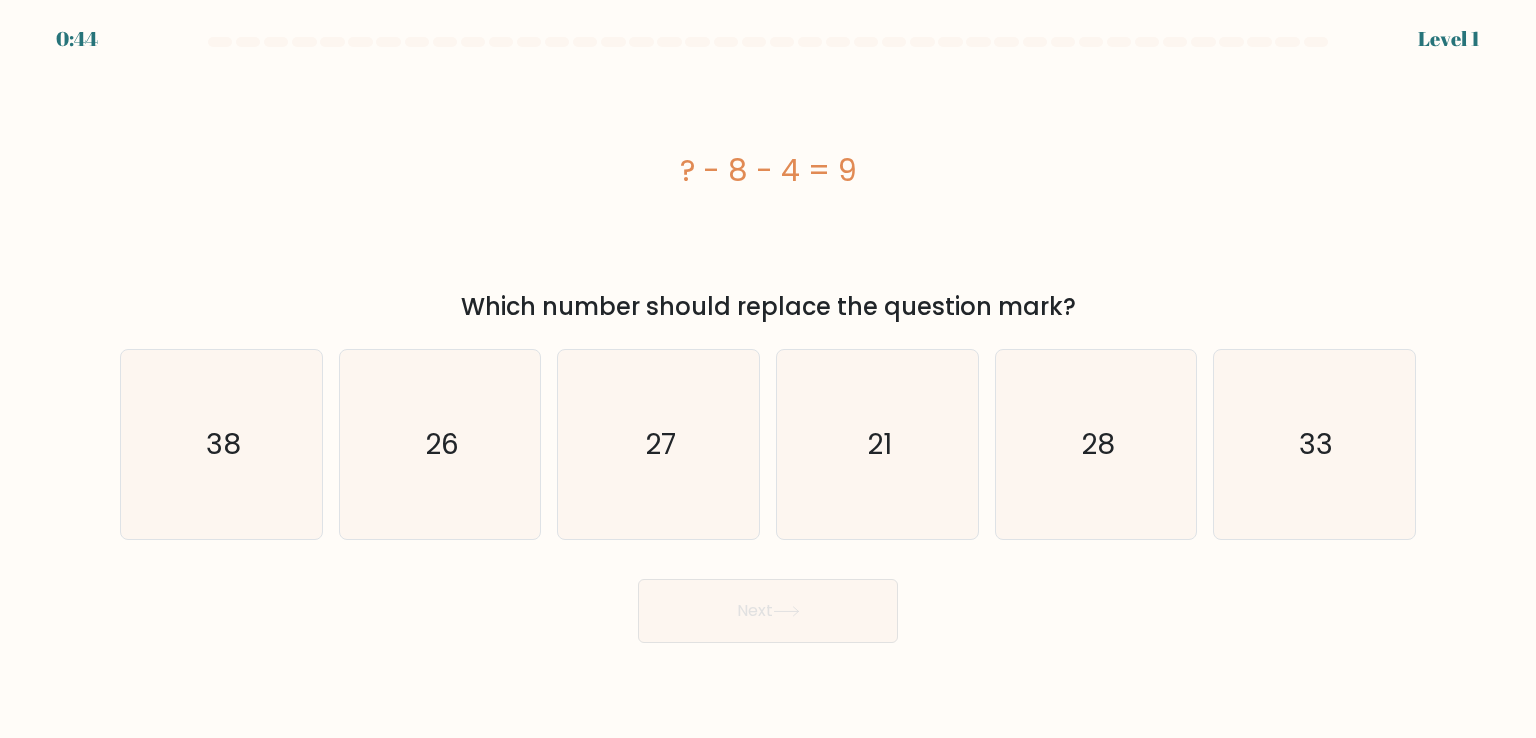 scroll, scrollTop: 0, scrollLeft: 0, axis: both 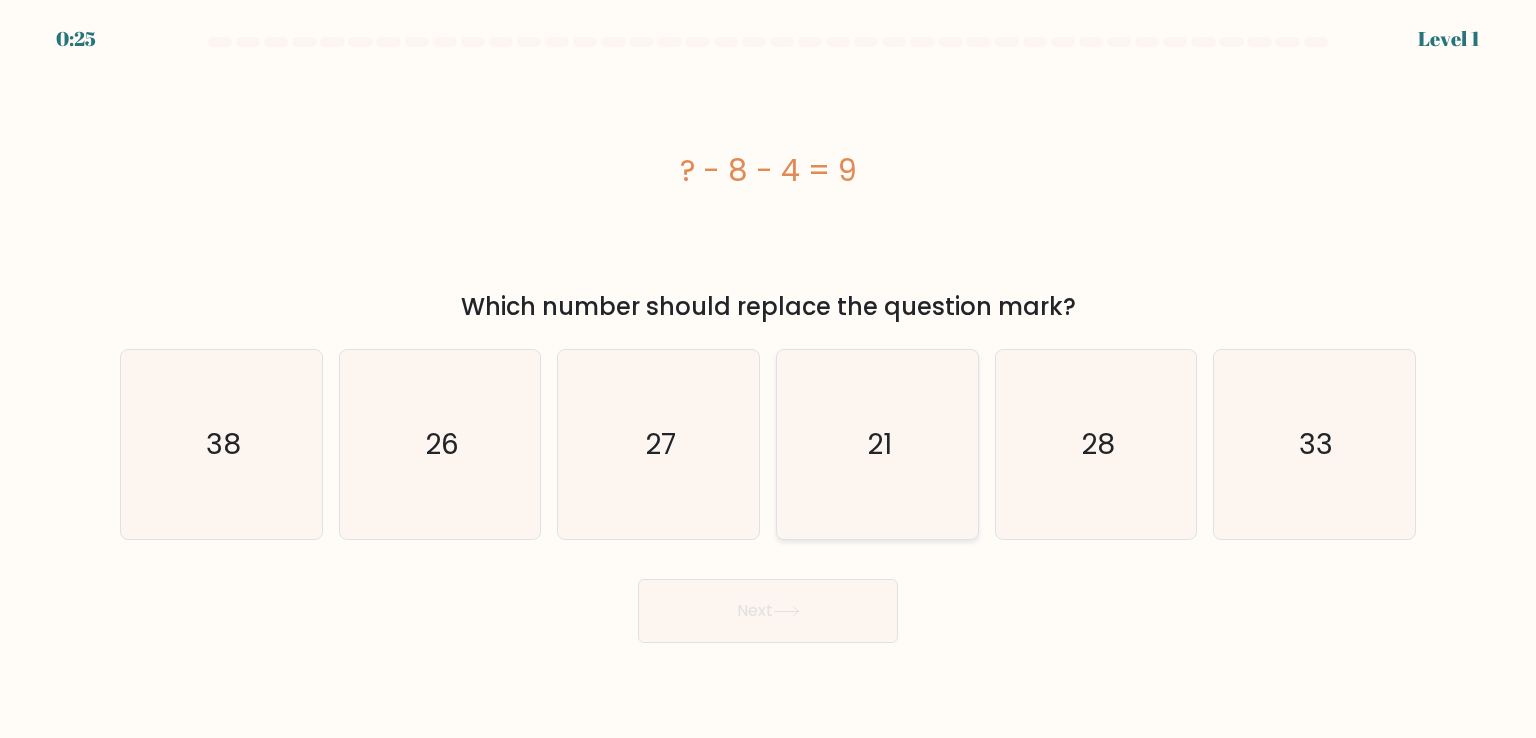 click on "21" 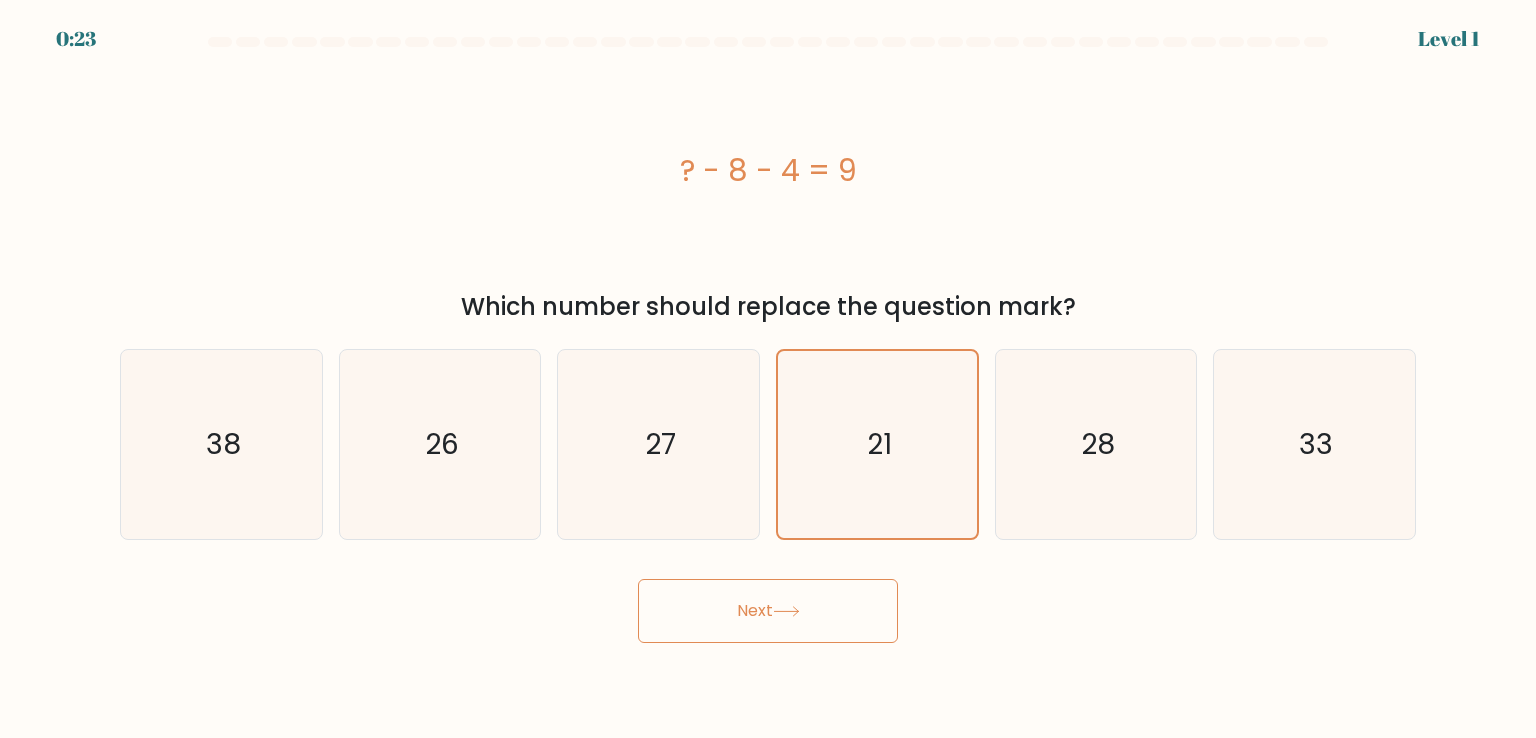 click on "Next" at bounding box center (768, 611) 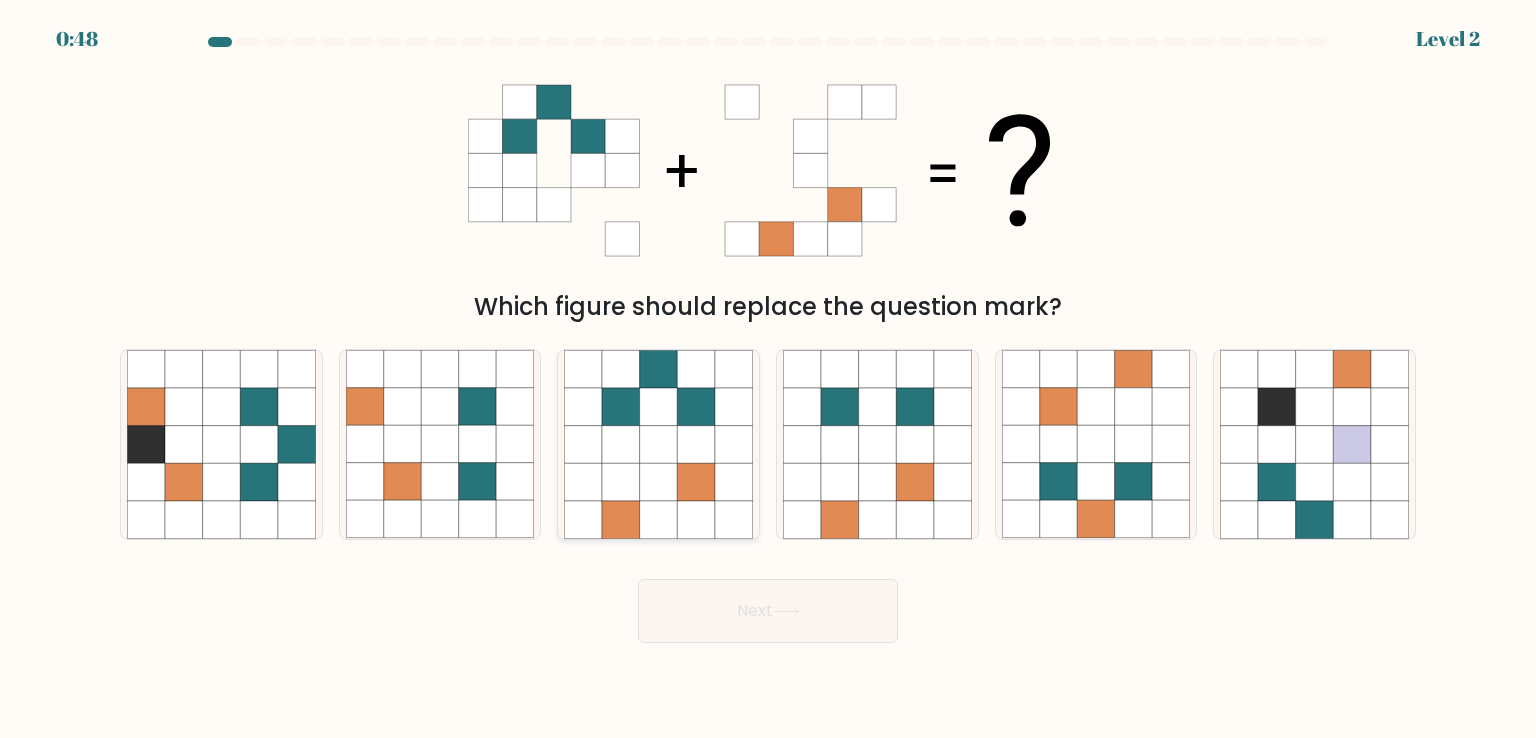 click 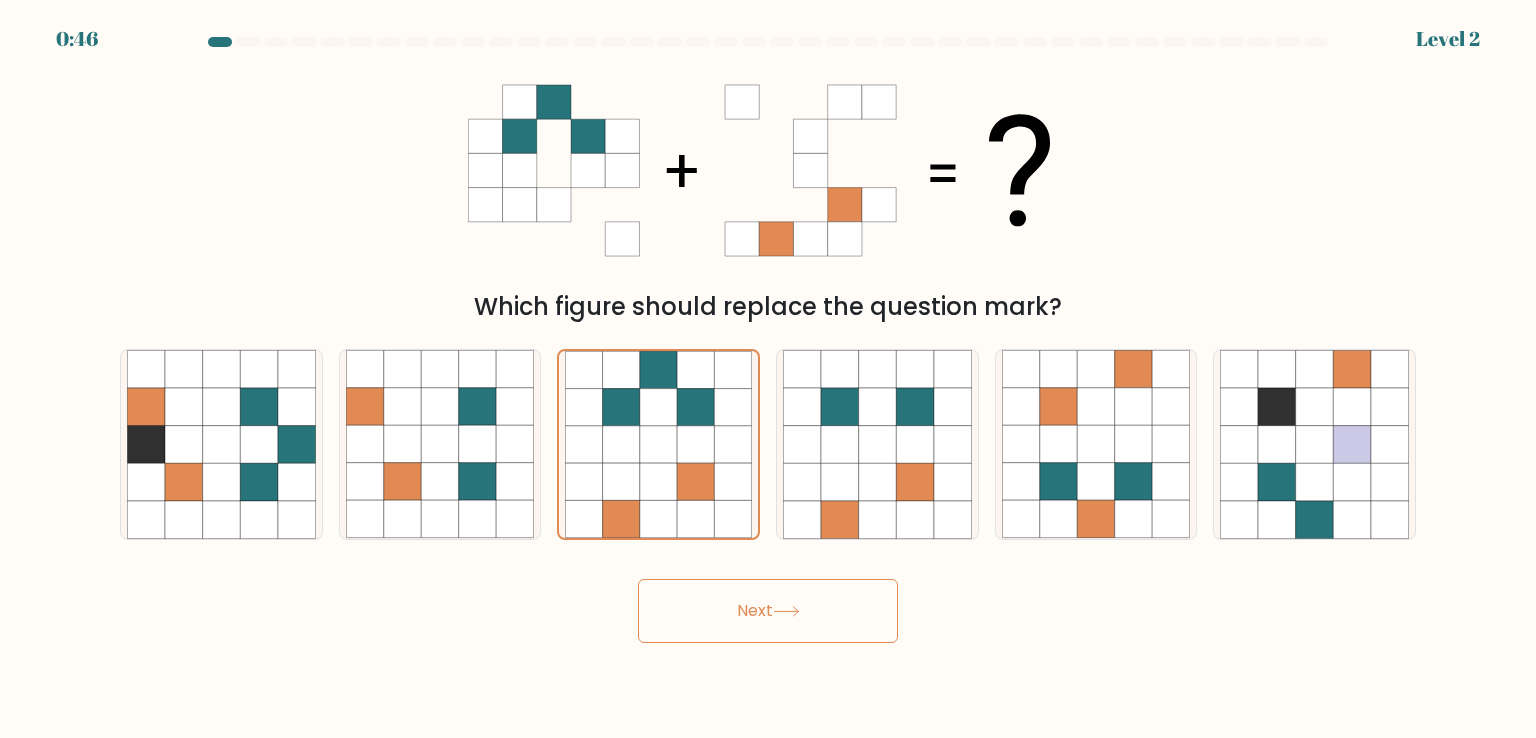 click on "Next" at bounding box center (768, 611) 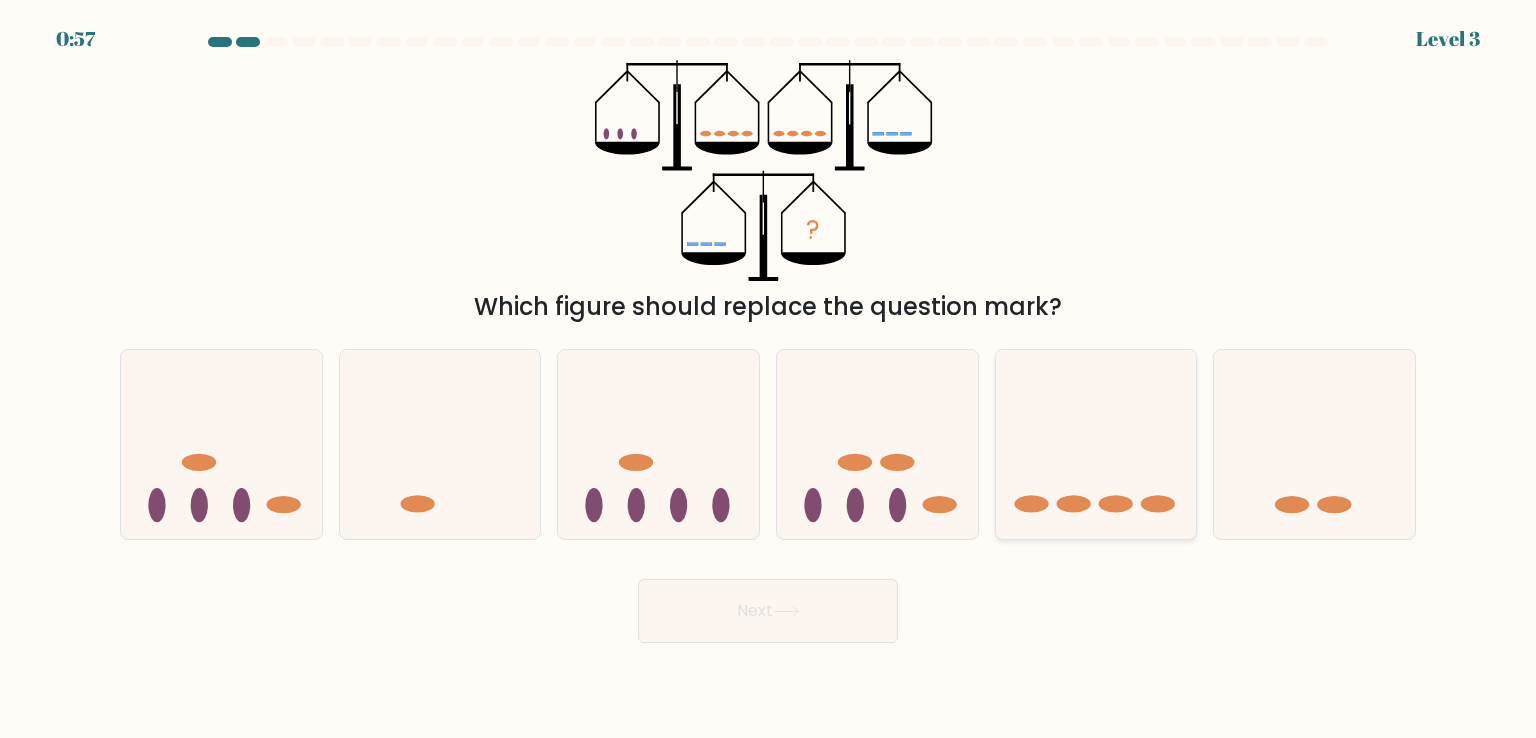 click 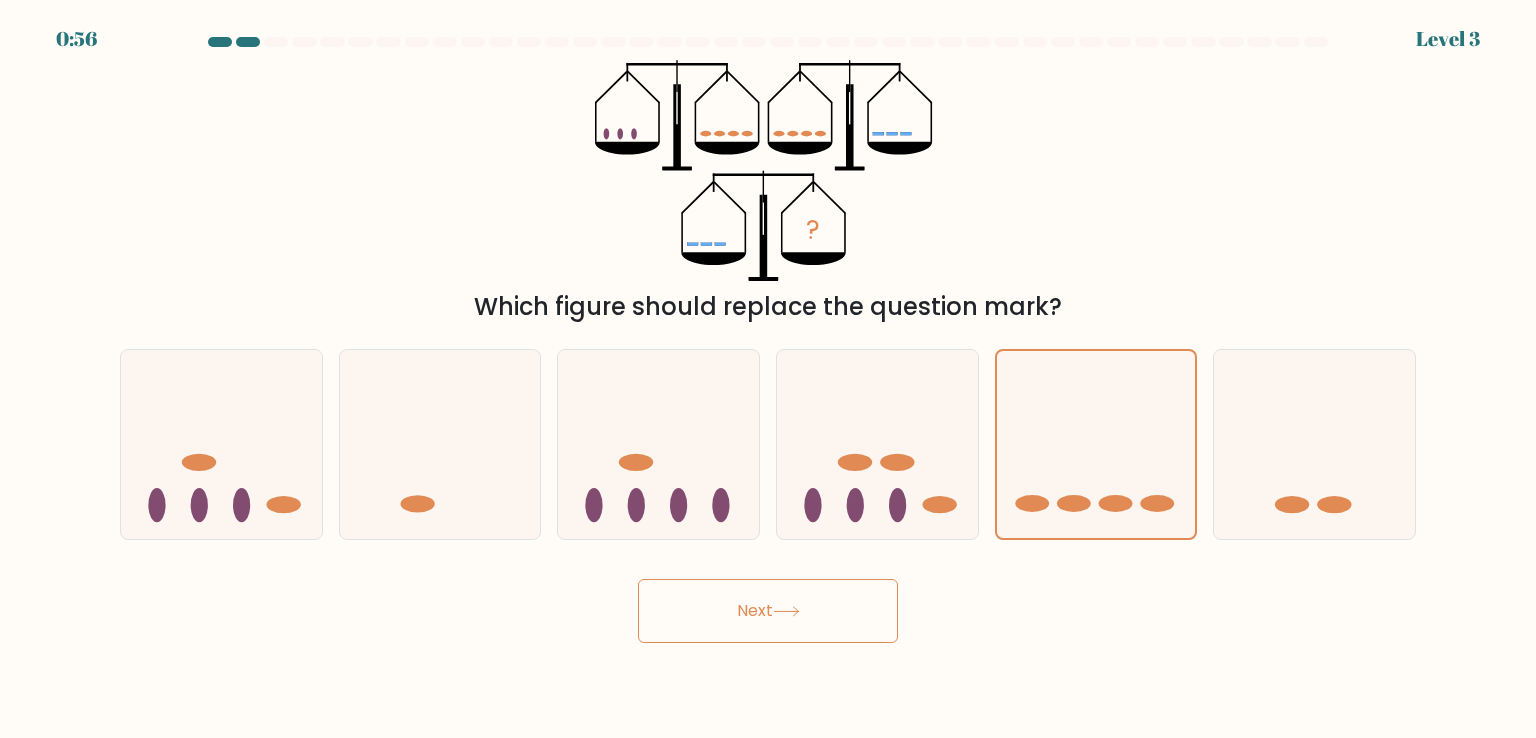 click on "Next" at bounding box center [768, 611] 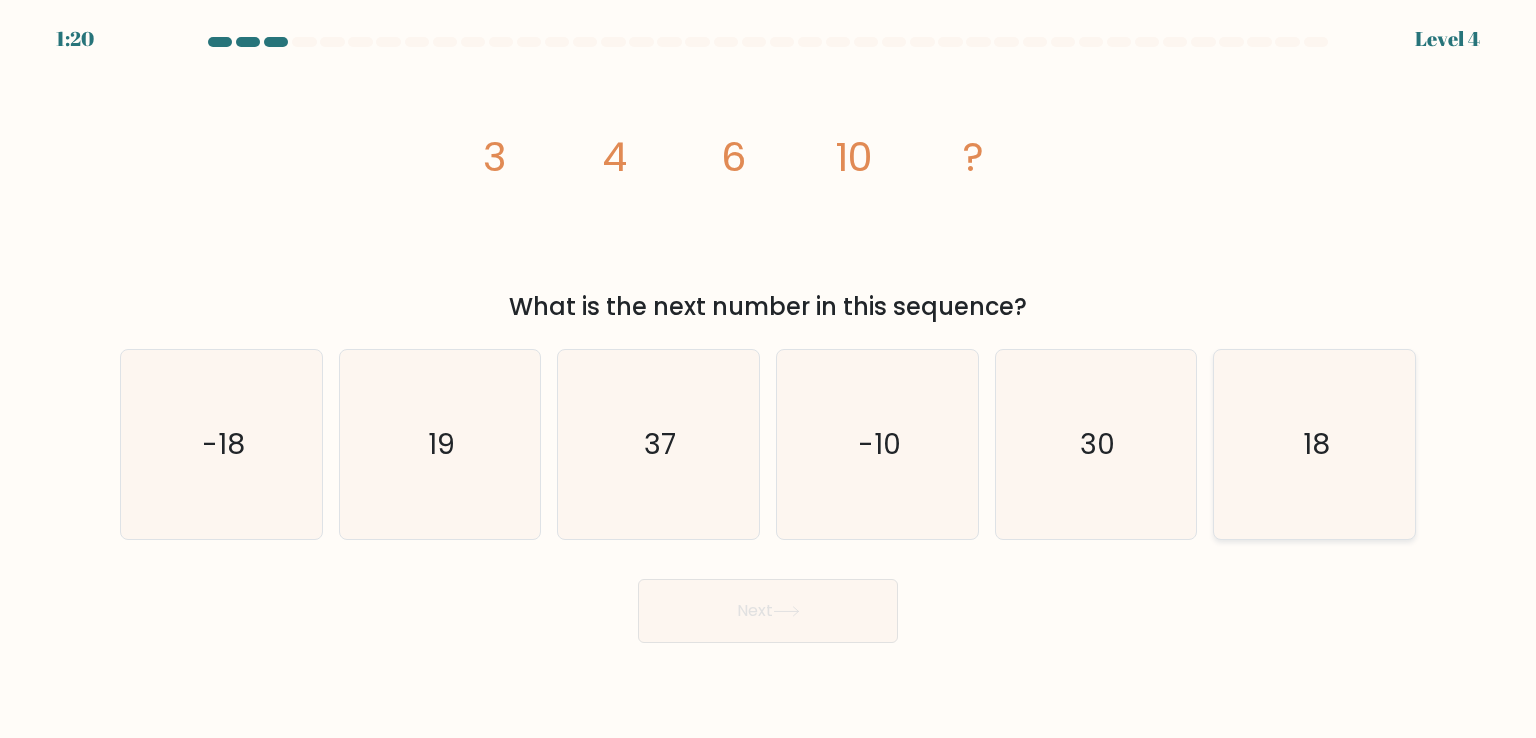 click on "18" 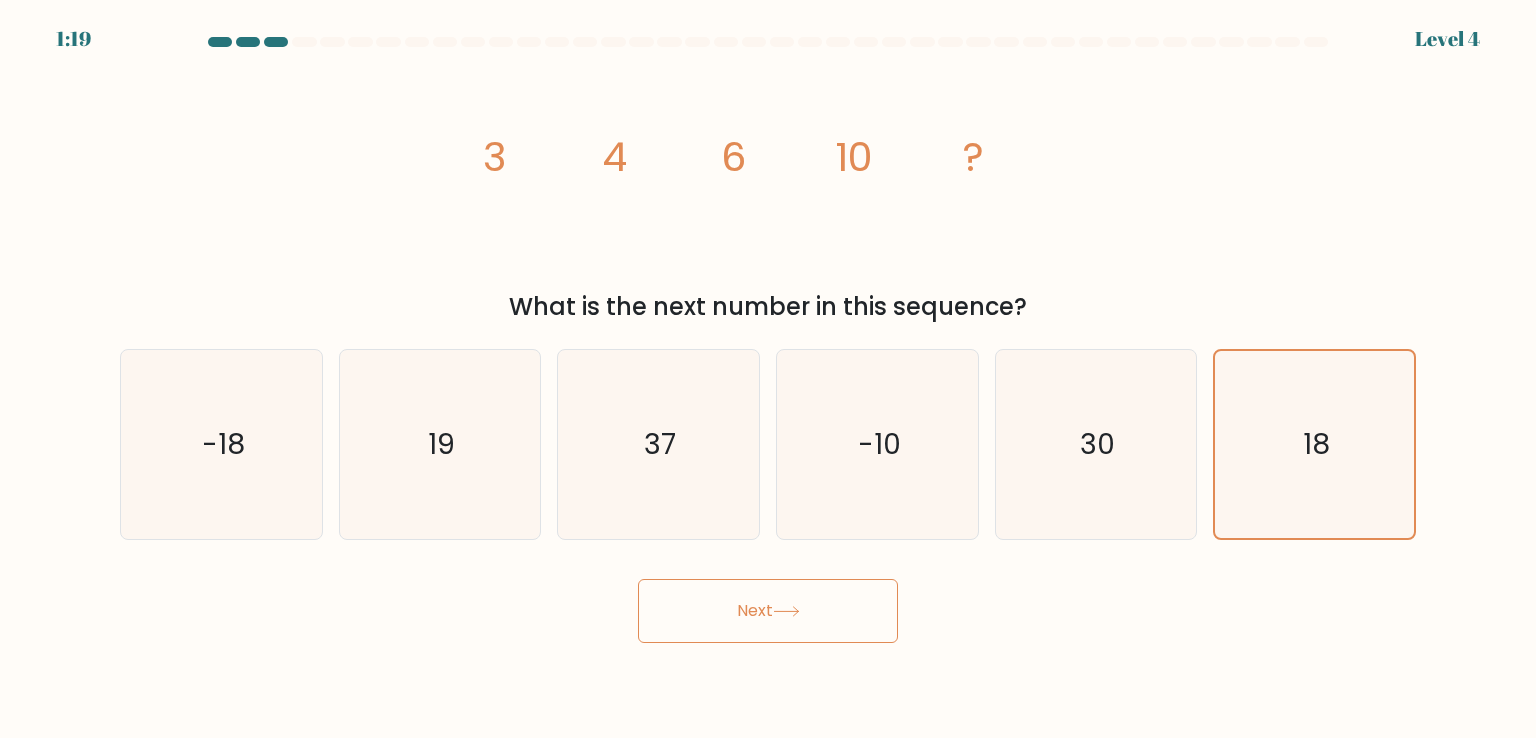 click 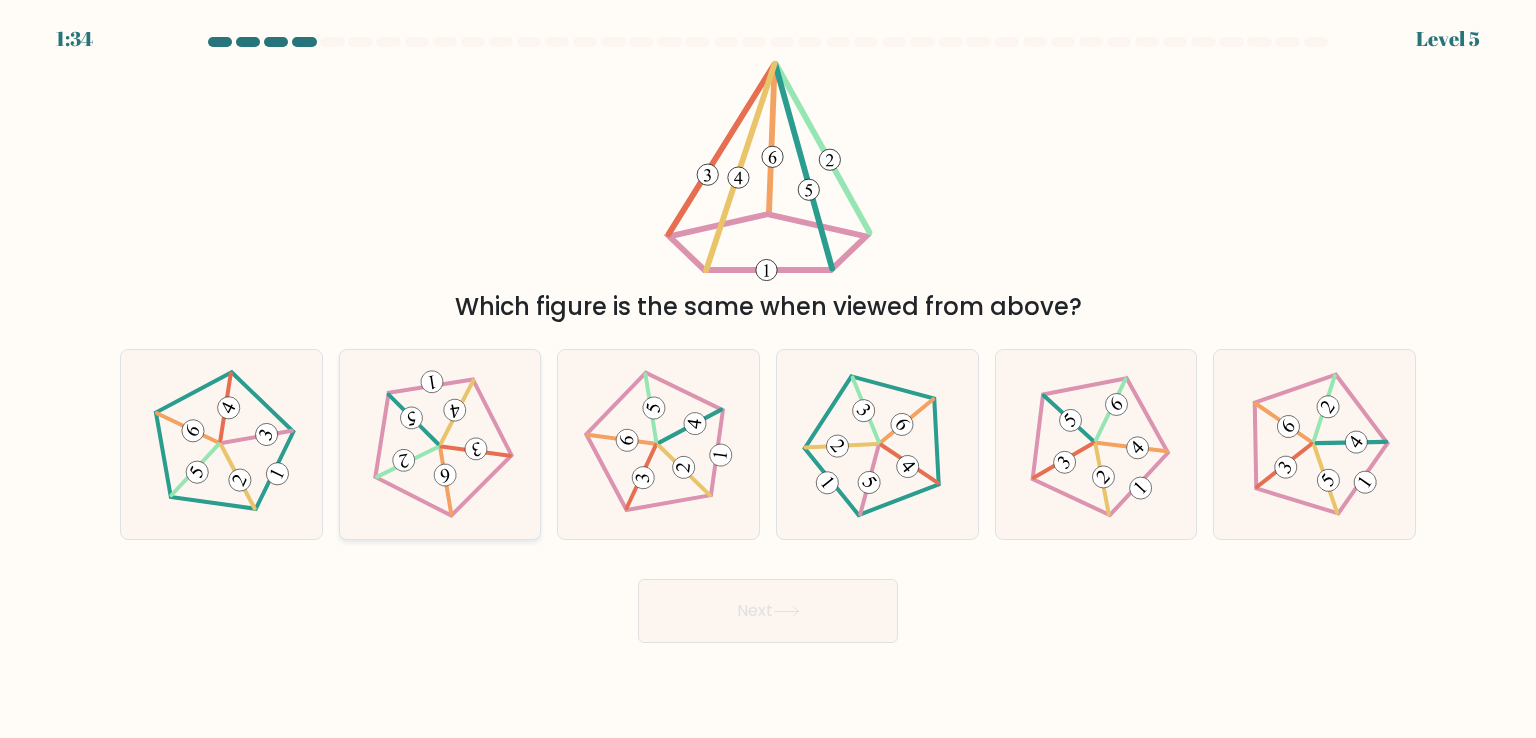click 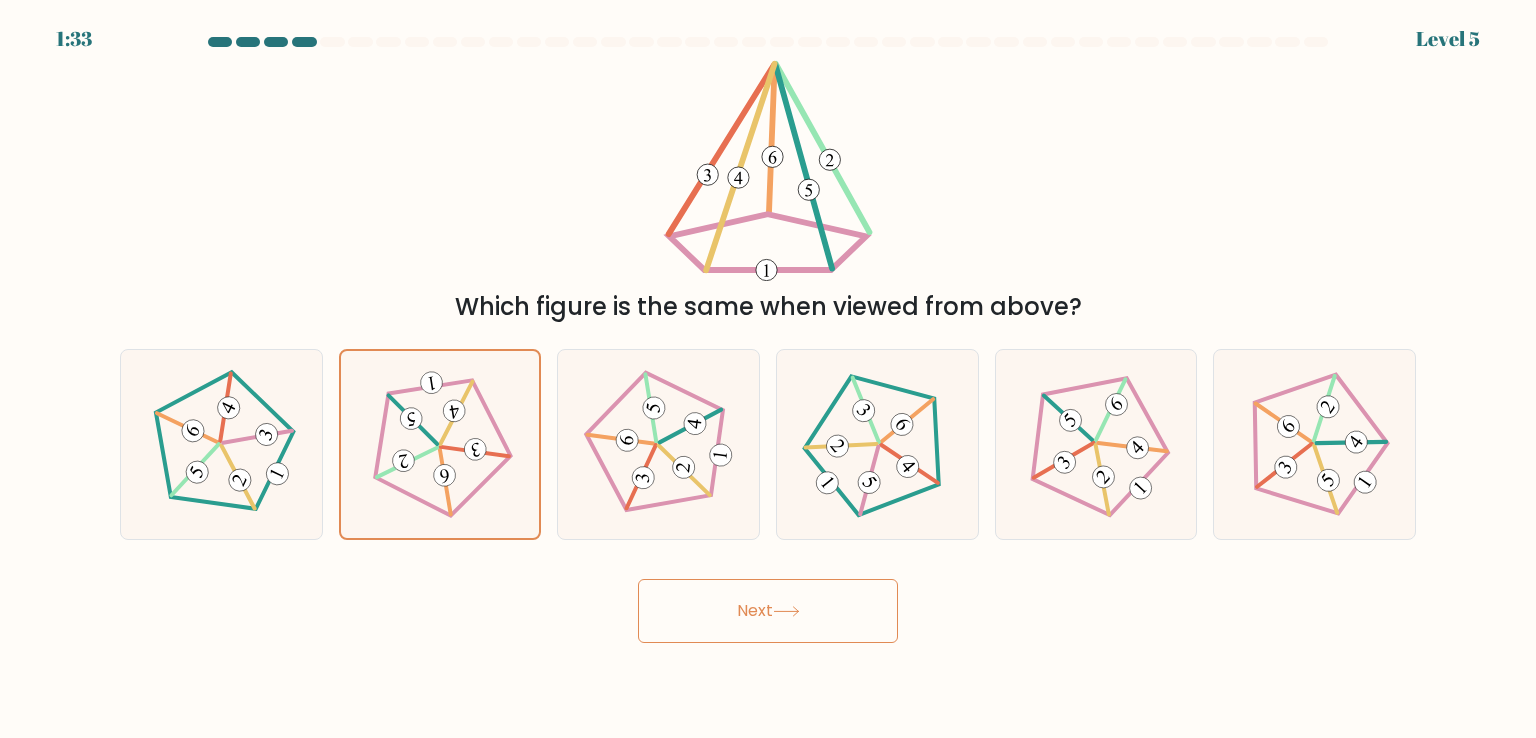 click on "Next" at bounding box center [768, 611] 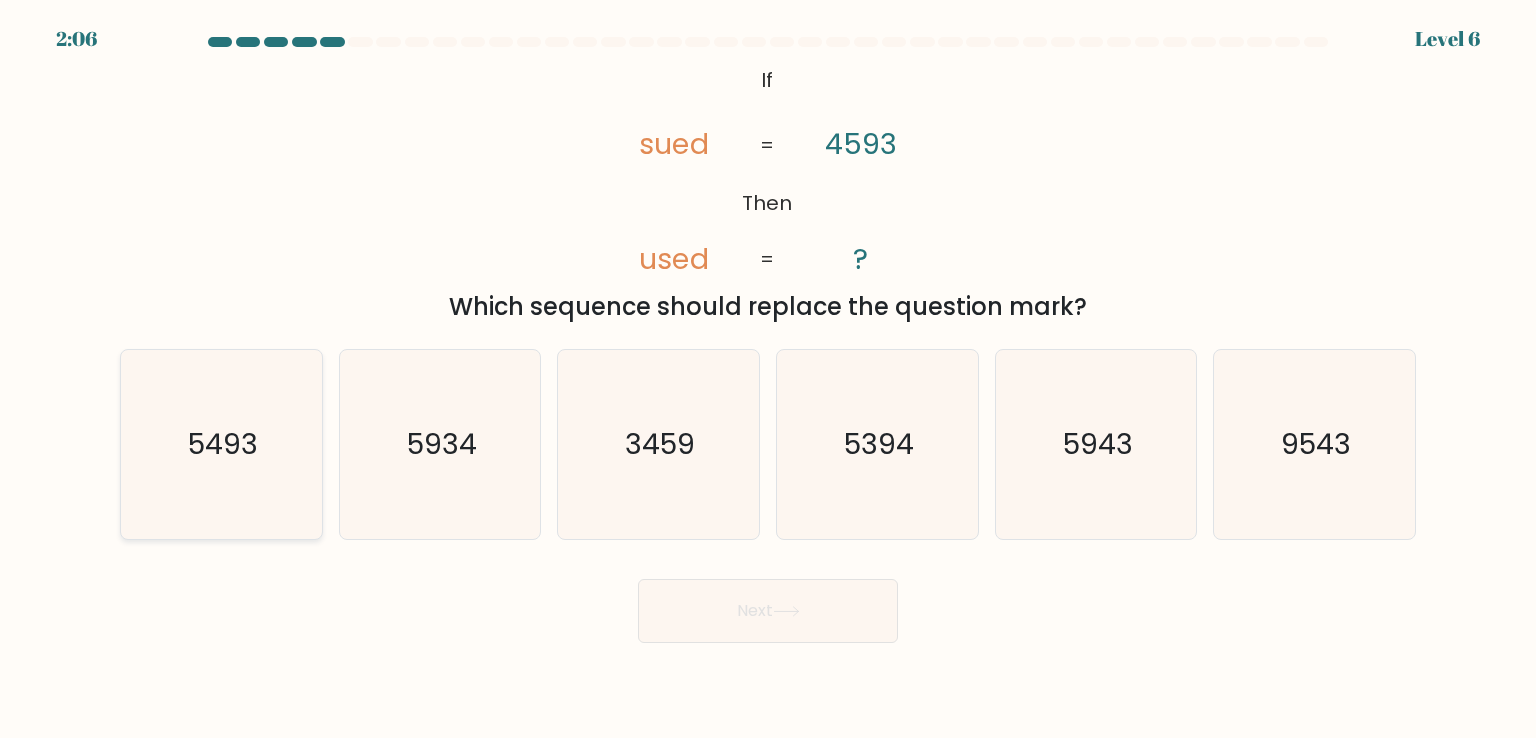 click on "5493" 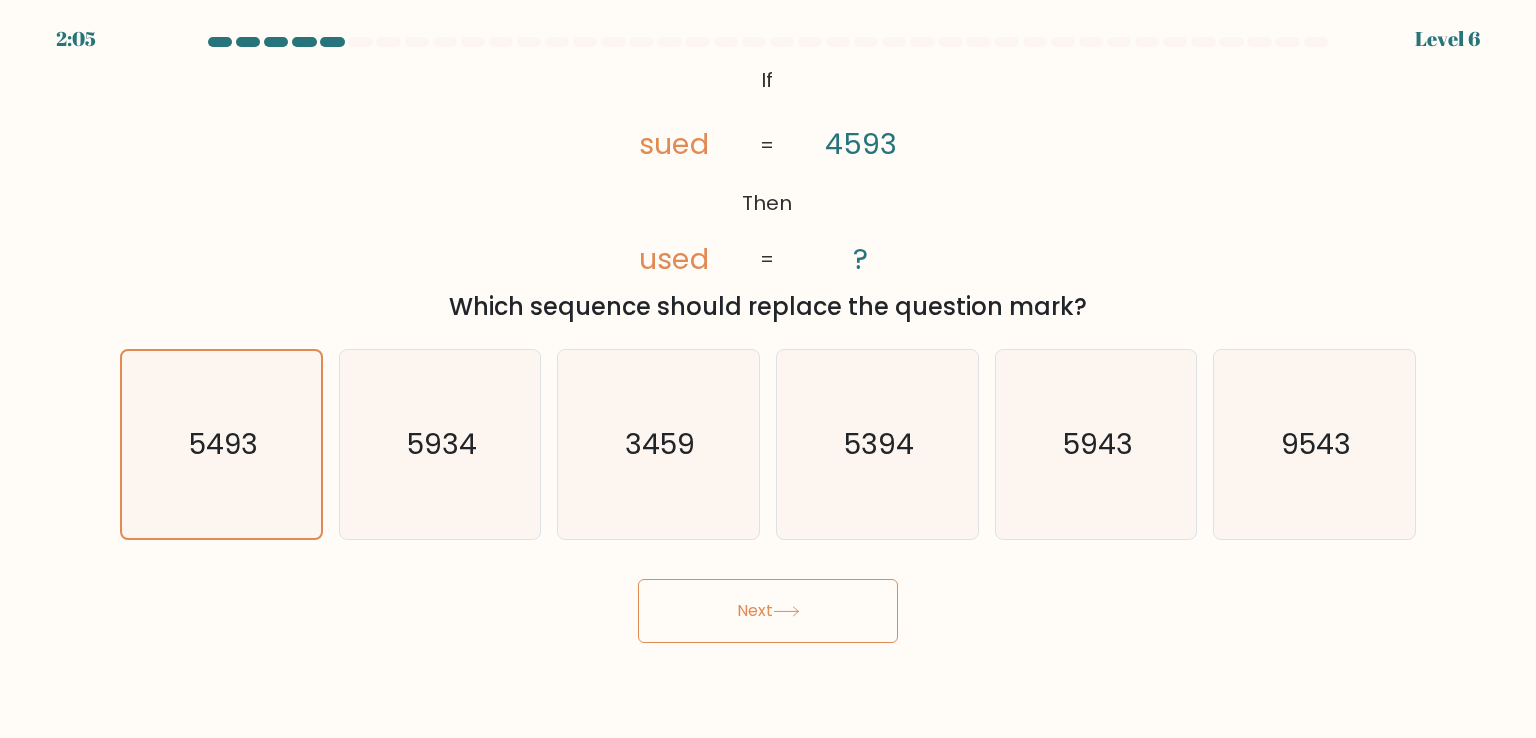 click on "Next" at bounding box center (768, 611) 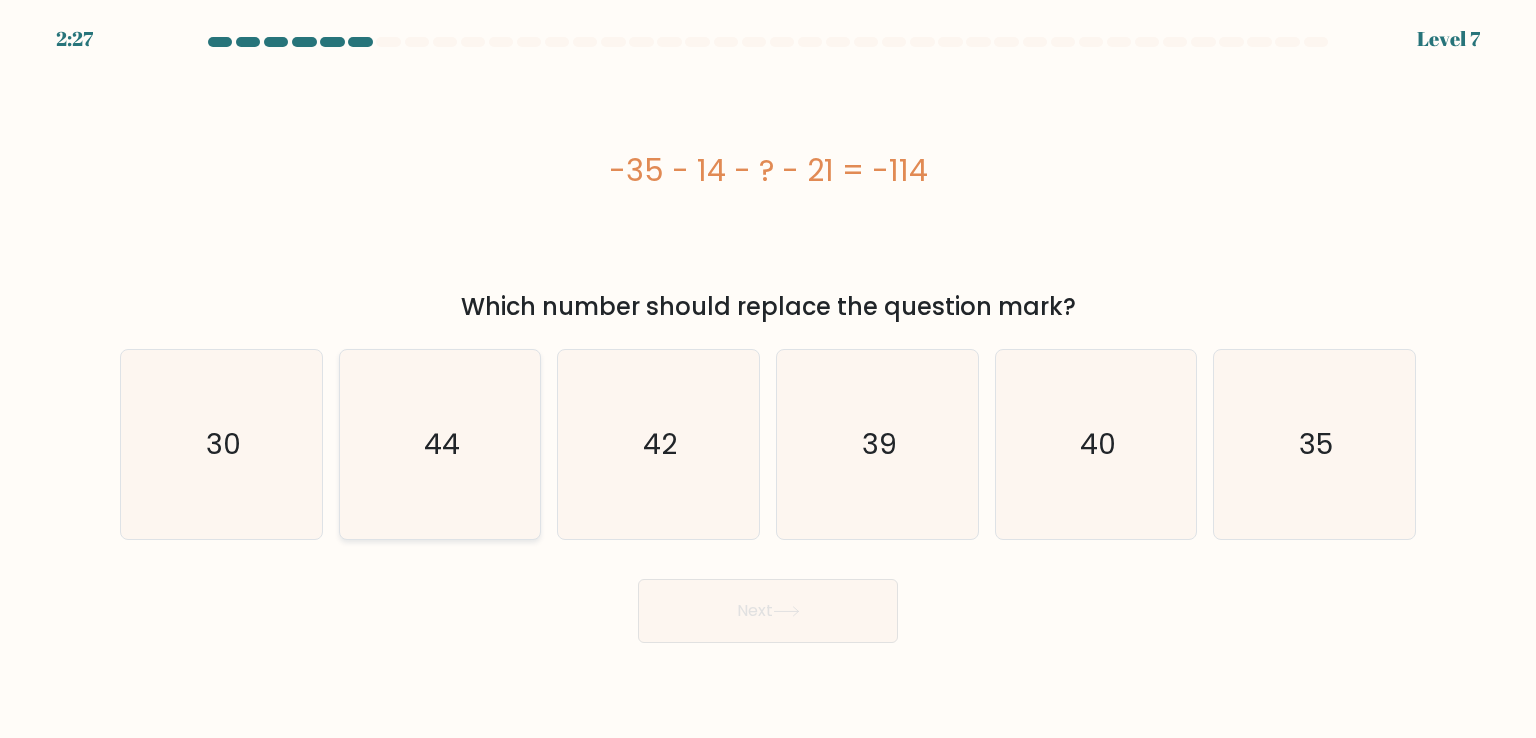 click on "44" 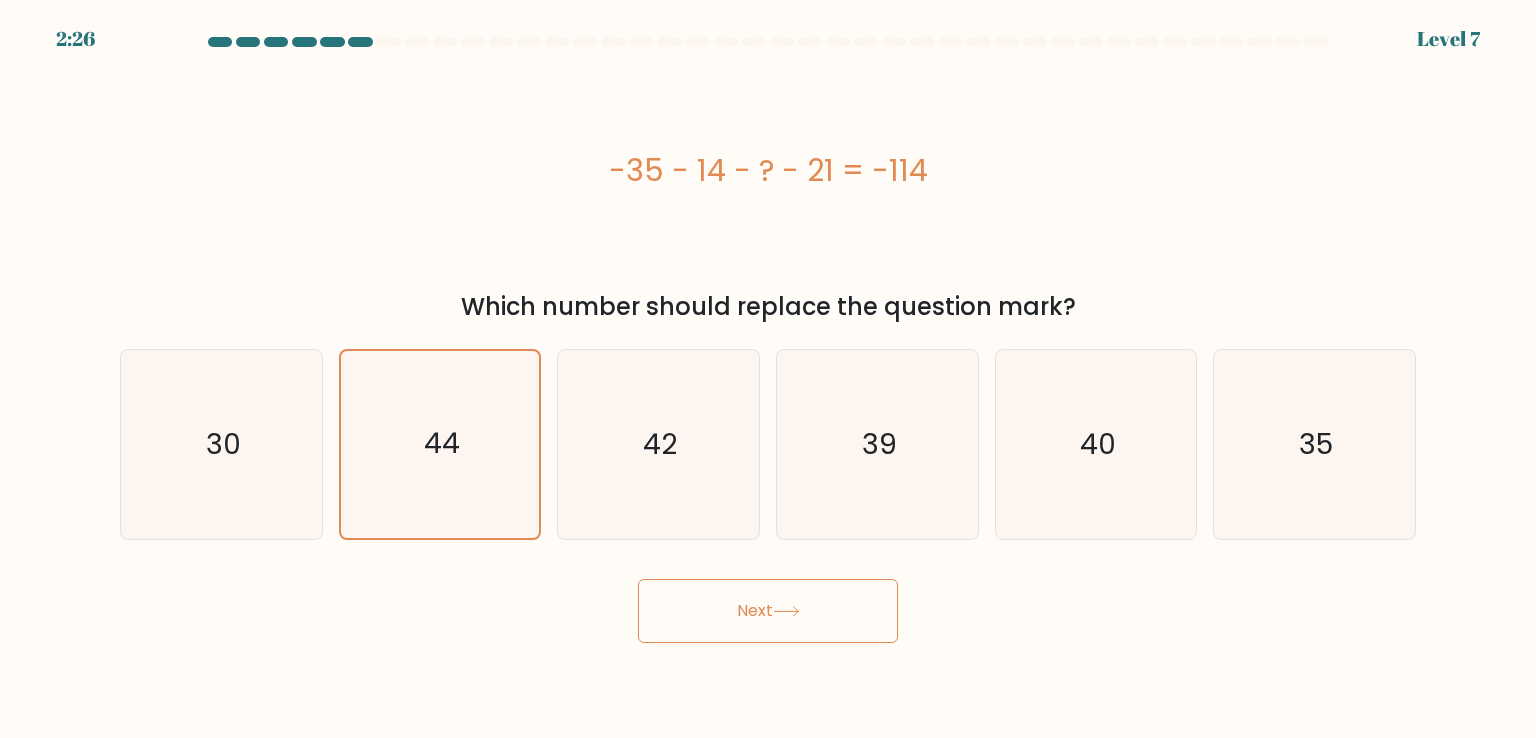 click on "Next" at bounding box center [768, 611] 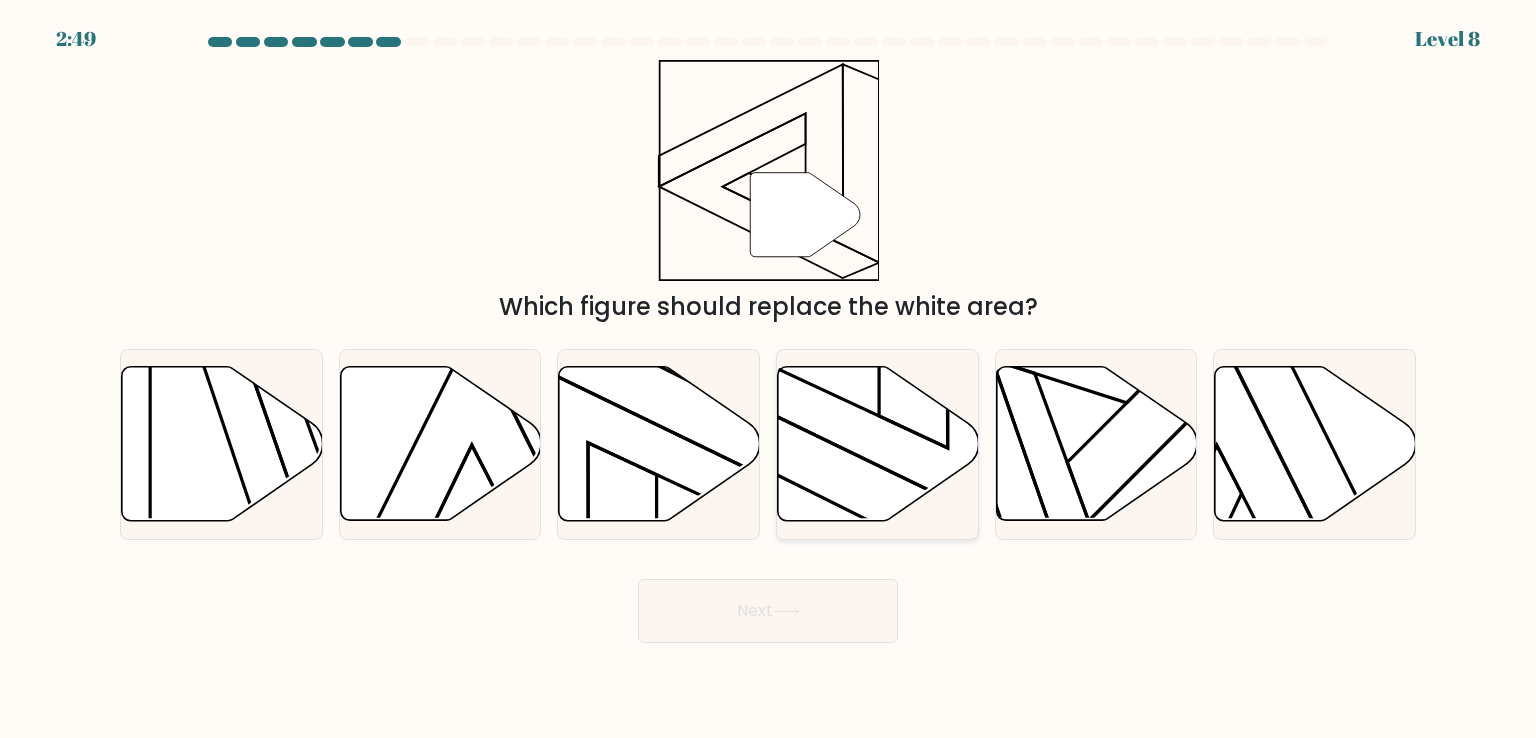 click 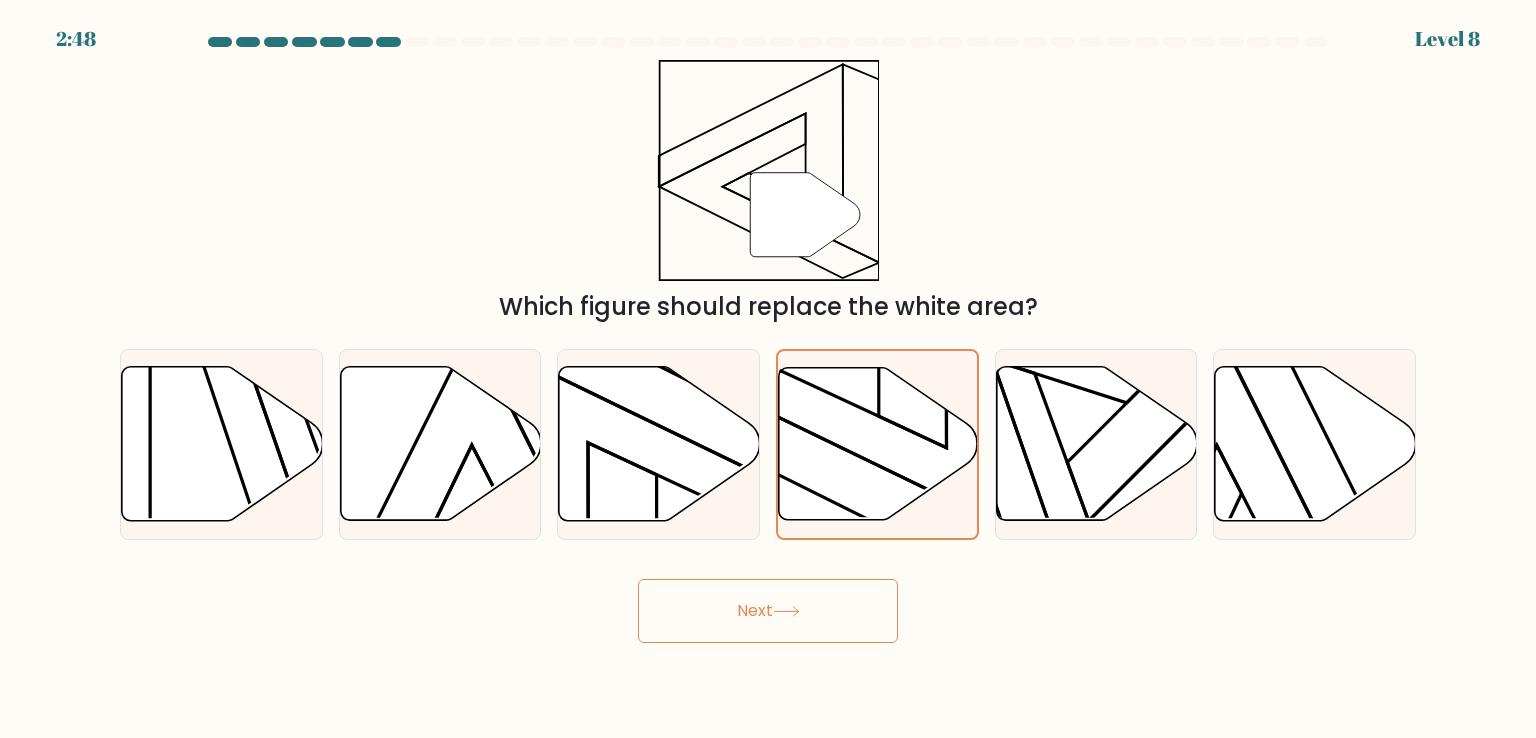 click on "Next" at bounding box center [768, 611] 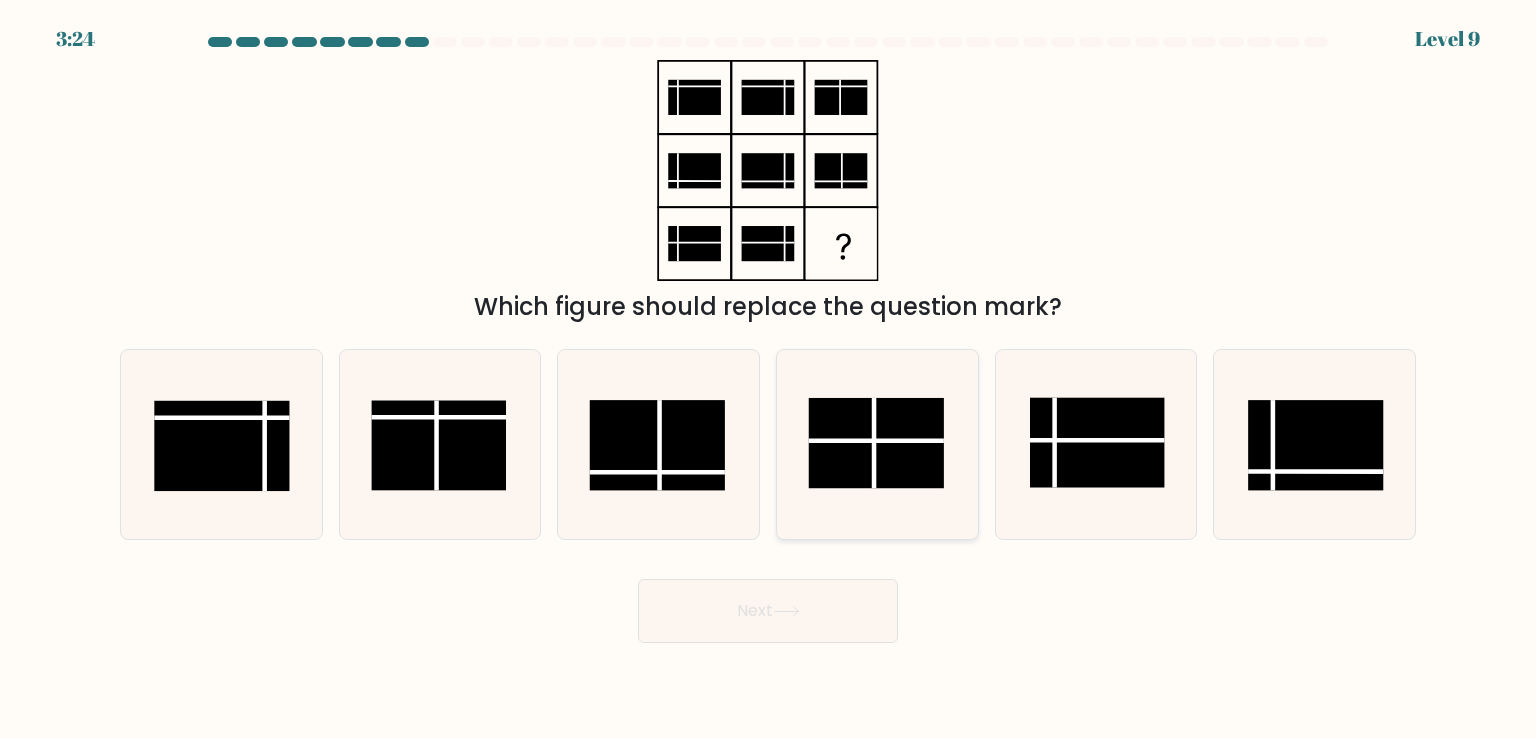 click 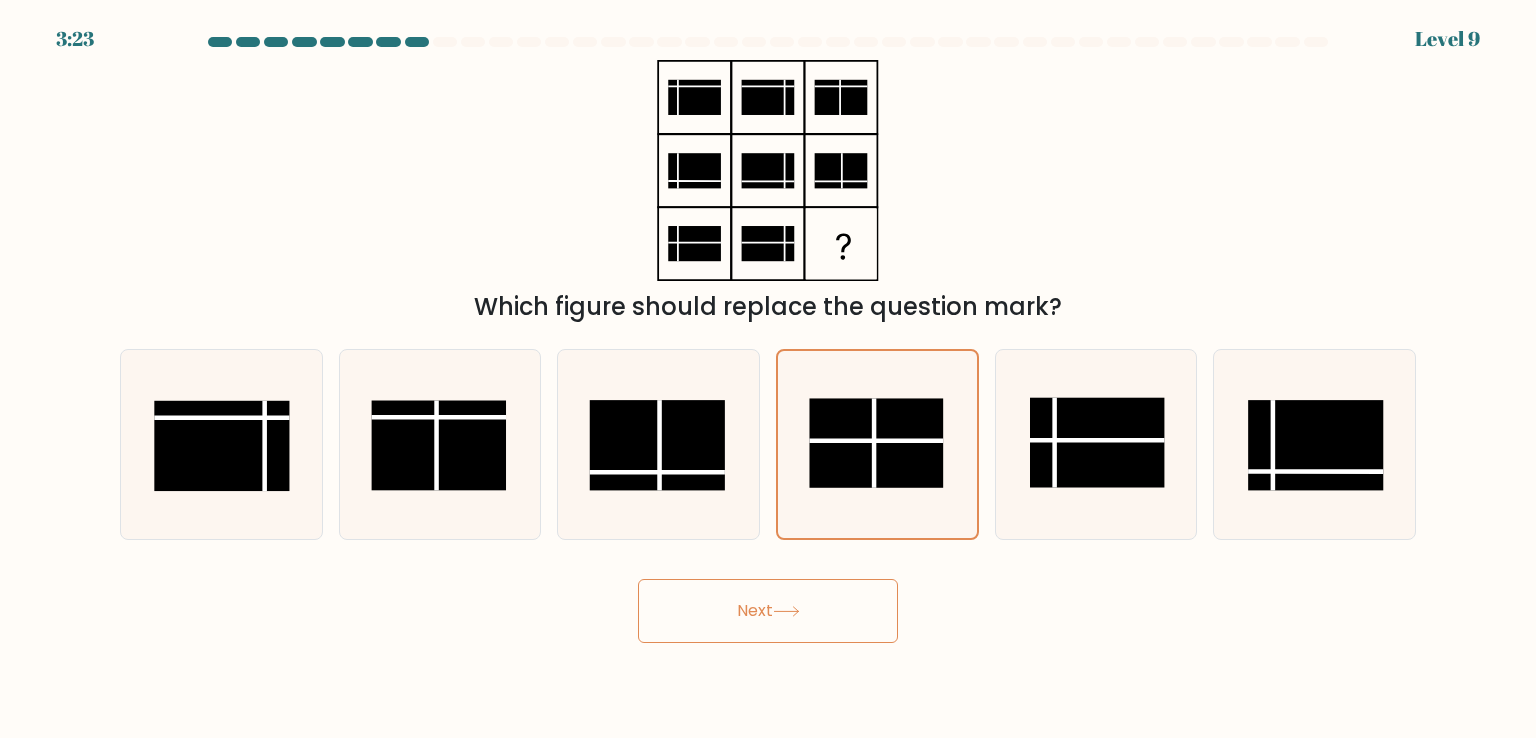 click on "Next" at bounding box center (768, 611) 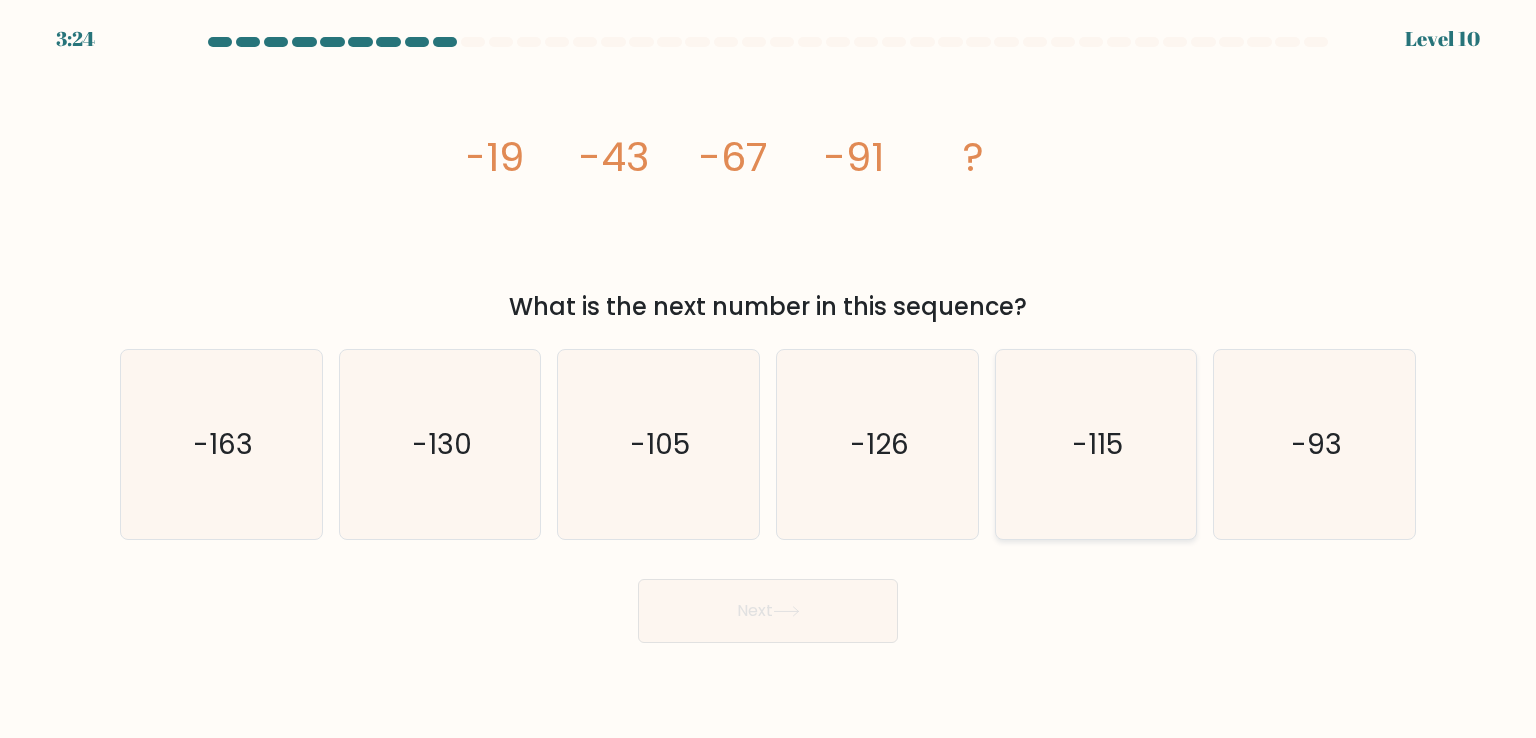 click on "-115" 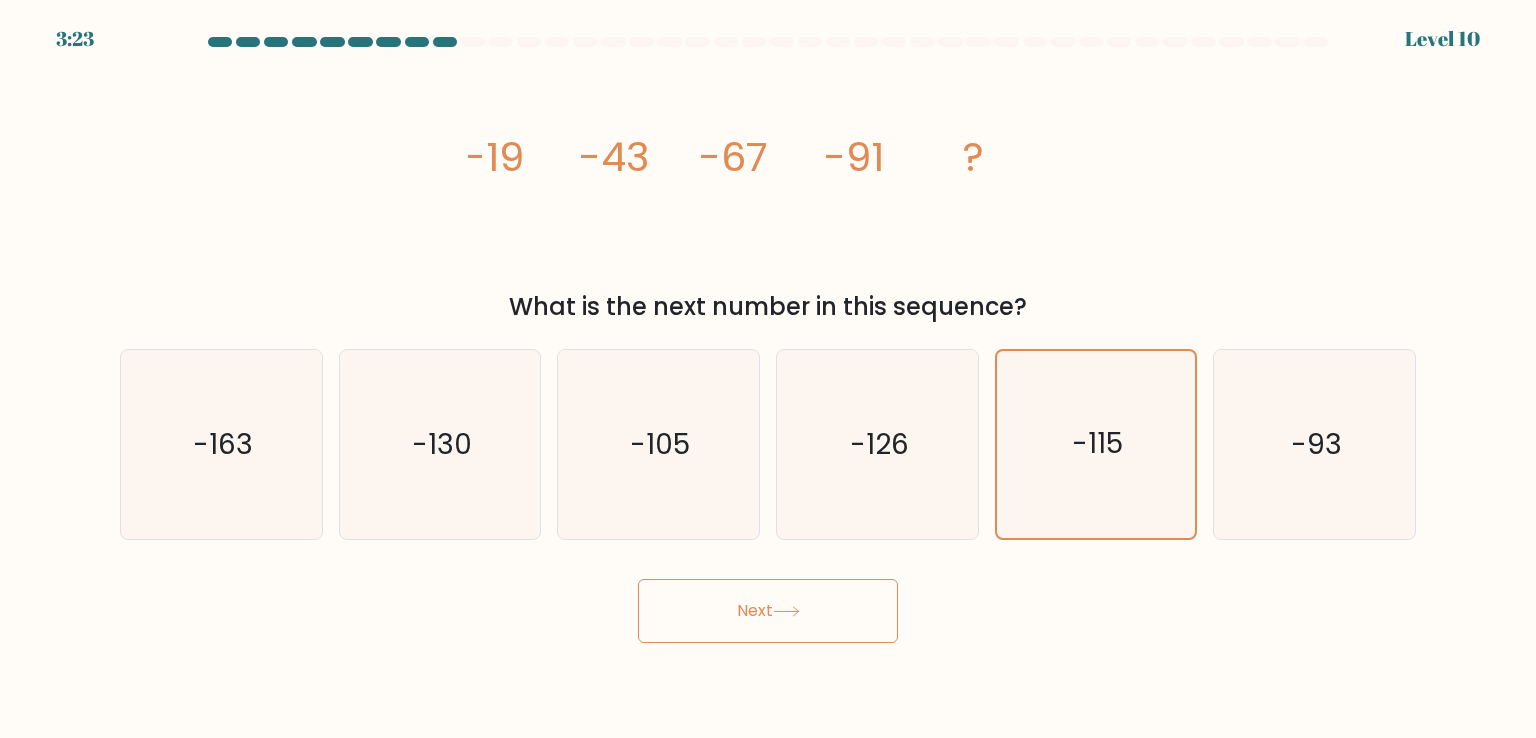 click on "Next" at bounding box center (768, 611) 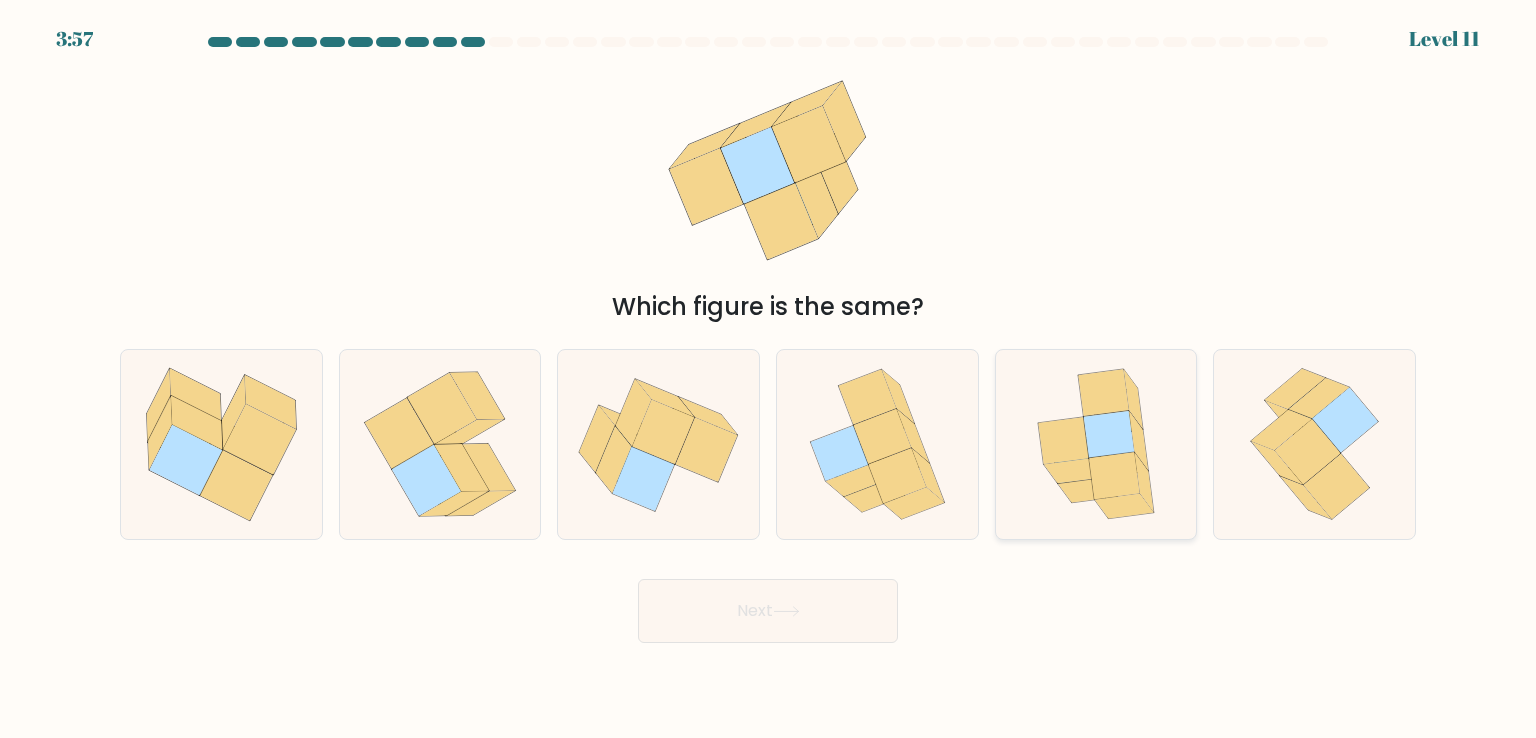 click 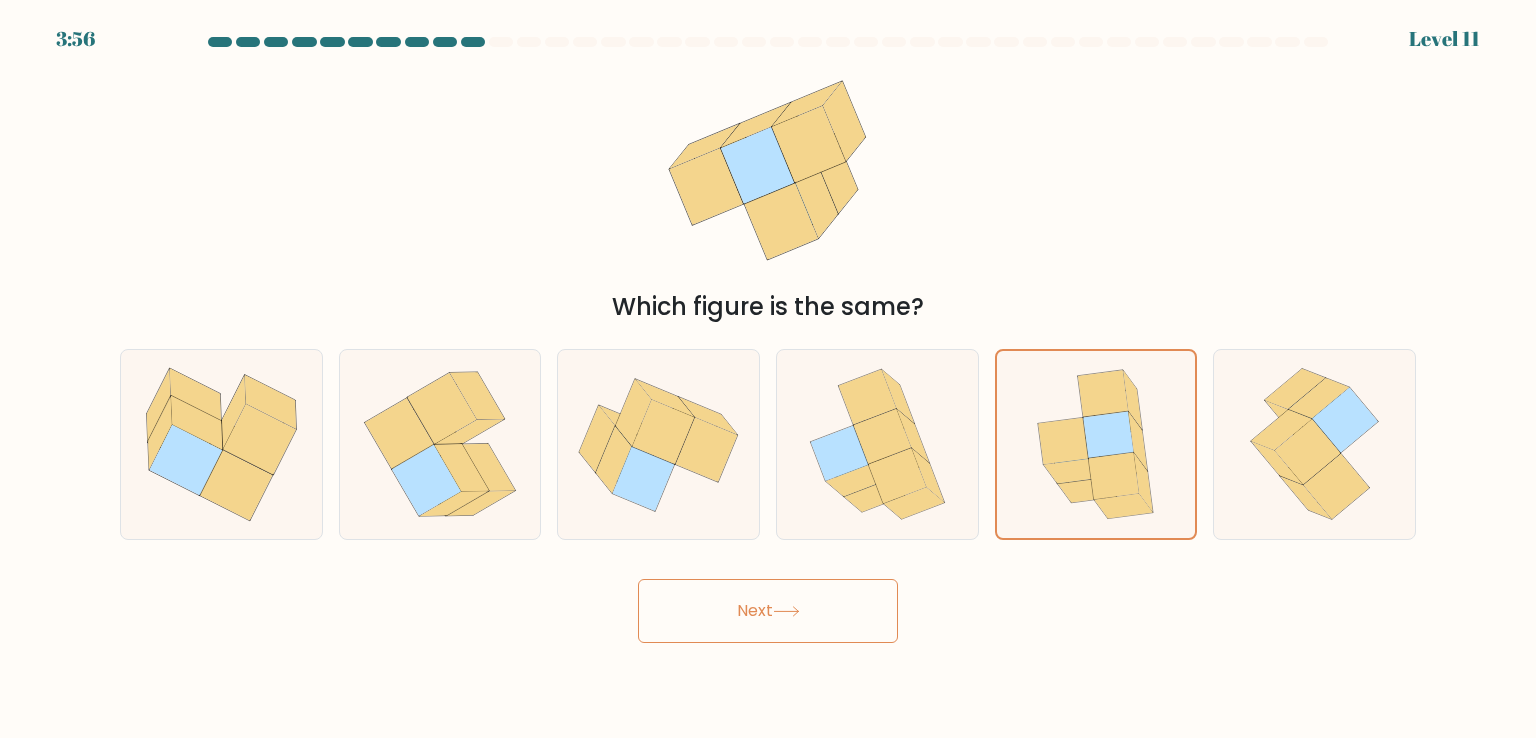 click on "Next" at bounding box center (768, 611) 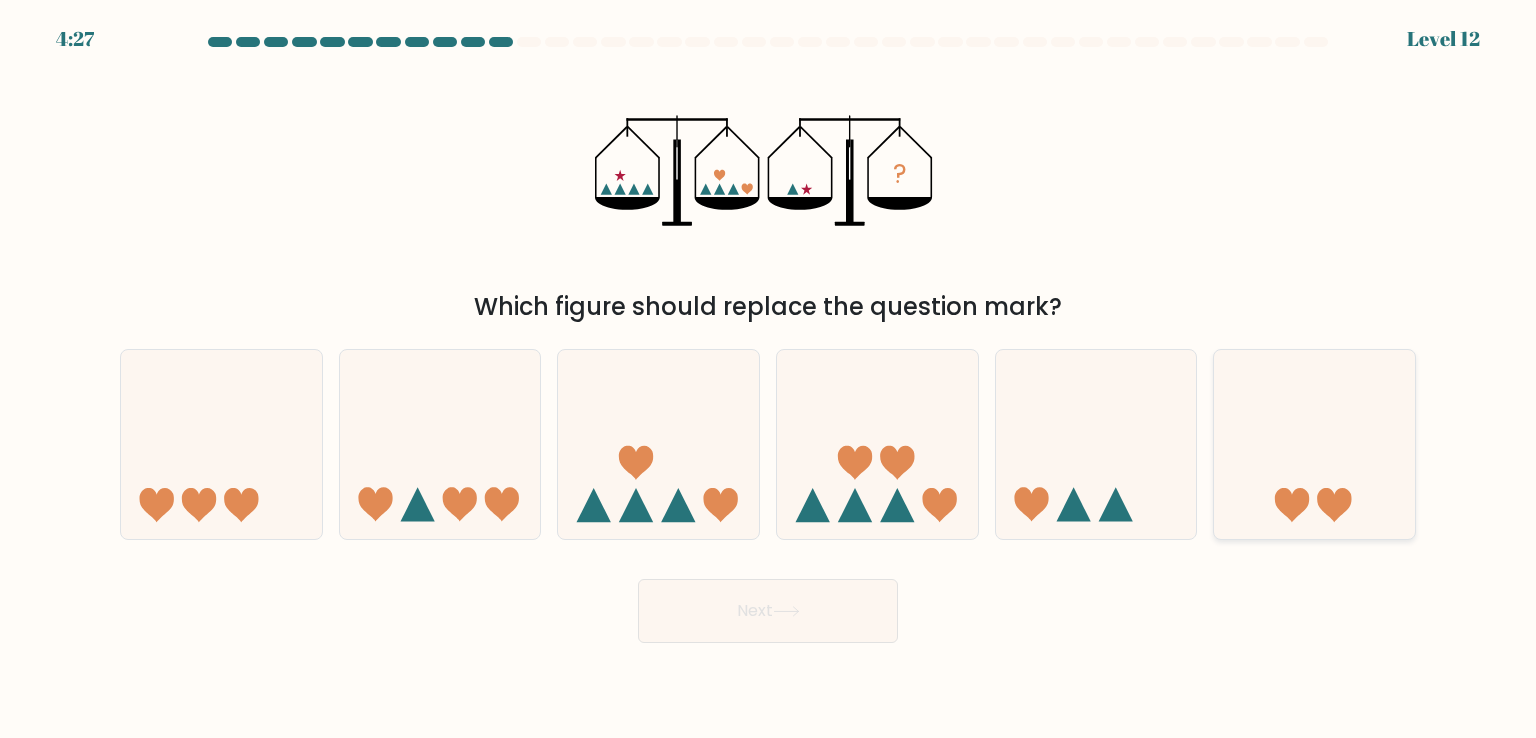 click 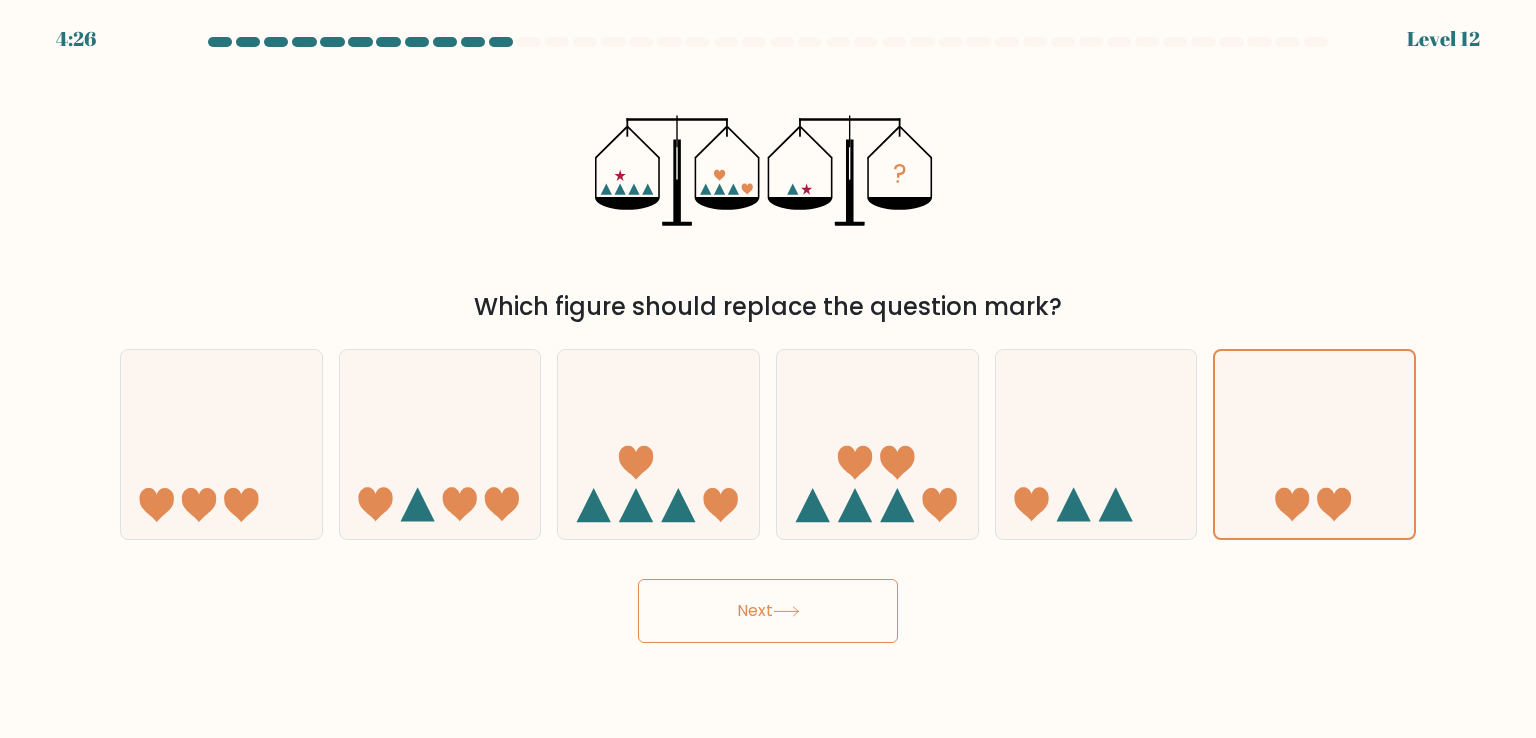 click on "Next" at bounding box center (768, 611) 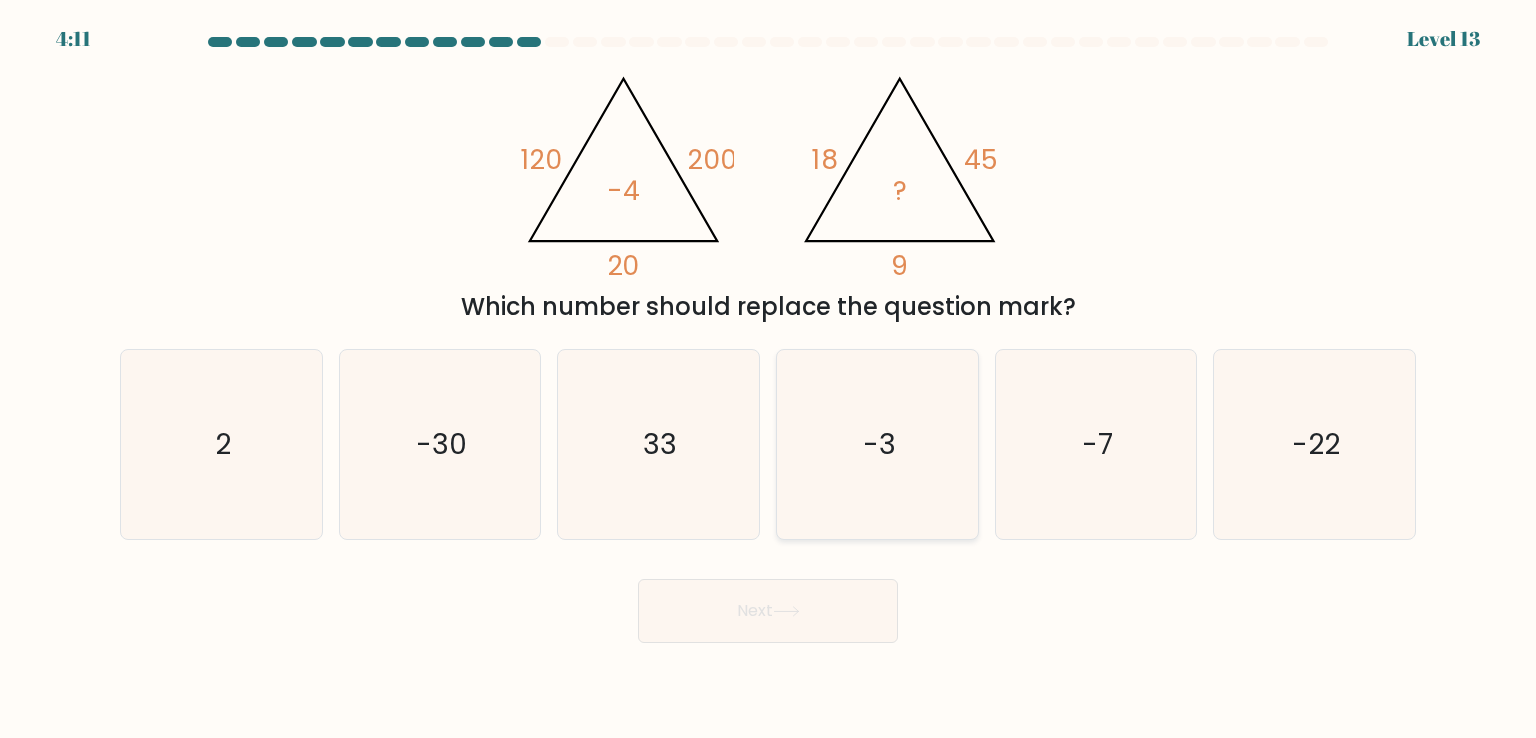 click on "-3" 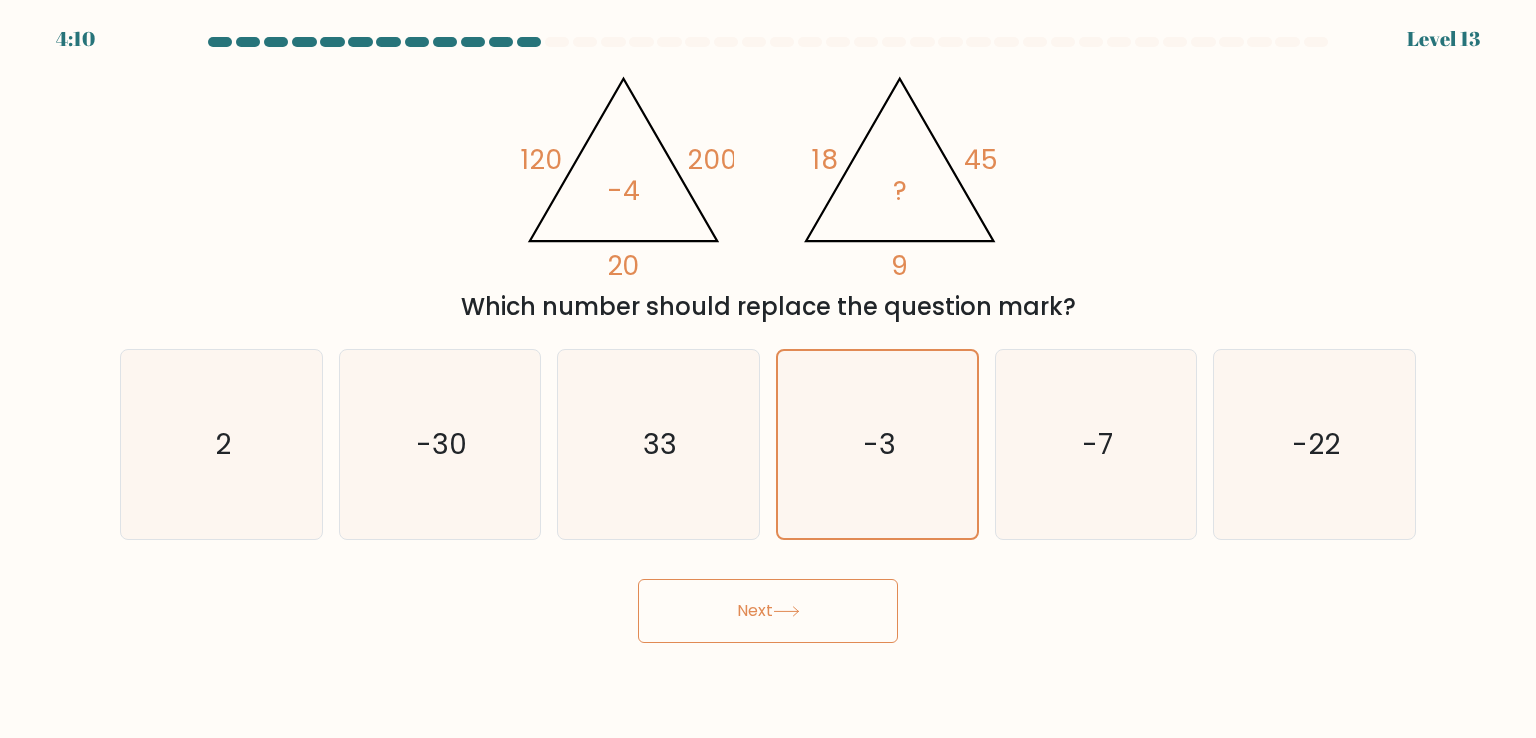 click on "Next" at bounding box center (768, 611) 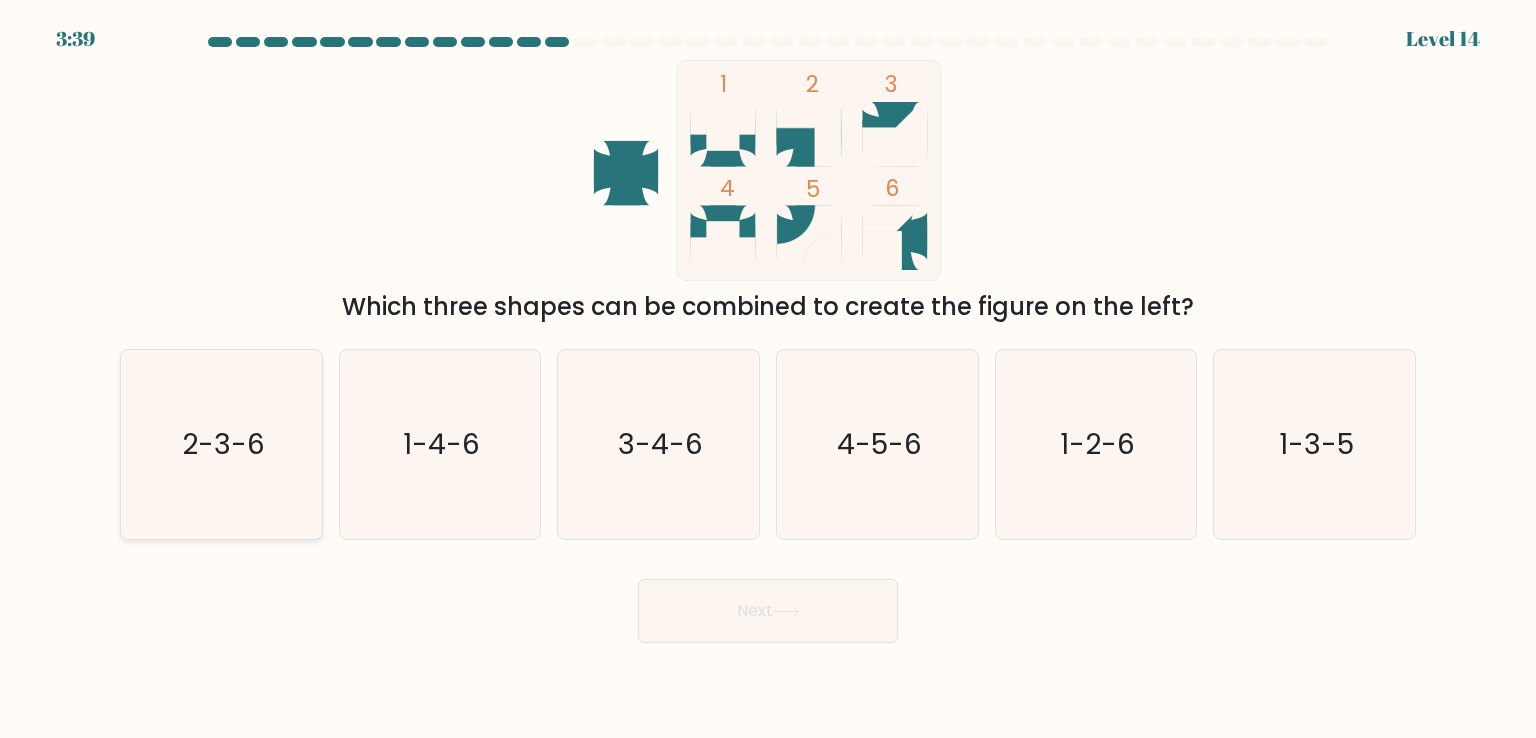 click on "2-3-6" 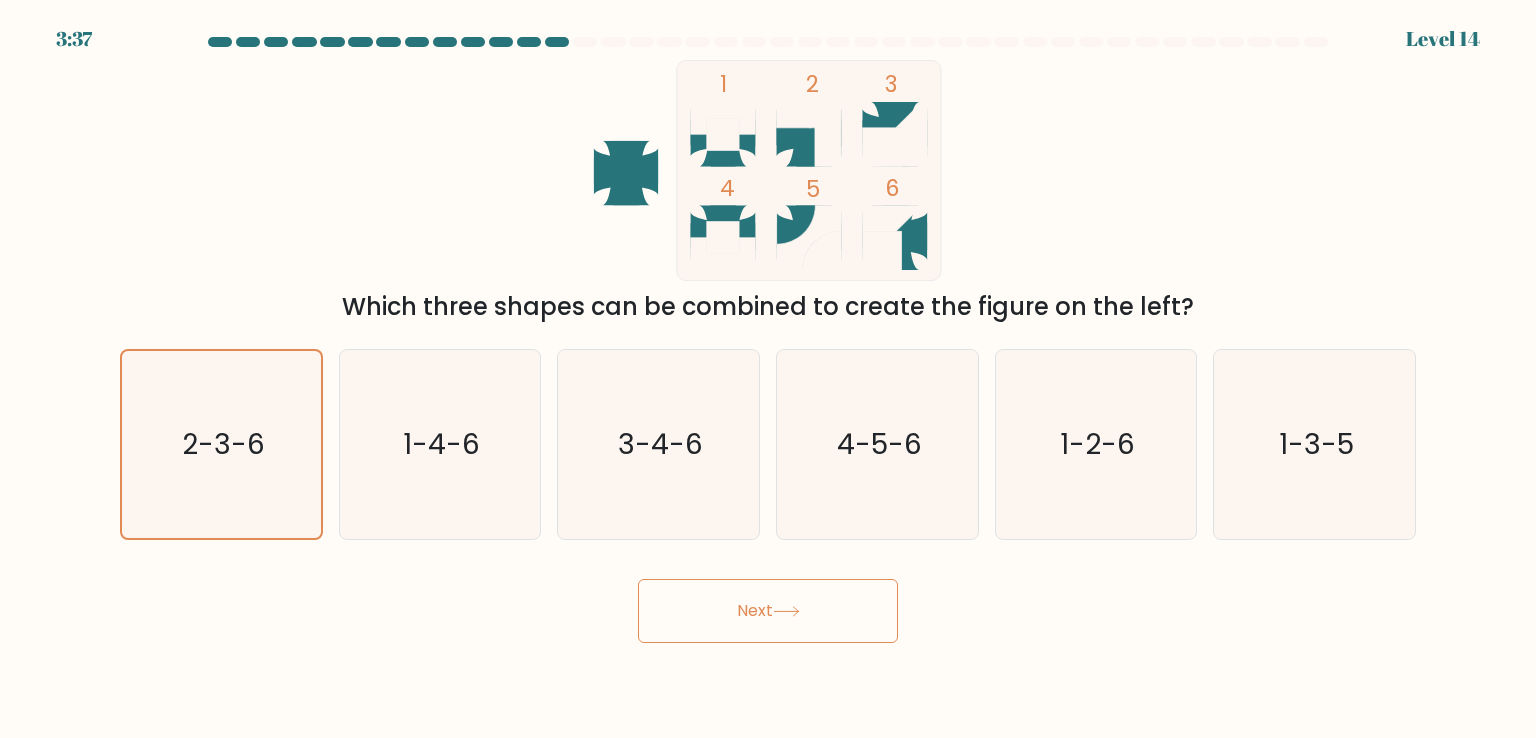 click on "Next" at bounding box center [768, 611] 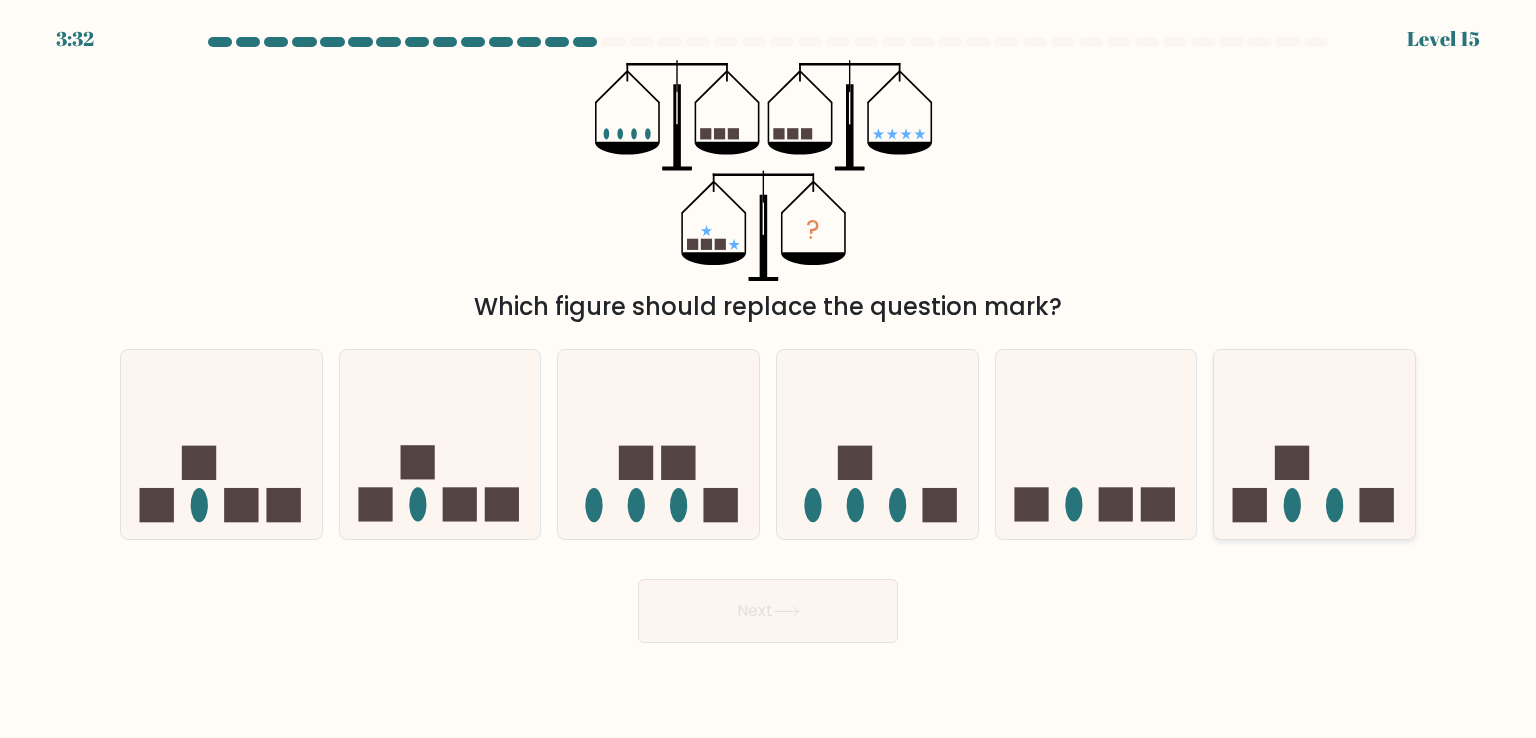 click 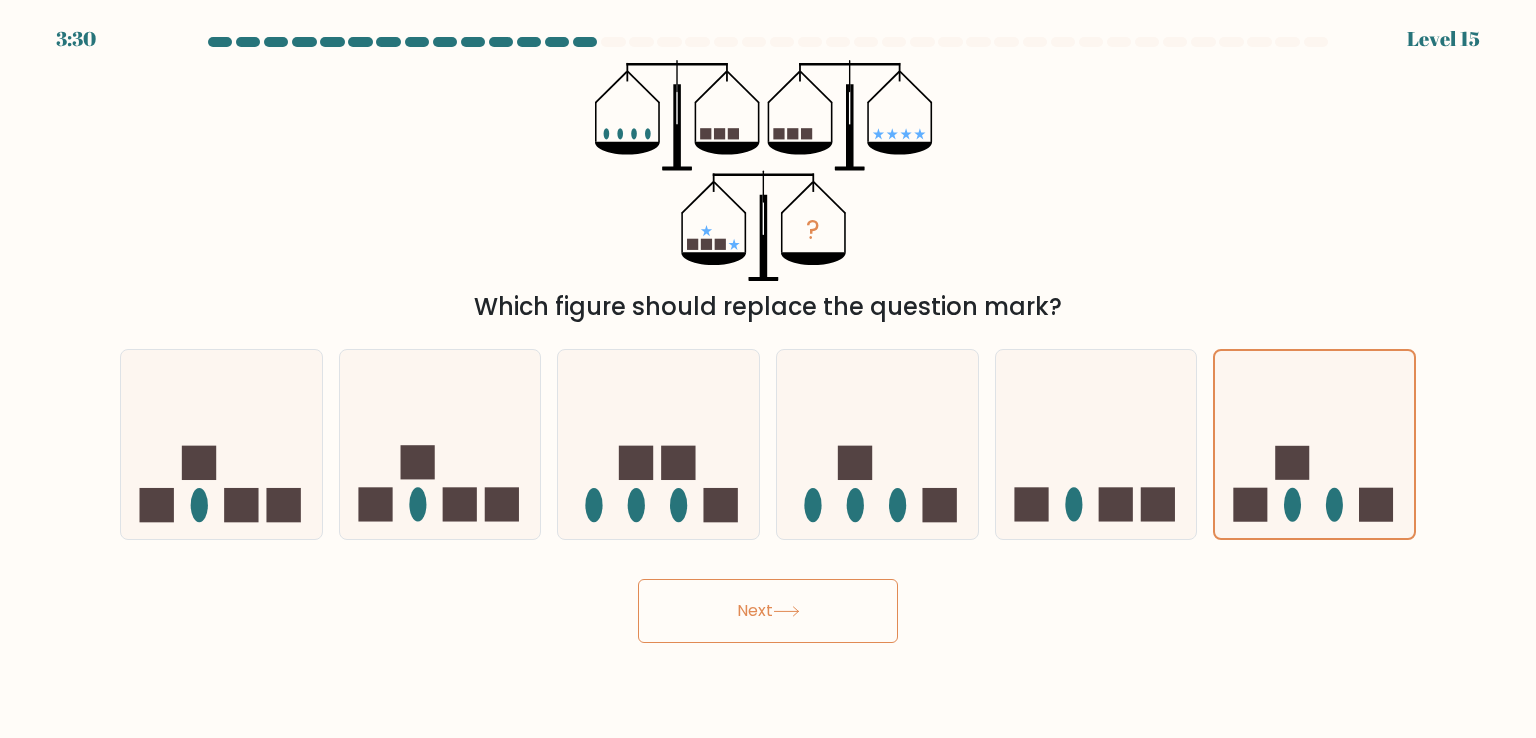 click on "Next" at bounding box center [768, 611] 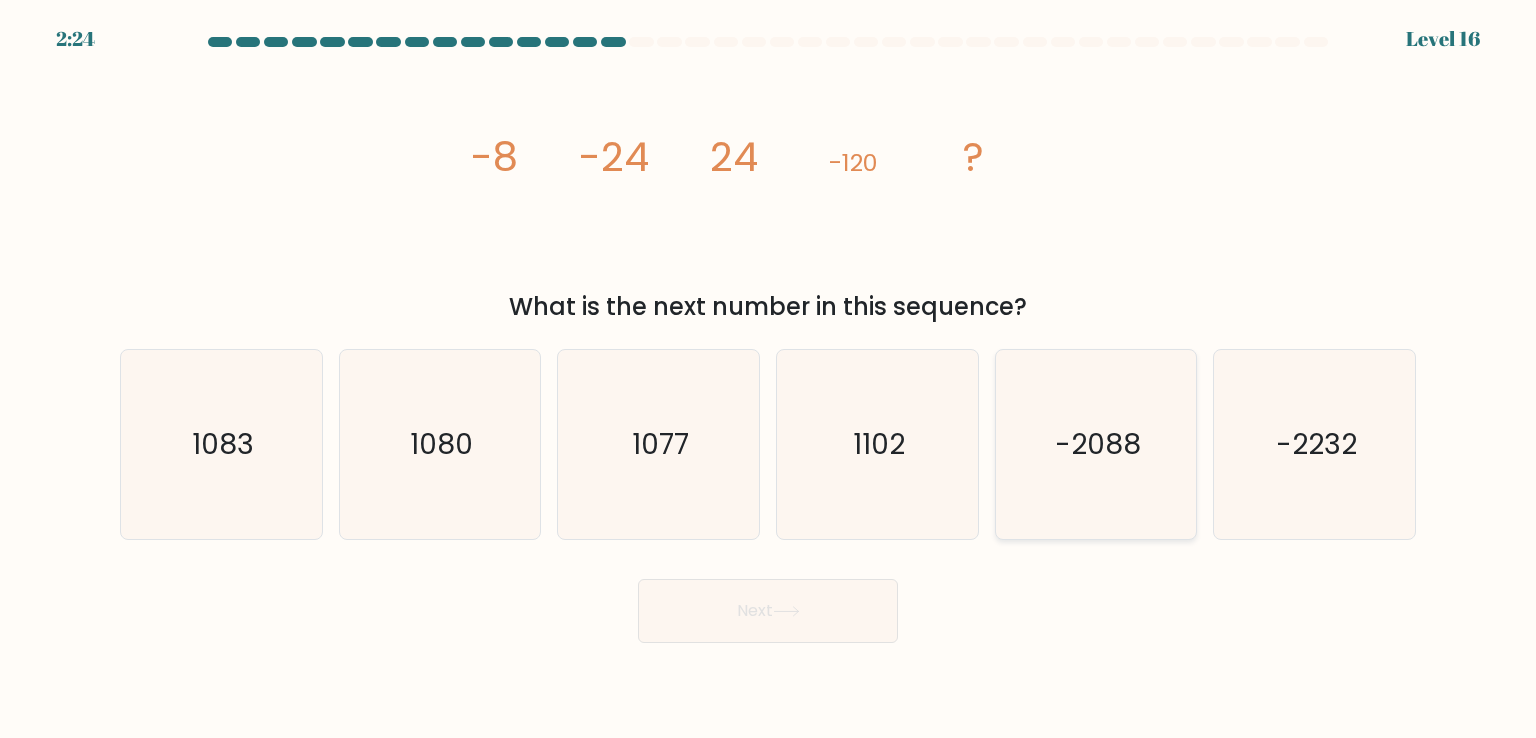 click on "-2088" 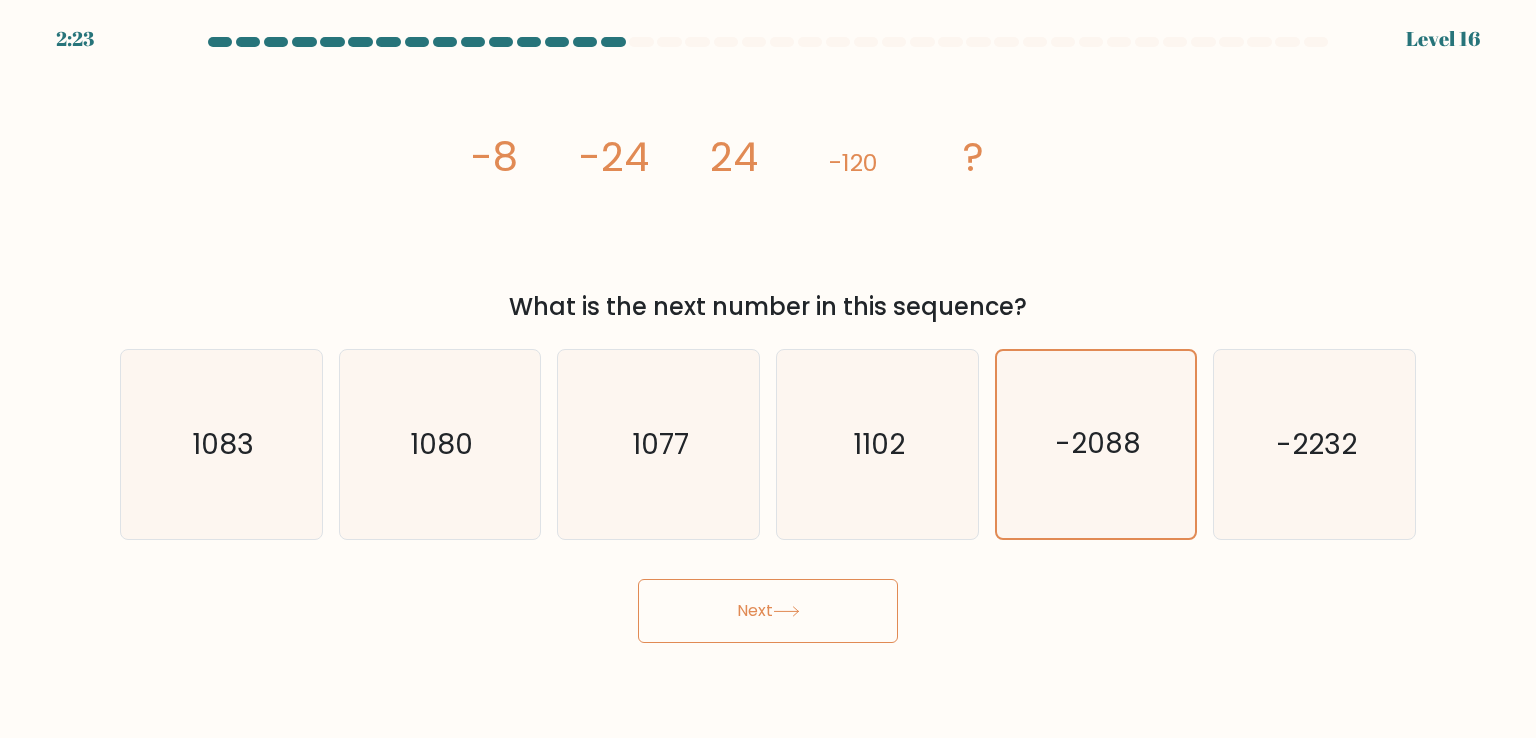 click on "Next" at bounding box center [768, 611] 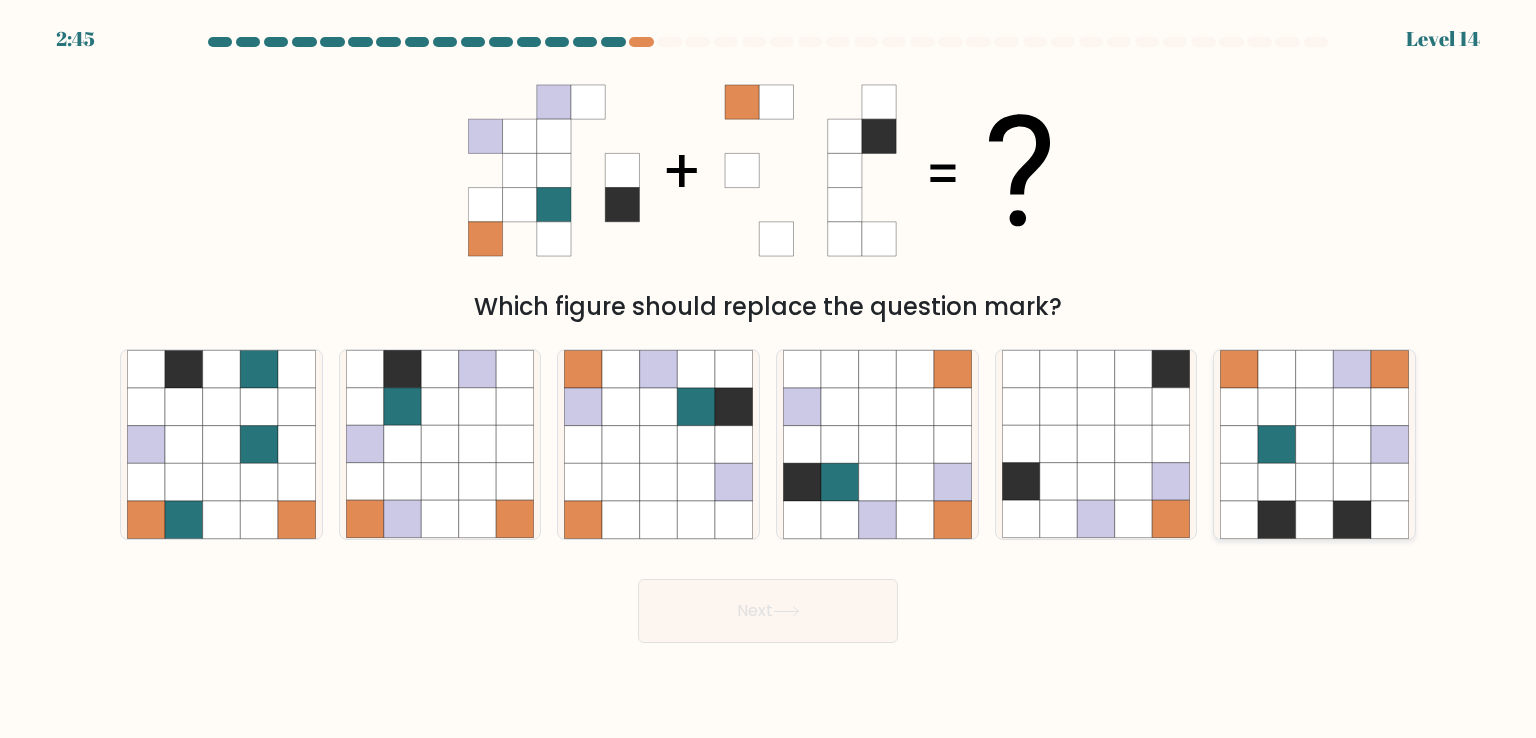 click 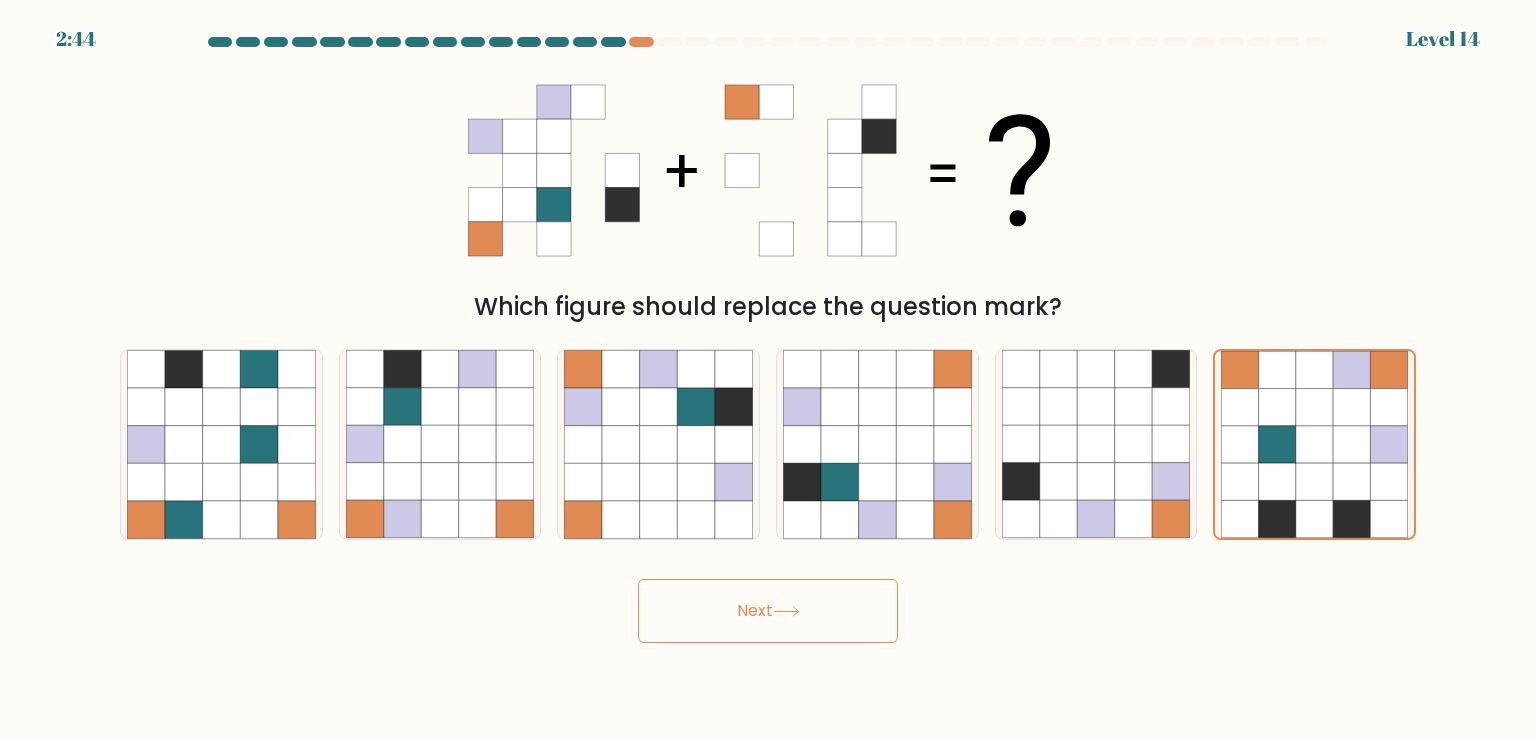click on "Next" at bounding box center [768, 611] 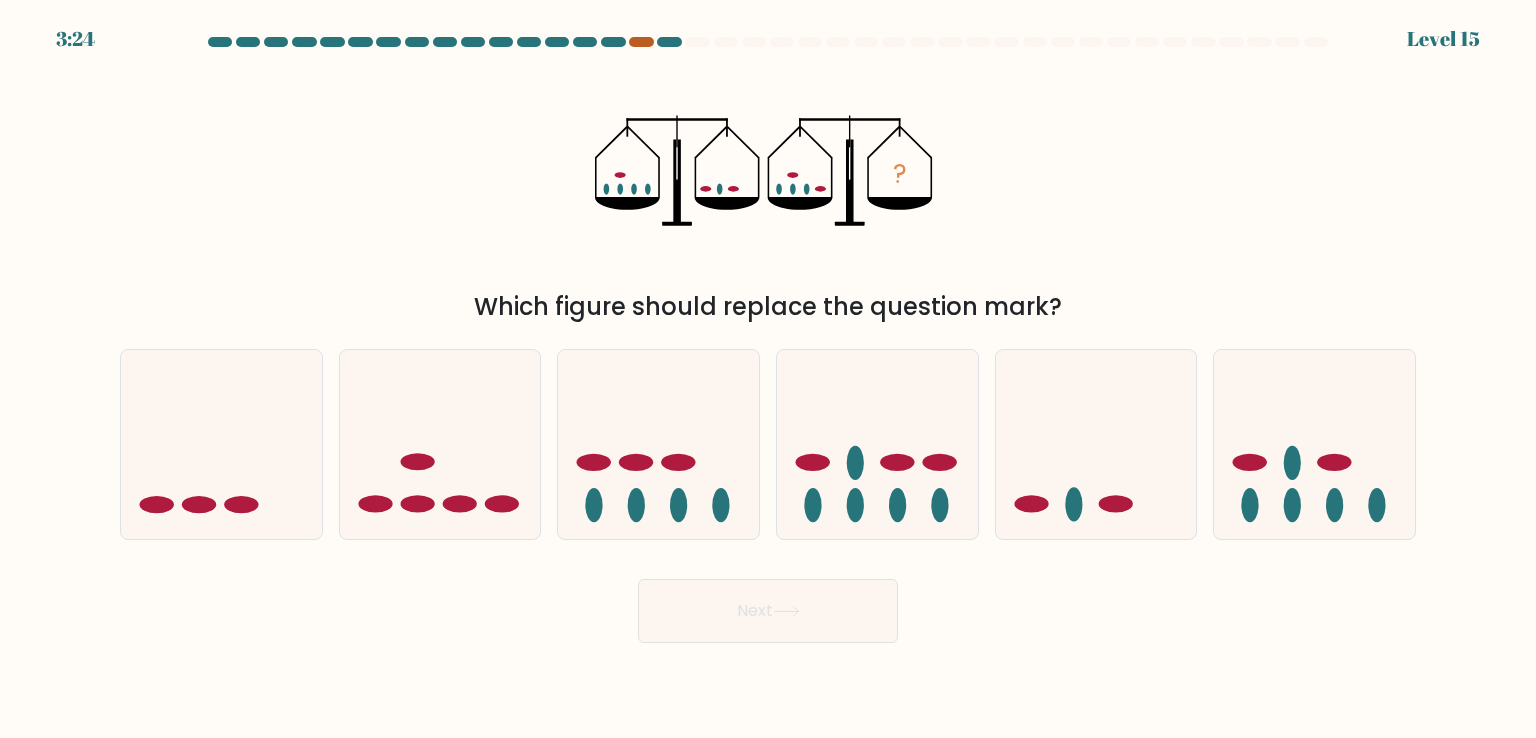 click at bounding box center (641, 42) 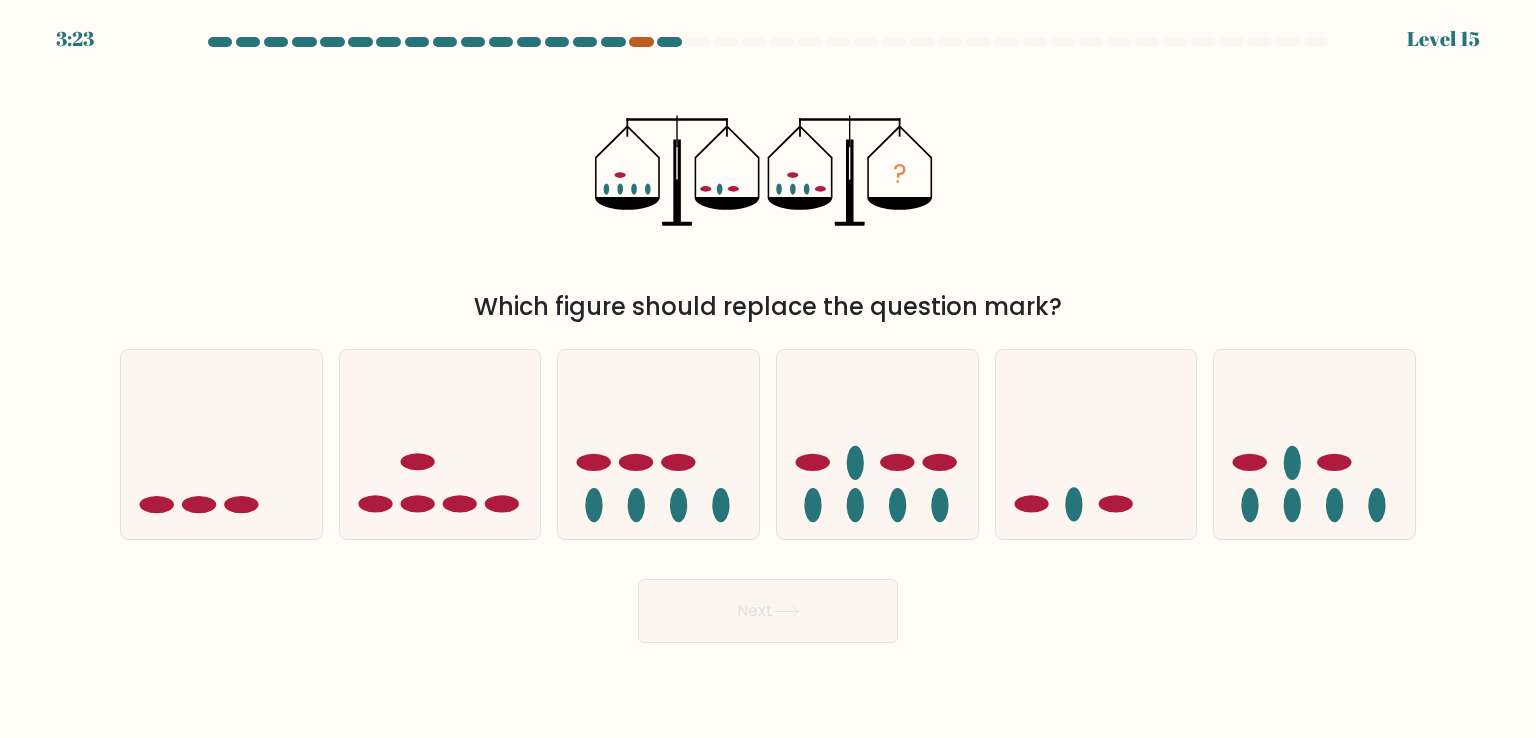 click at bounding box center [641, 42] 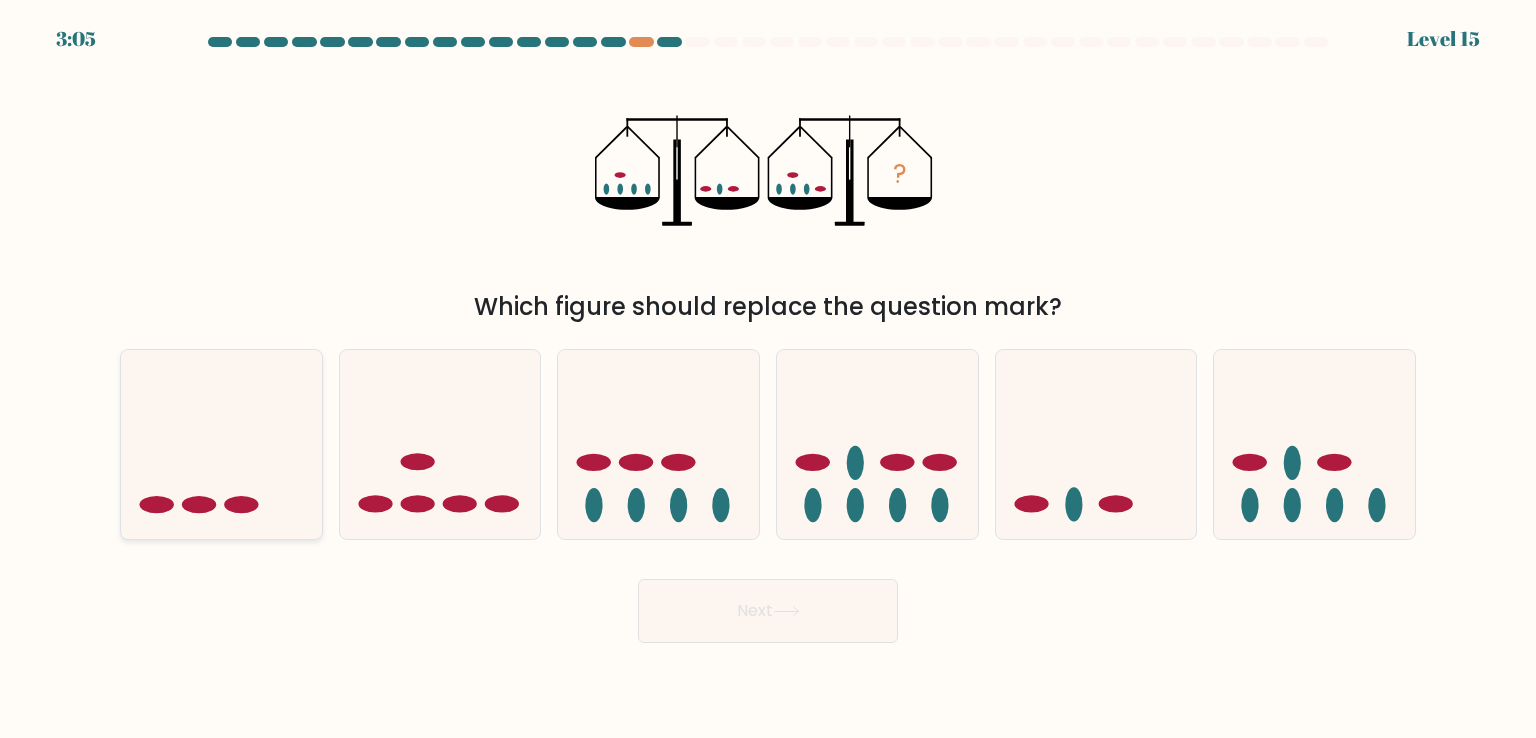 click 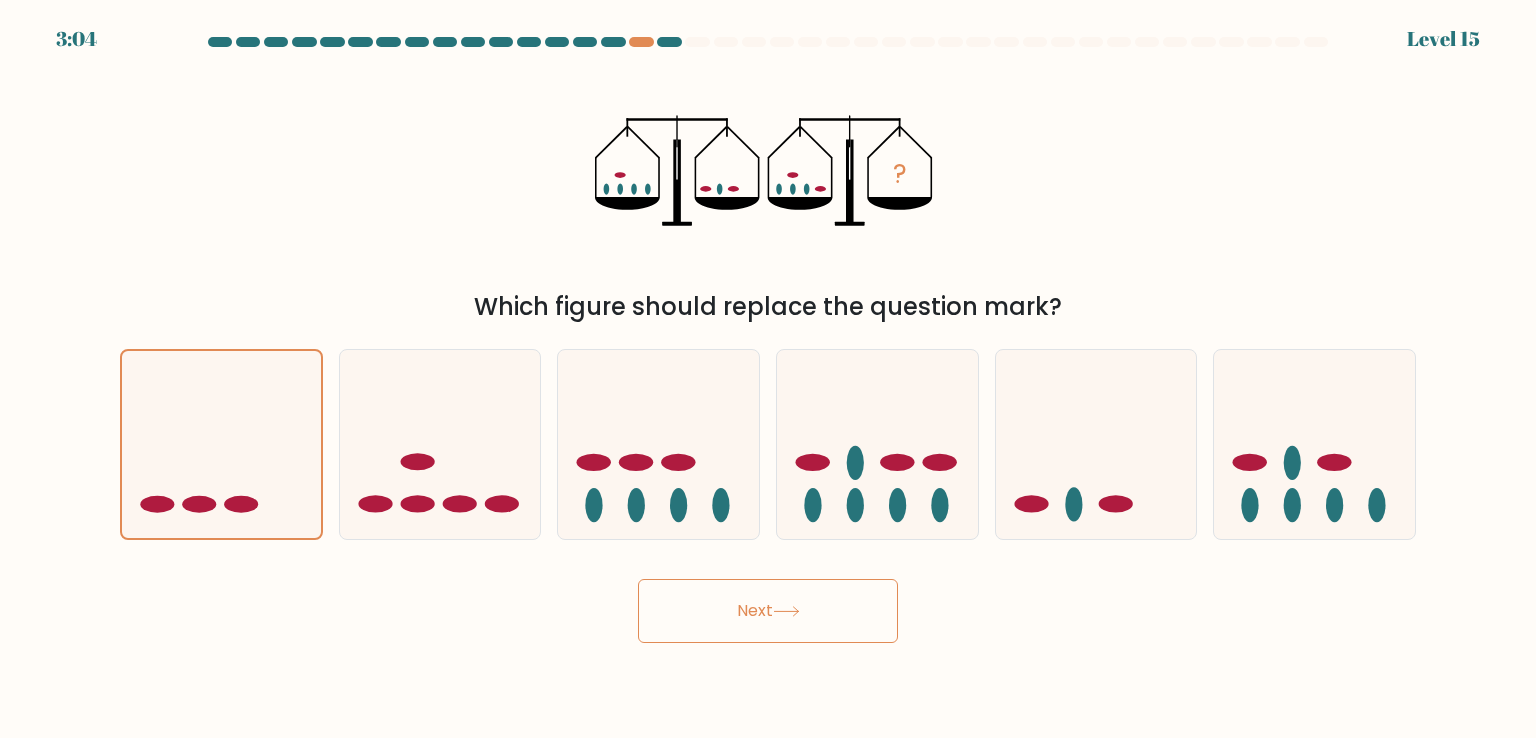 click on "Next" at bounding box center [768, 611] 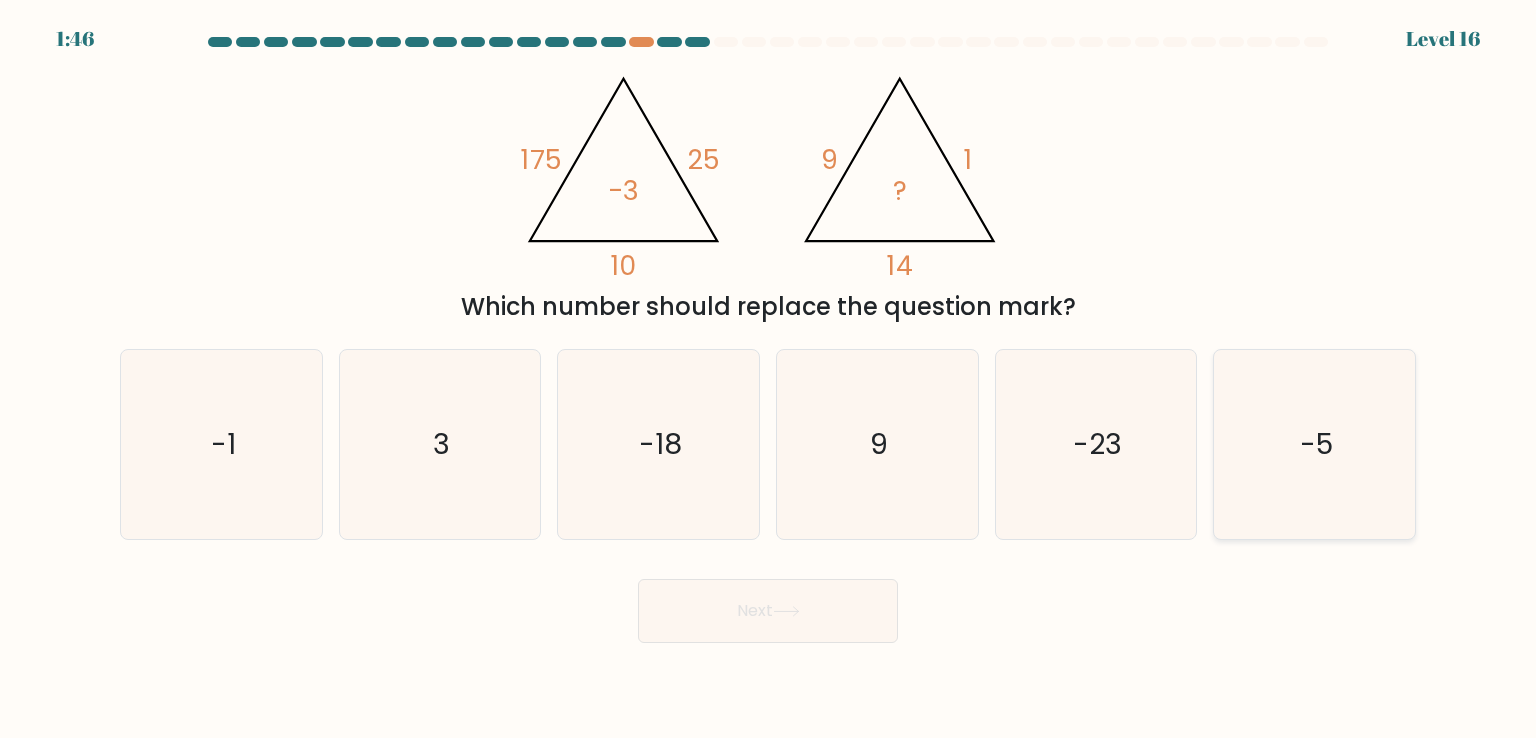 click on "-5" 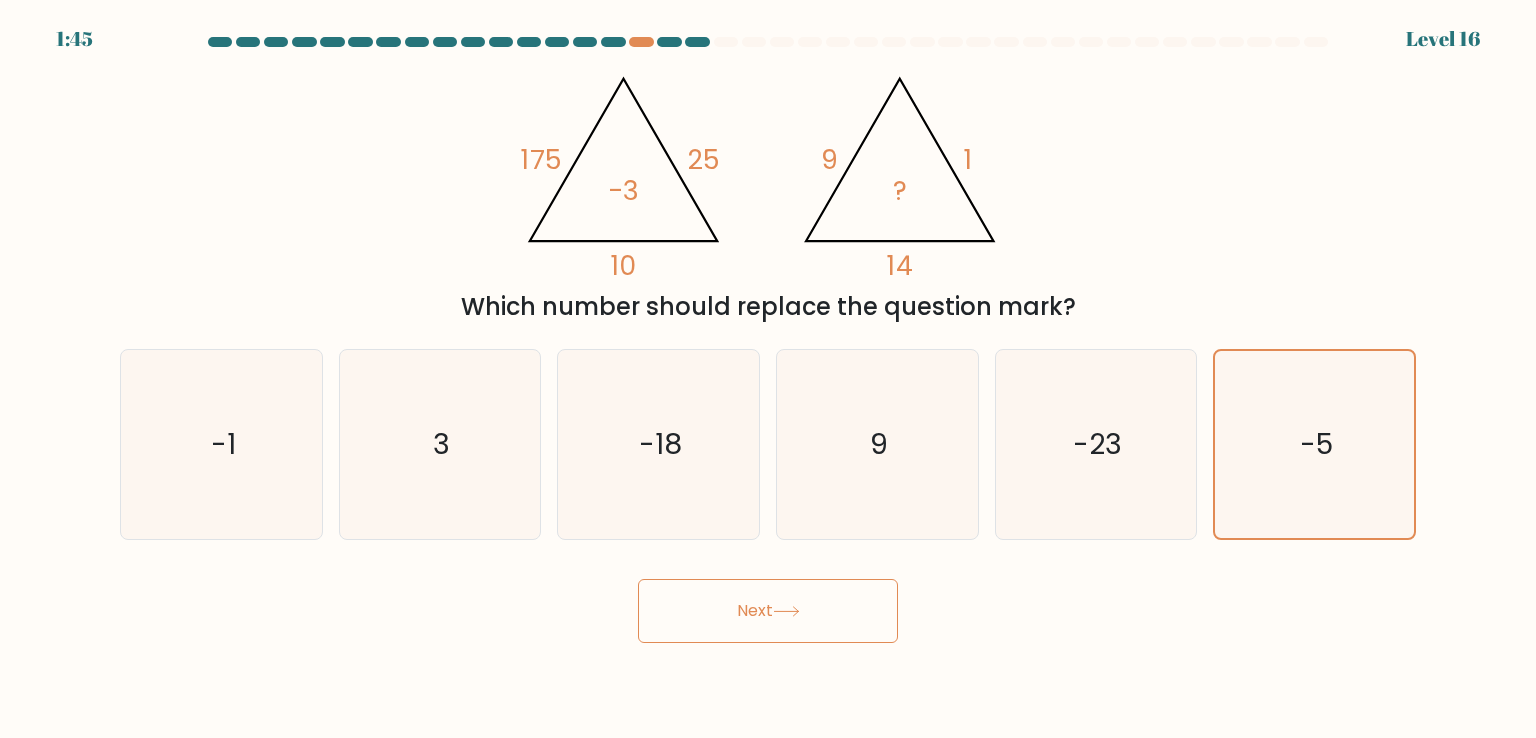 click on "1:45
Level 16" at bounding box center (768, 369) 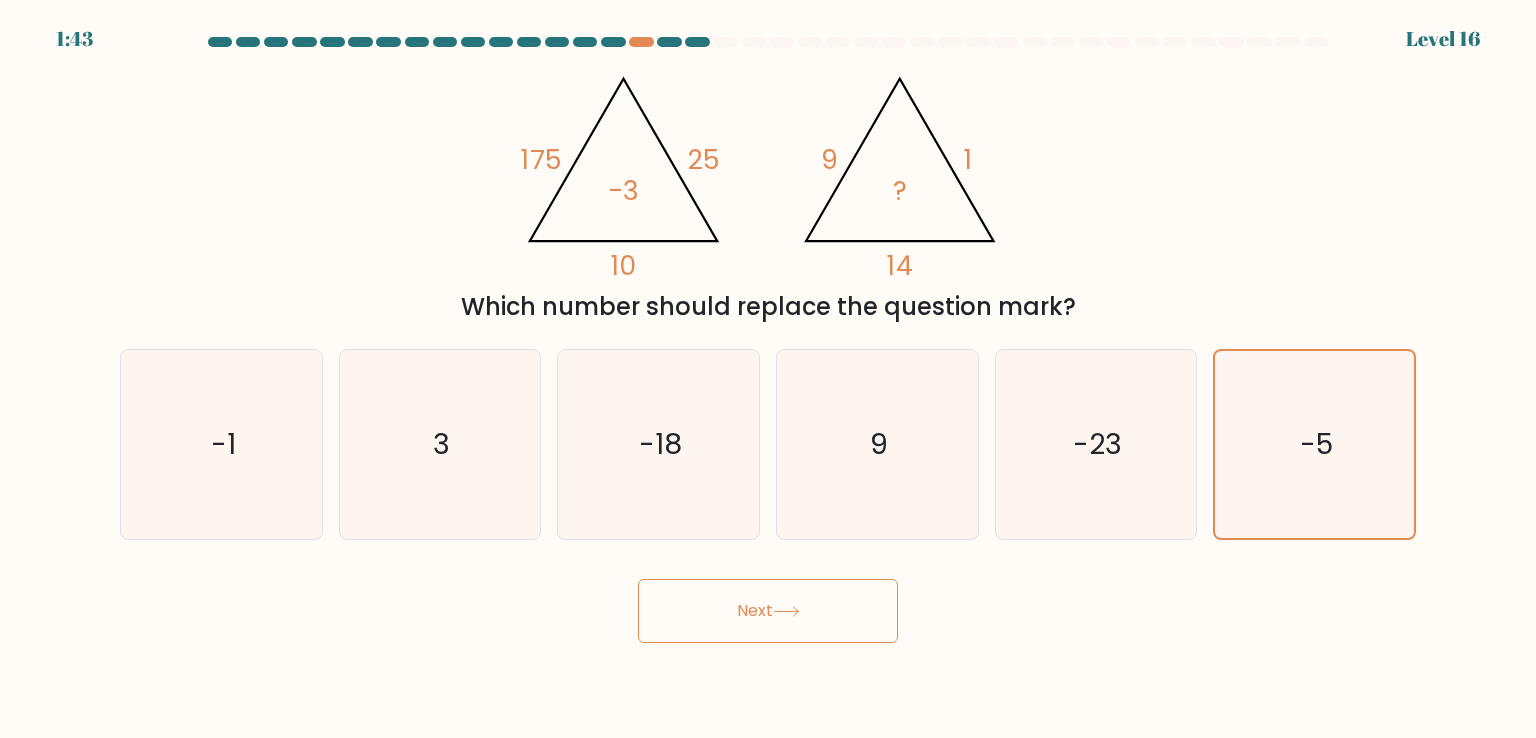 click on "Next" at bounding box center [768, 611] 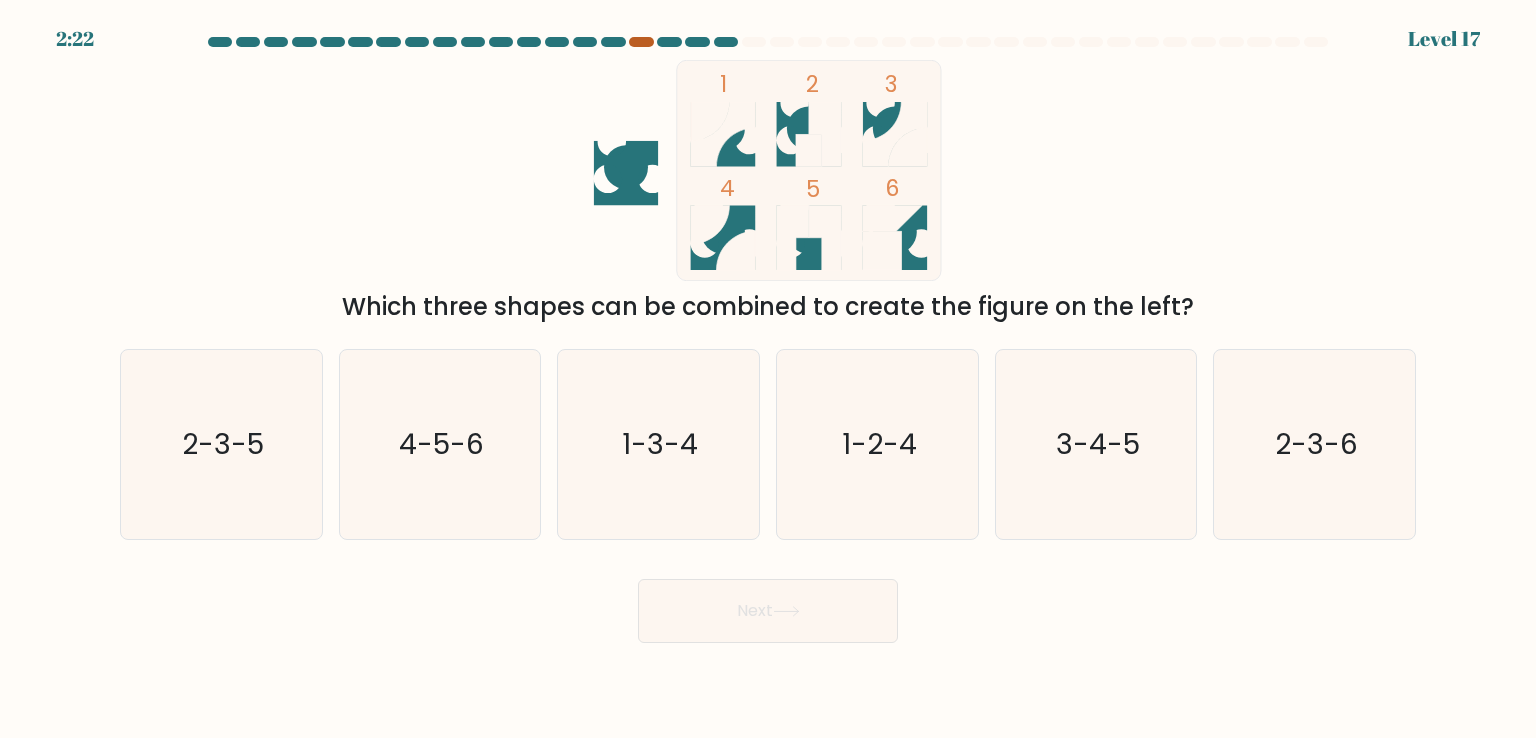 click at bounding box center (641, 42) 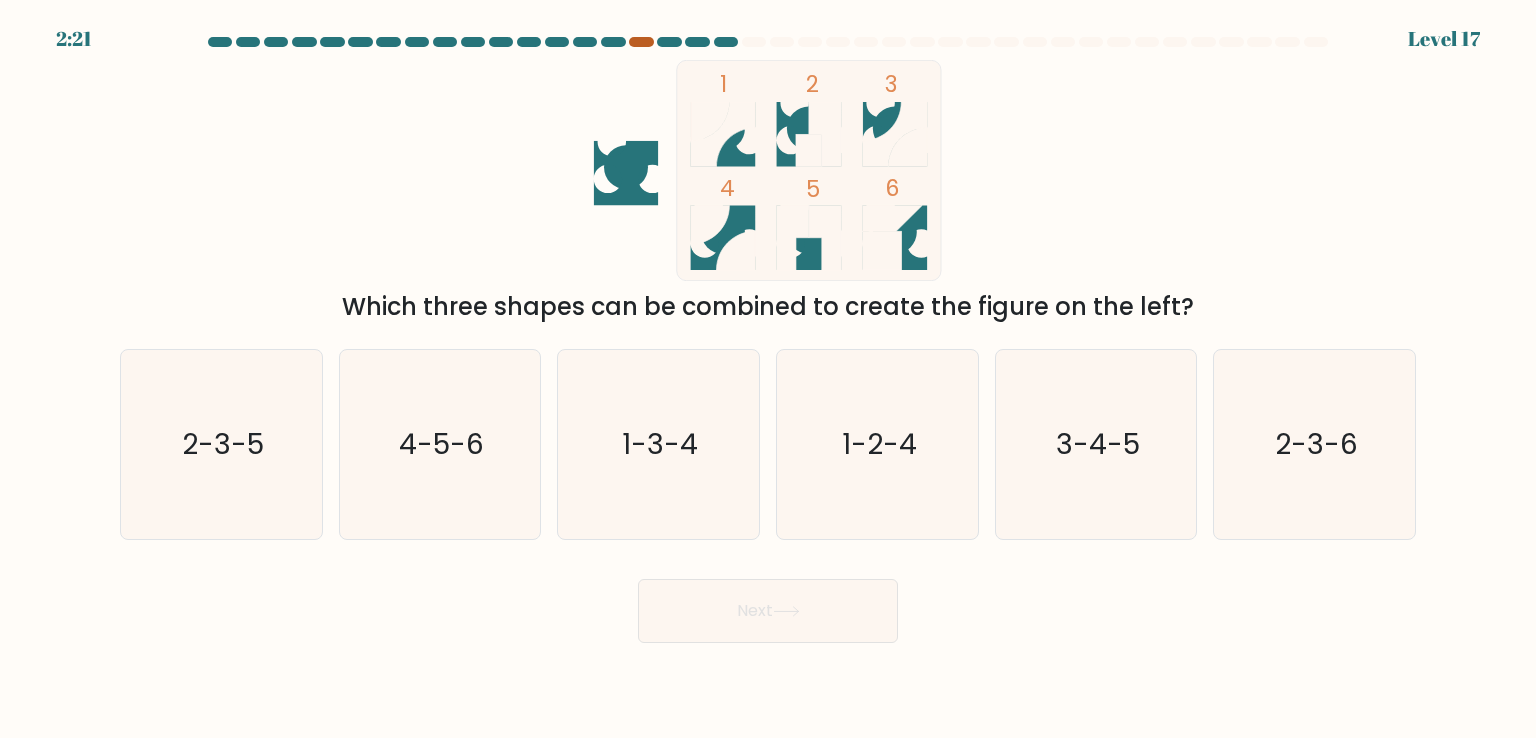 click at bounding box center [641, 42] 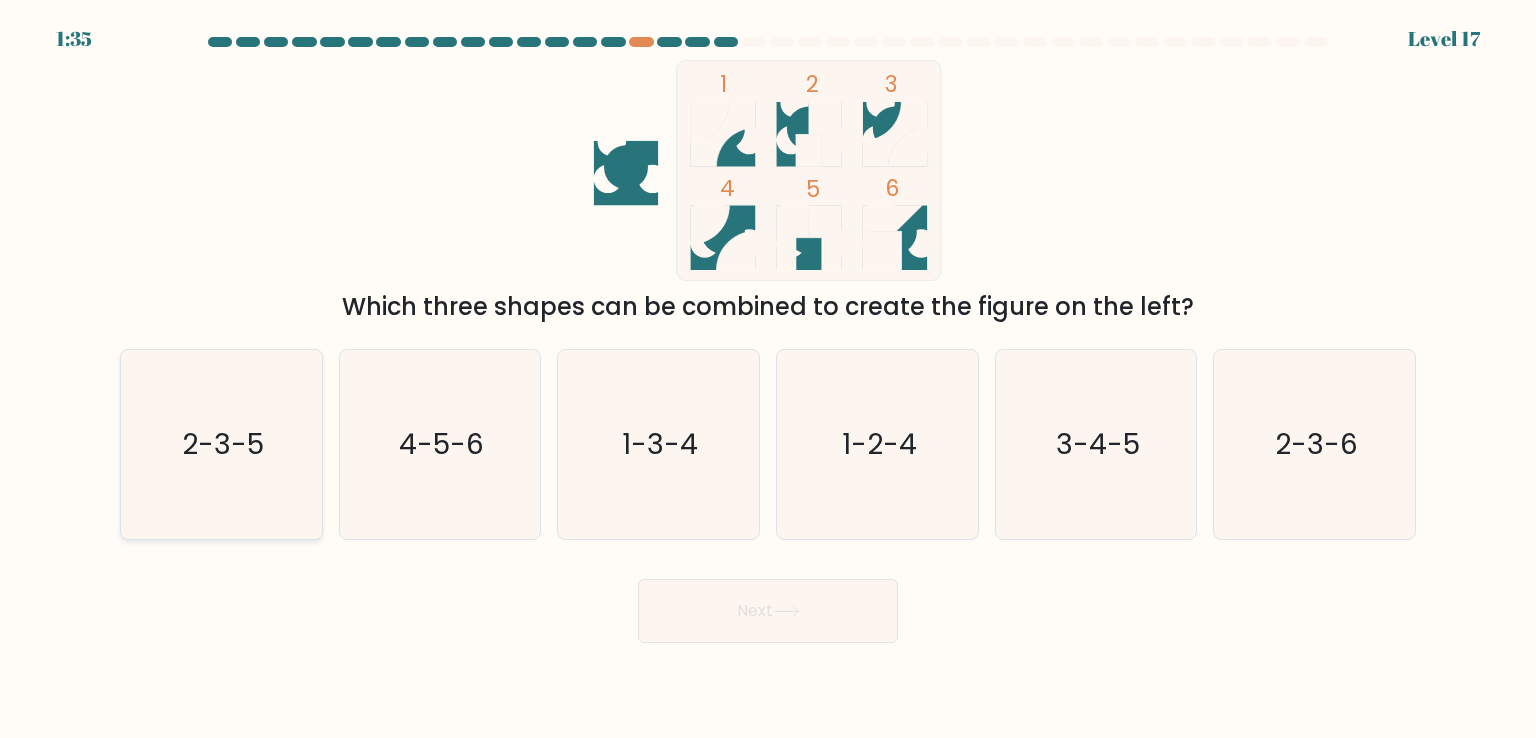 click on "2-3-5" 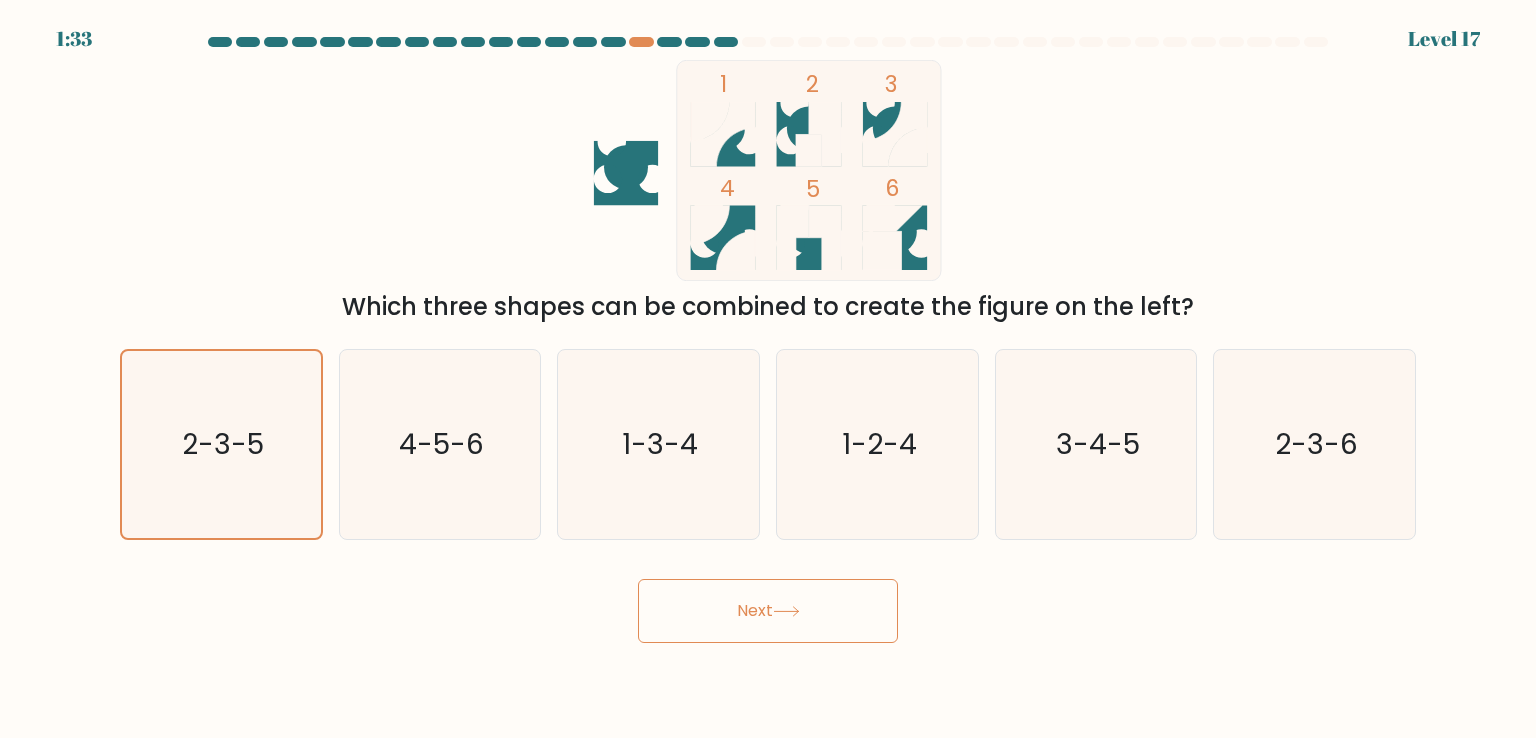 click on "Next" at bounding box center (768, 611) 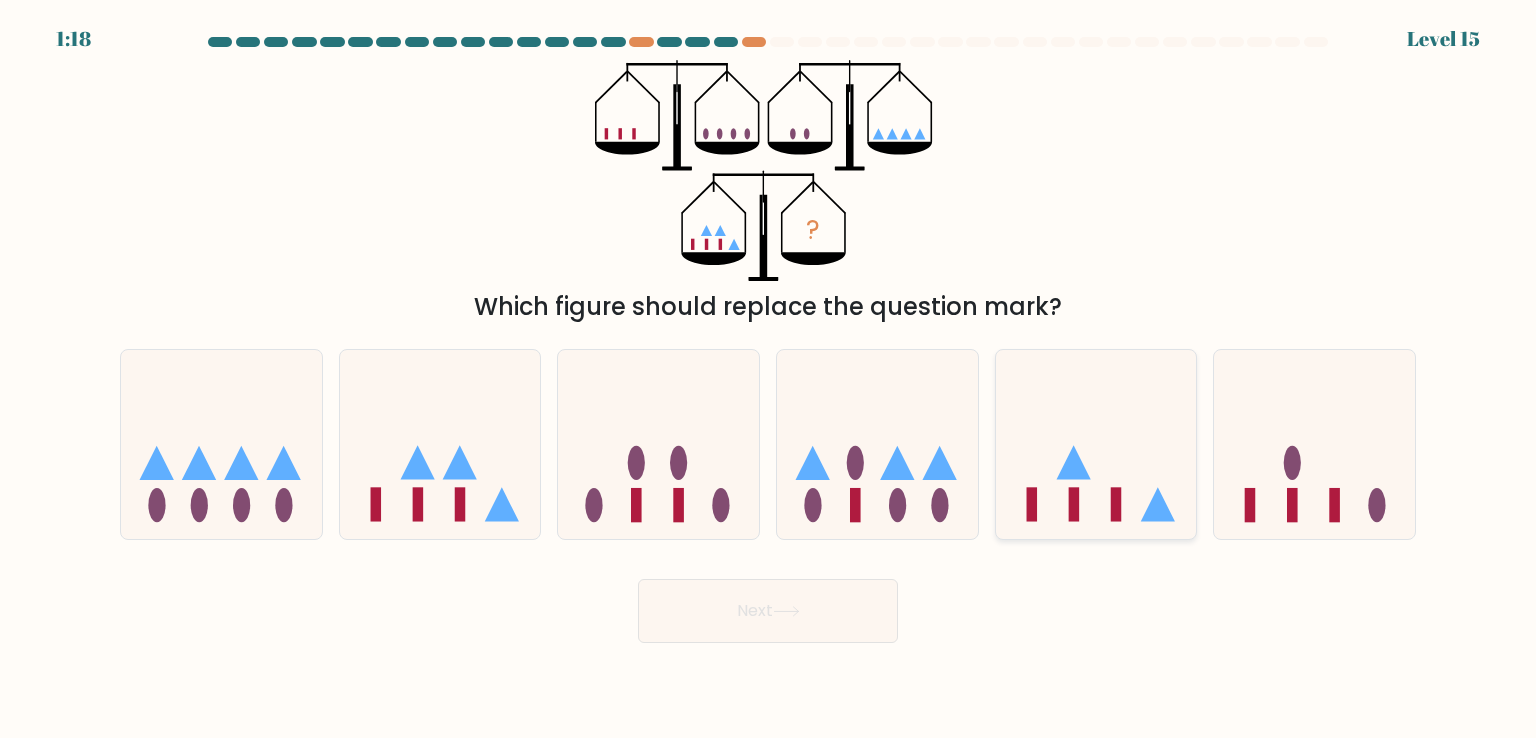 click 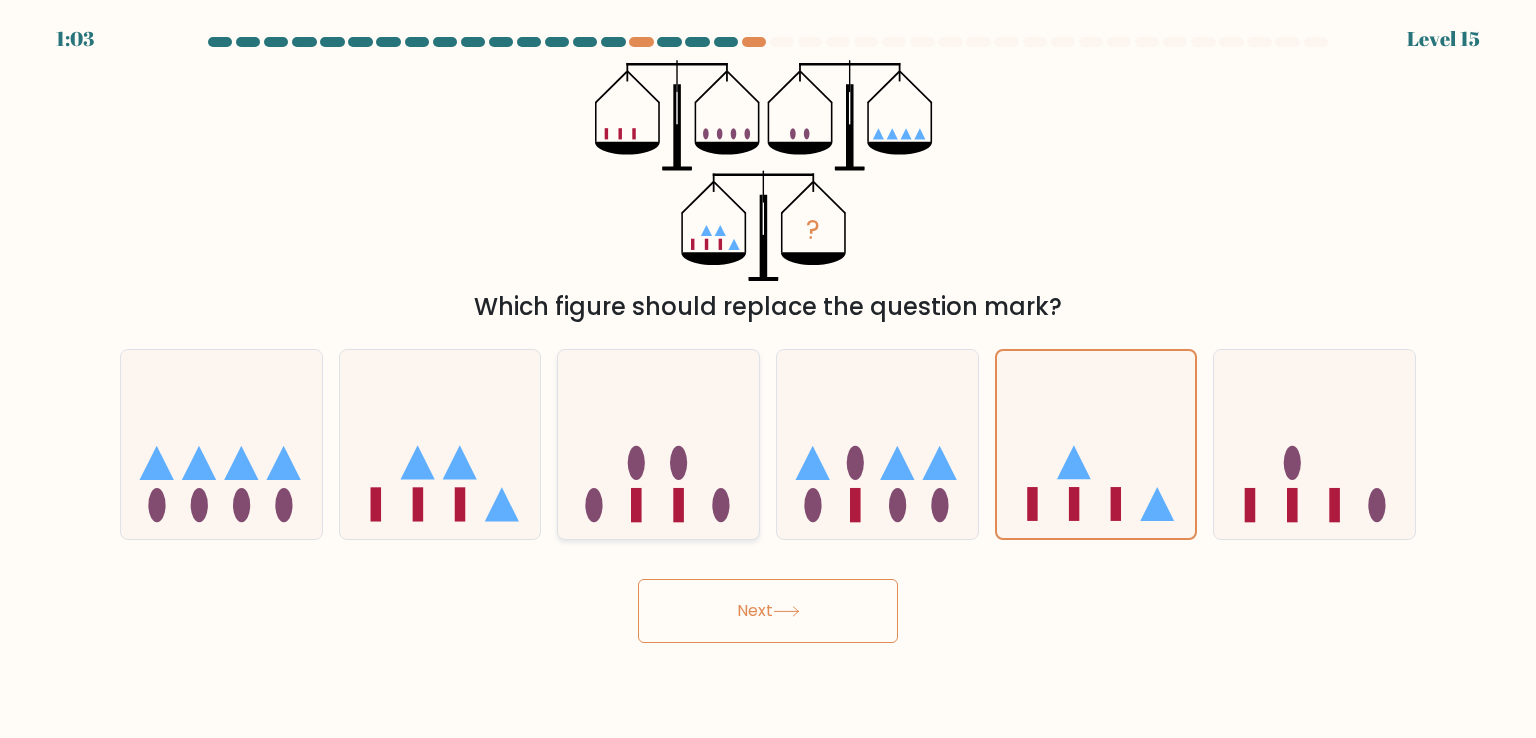 click 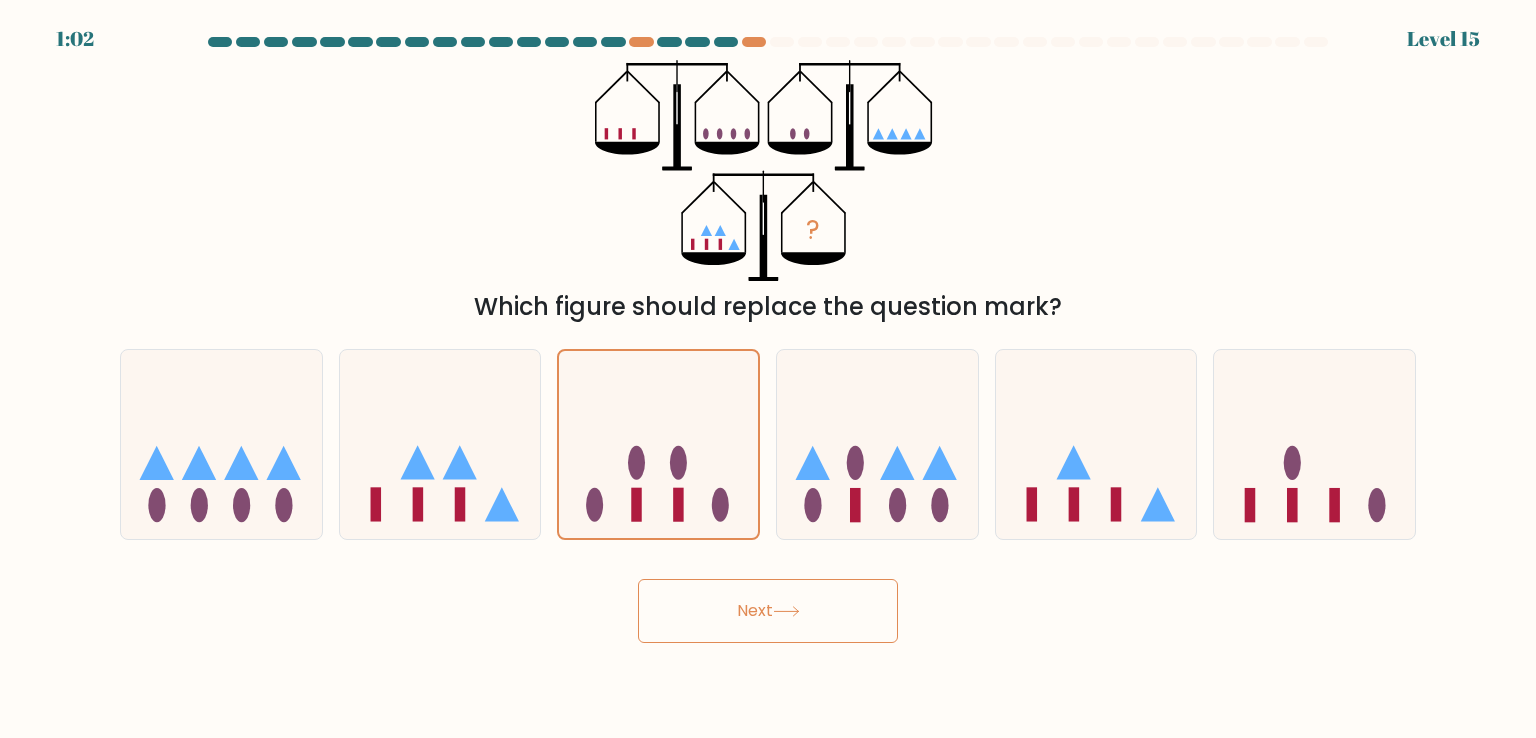 click on "Next" at bounding box center (768, 611) 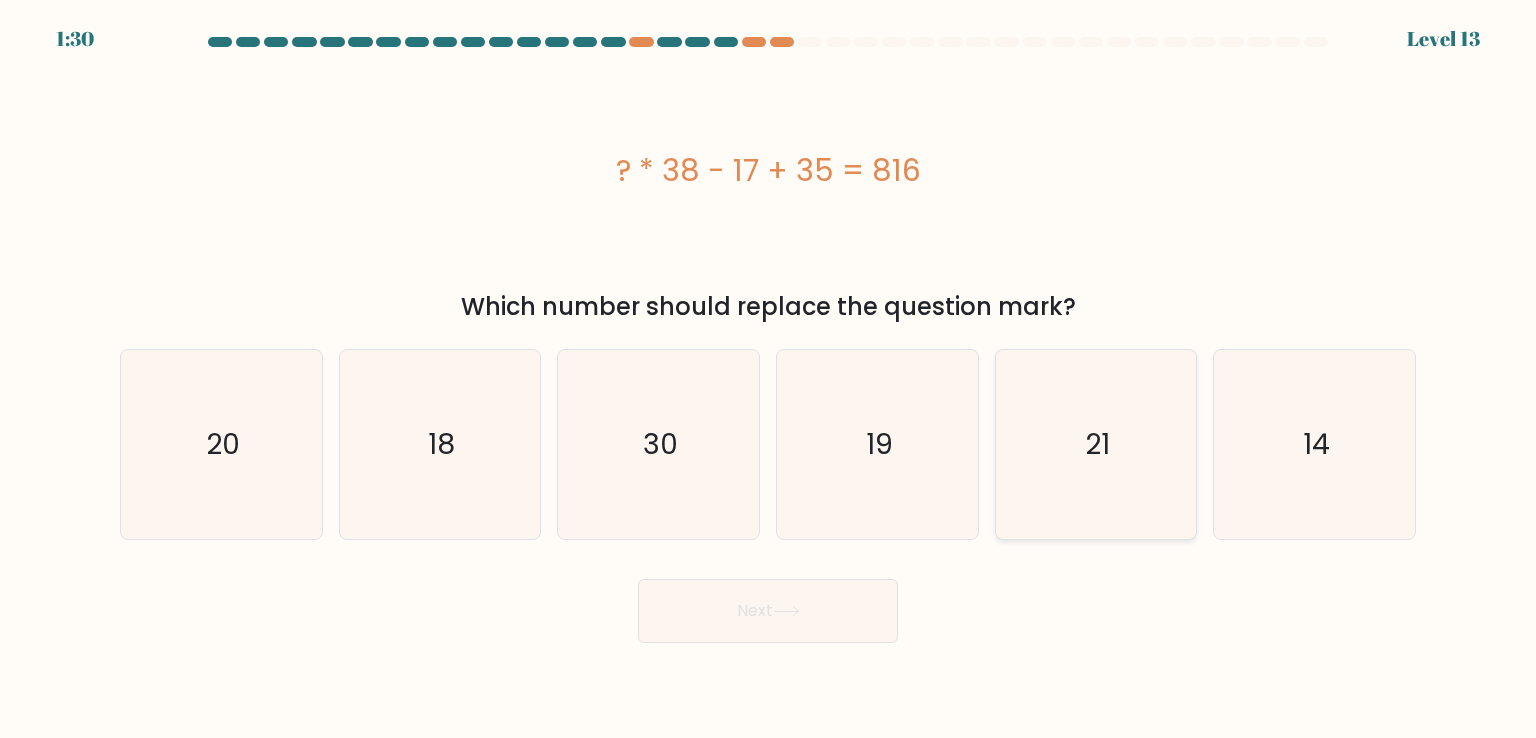 click on "21" 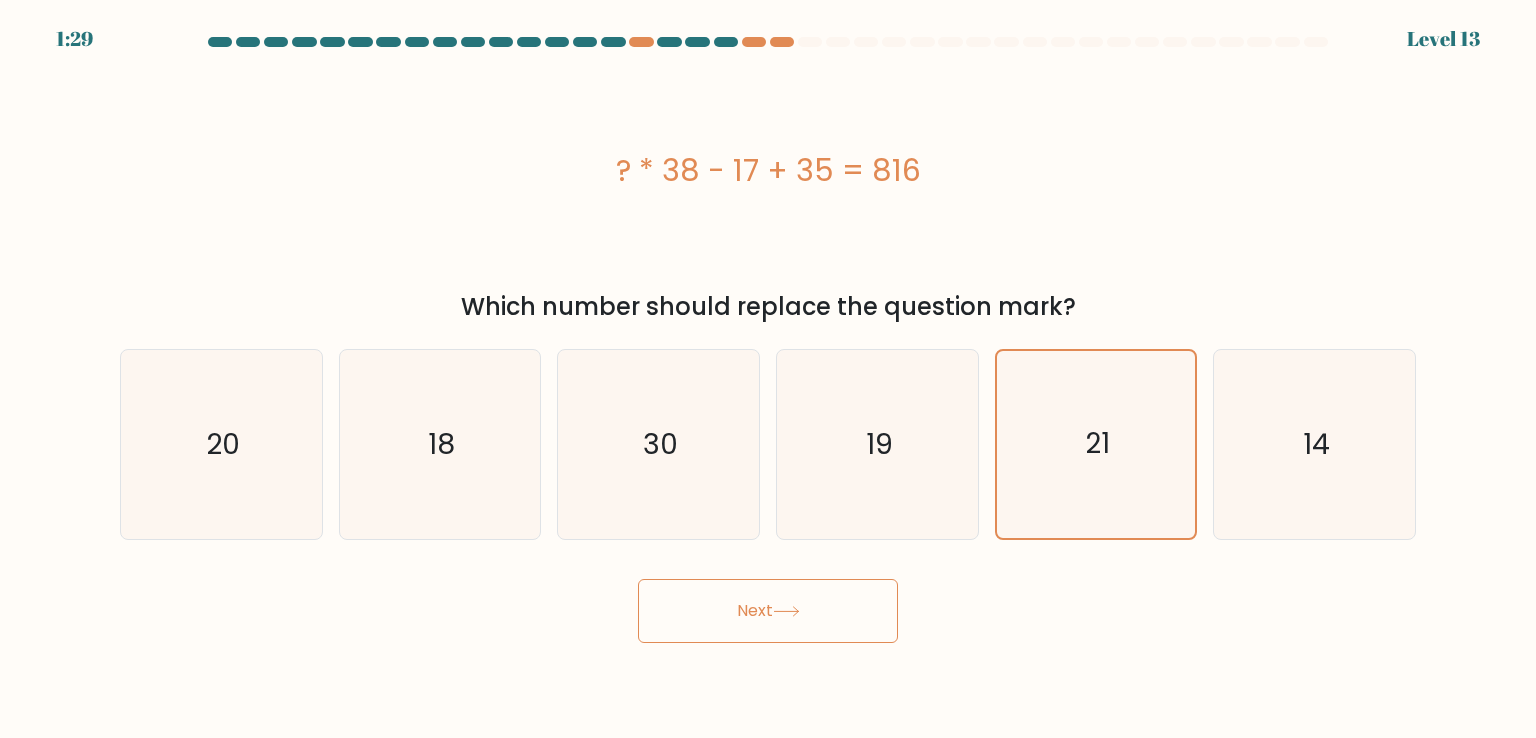 click on "Next" at bounding box center [768, 611] 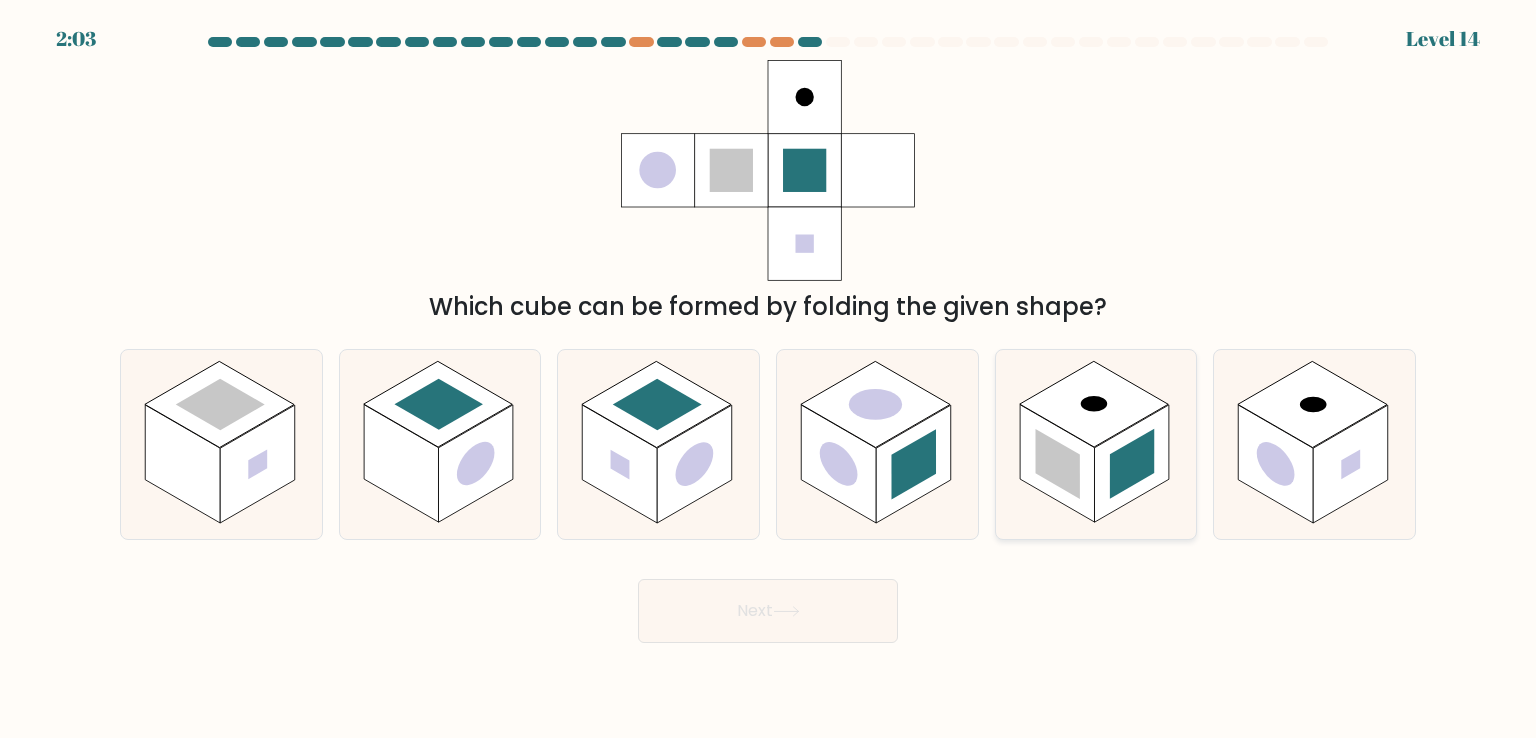 click 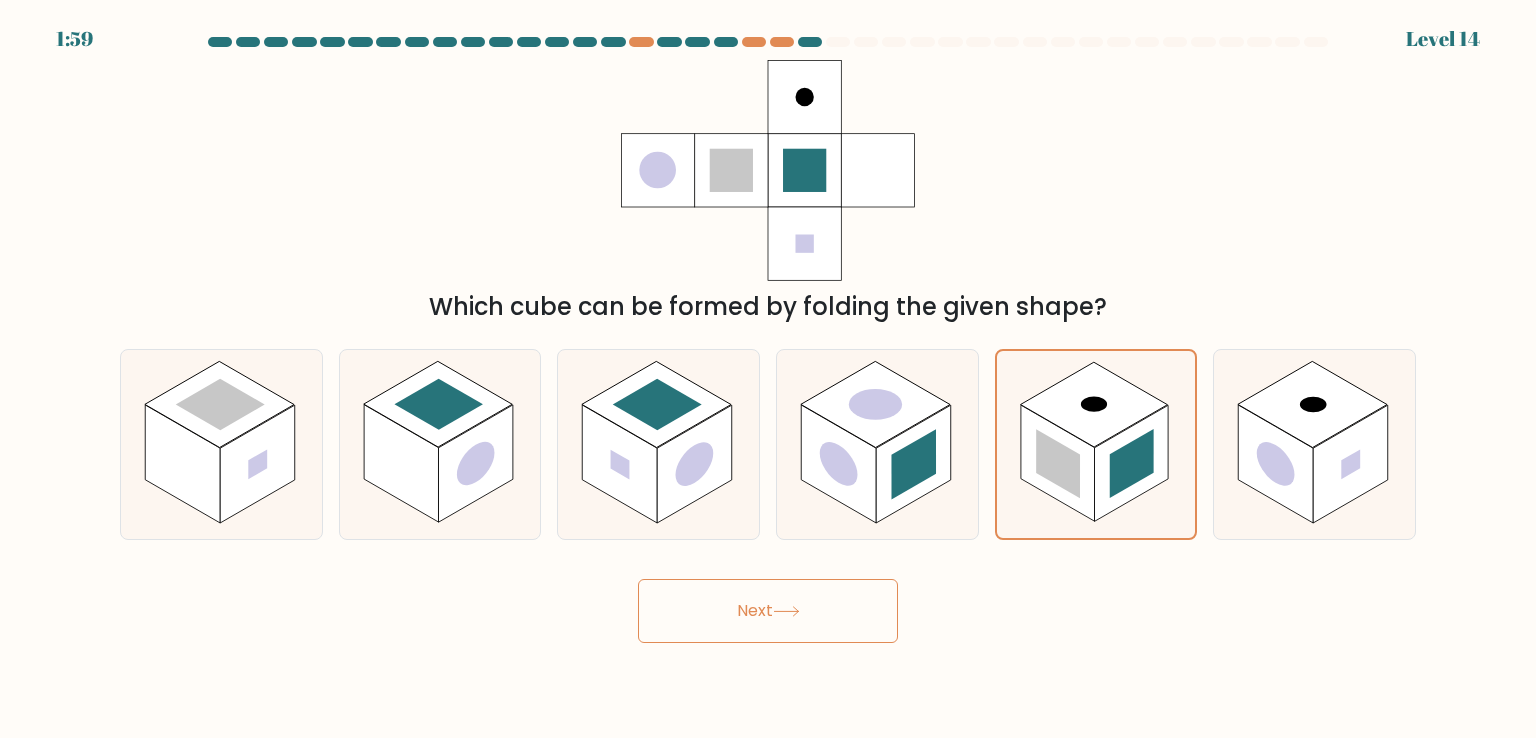 click on "Next" at bounding box center [768, 611] 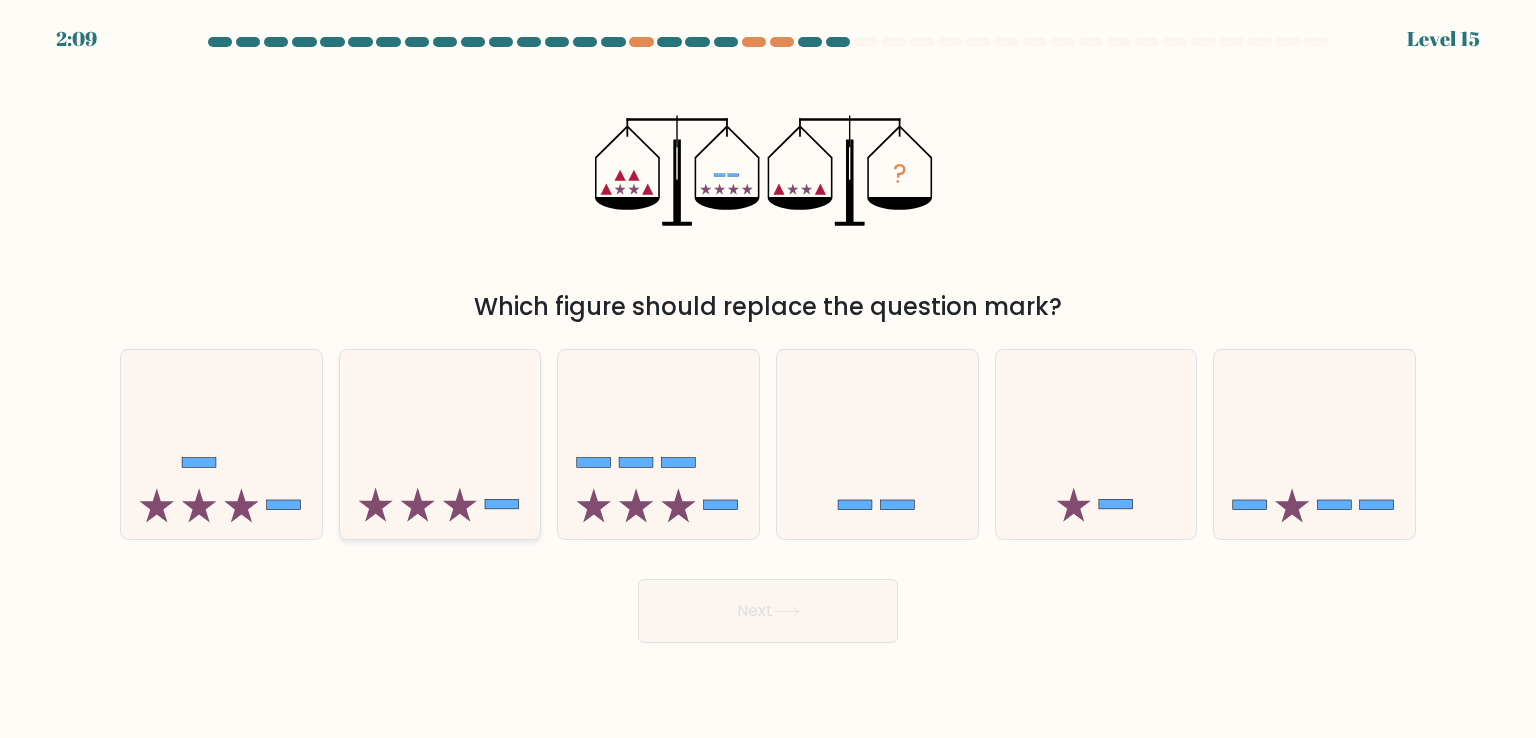 click 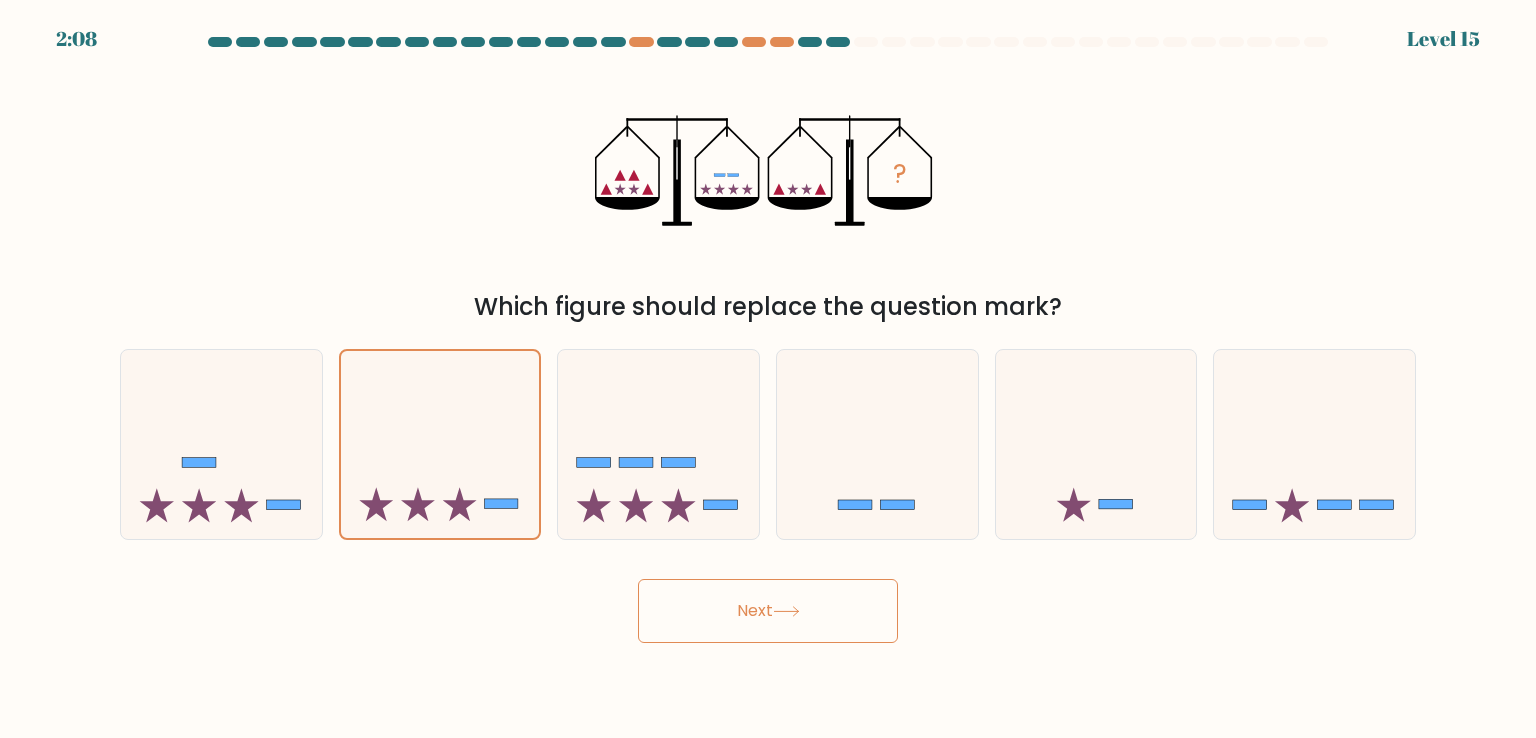 click on "Next" at bounding box center (768, 611) 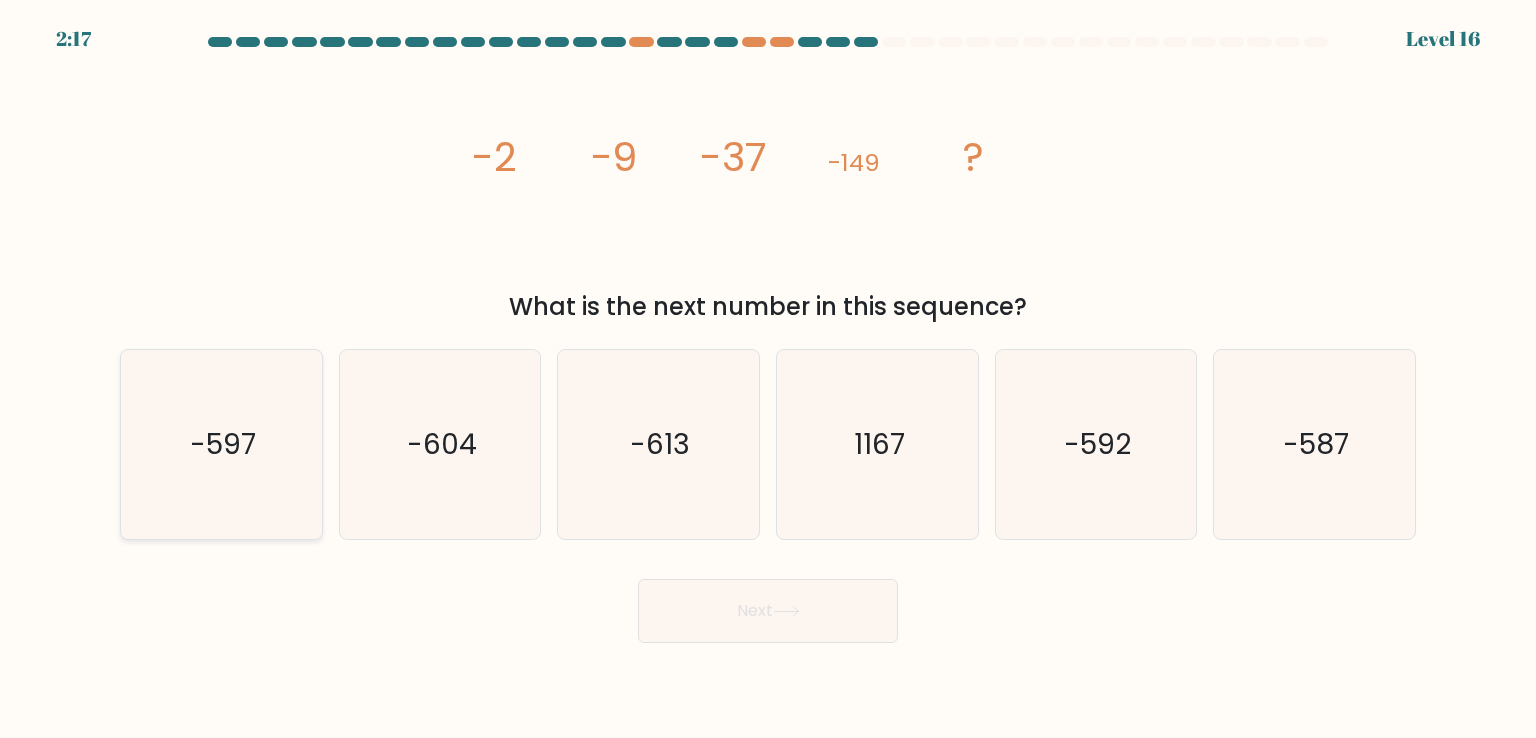 click on "-597" 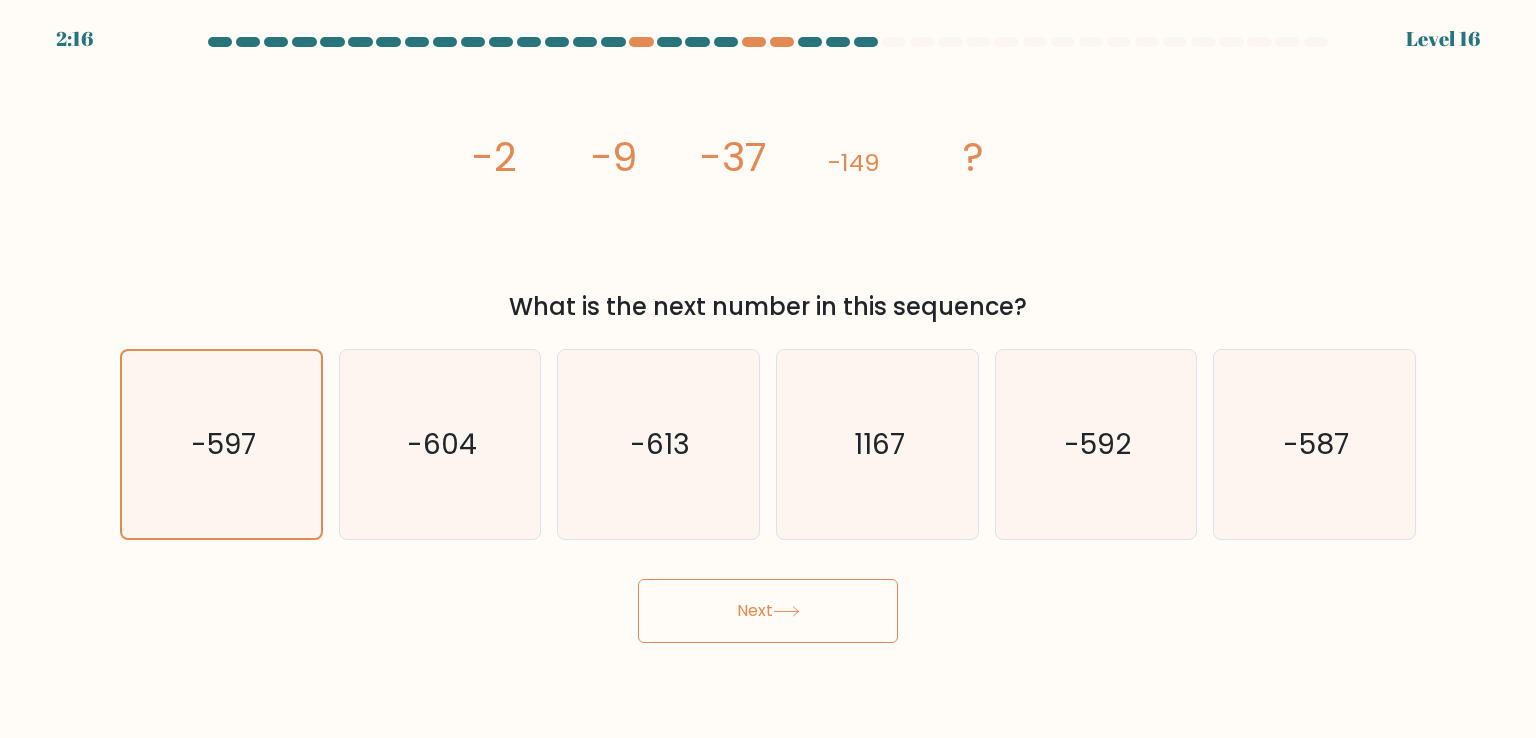click on "Next" at bounding box center [768, 611] 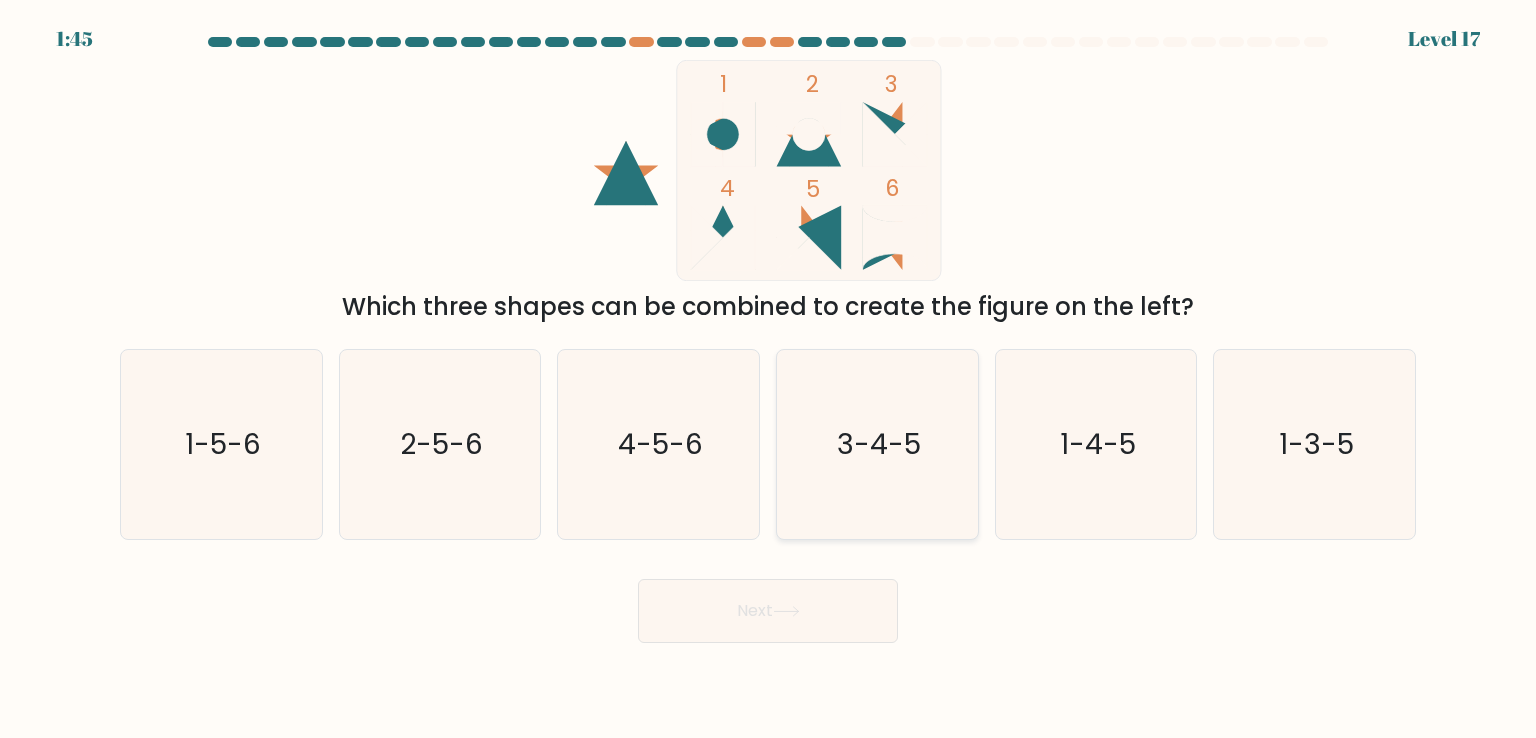 click on "3-4-5" 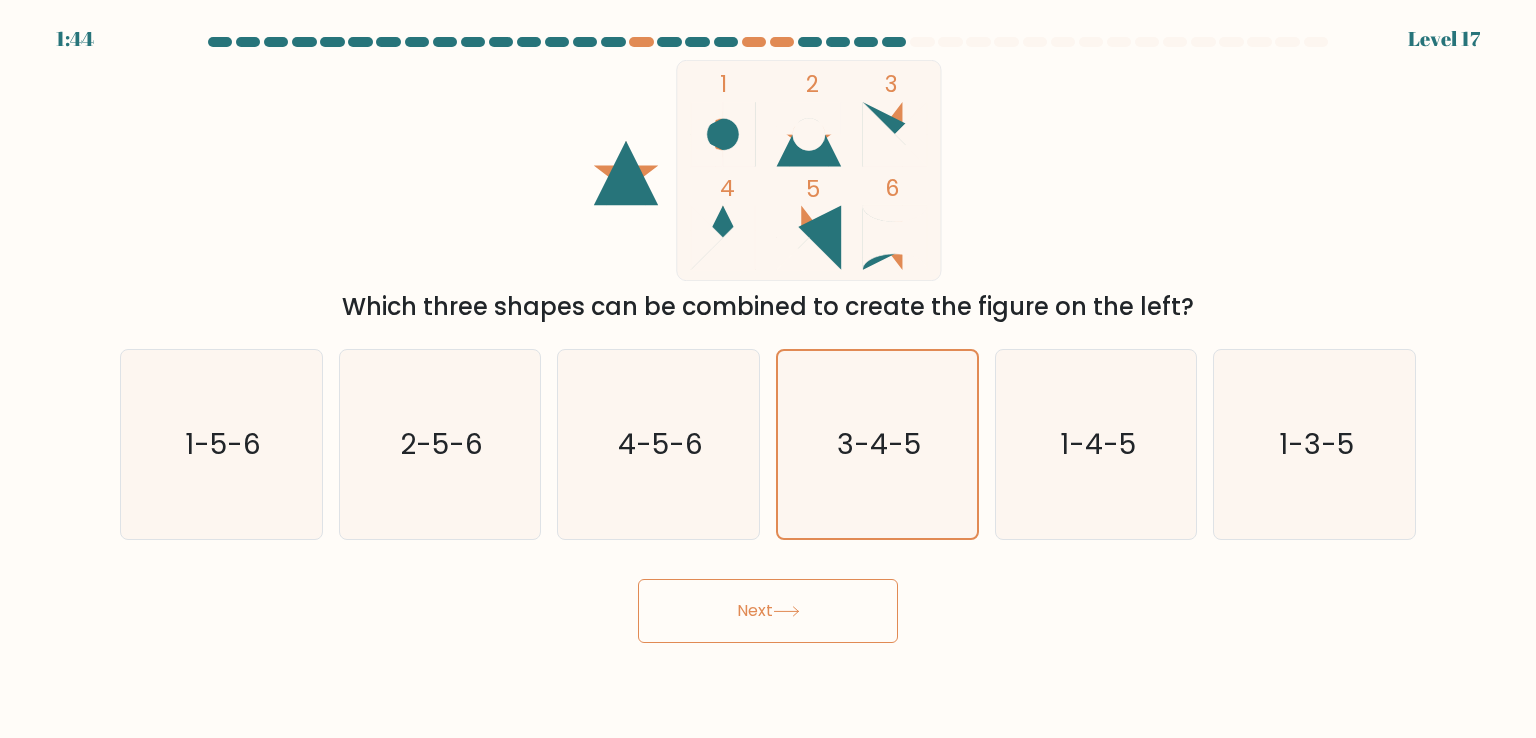 click on "Next" at bounding box center [768, 611] 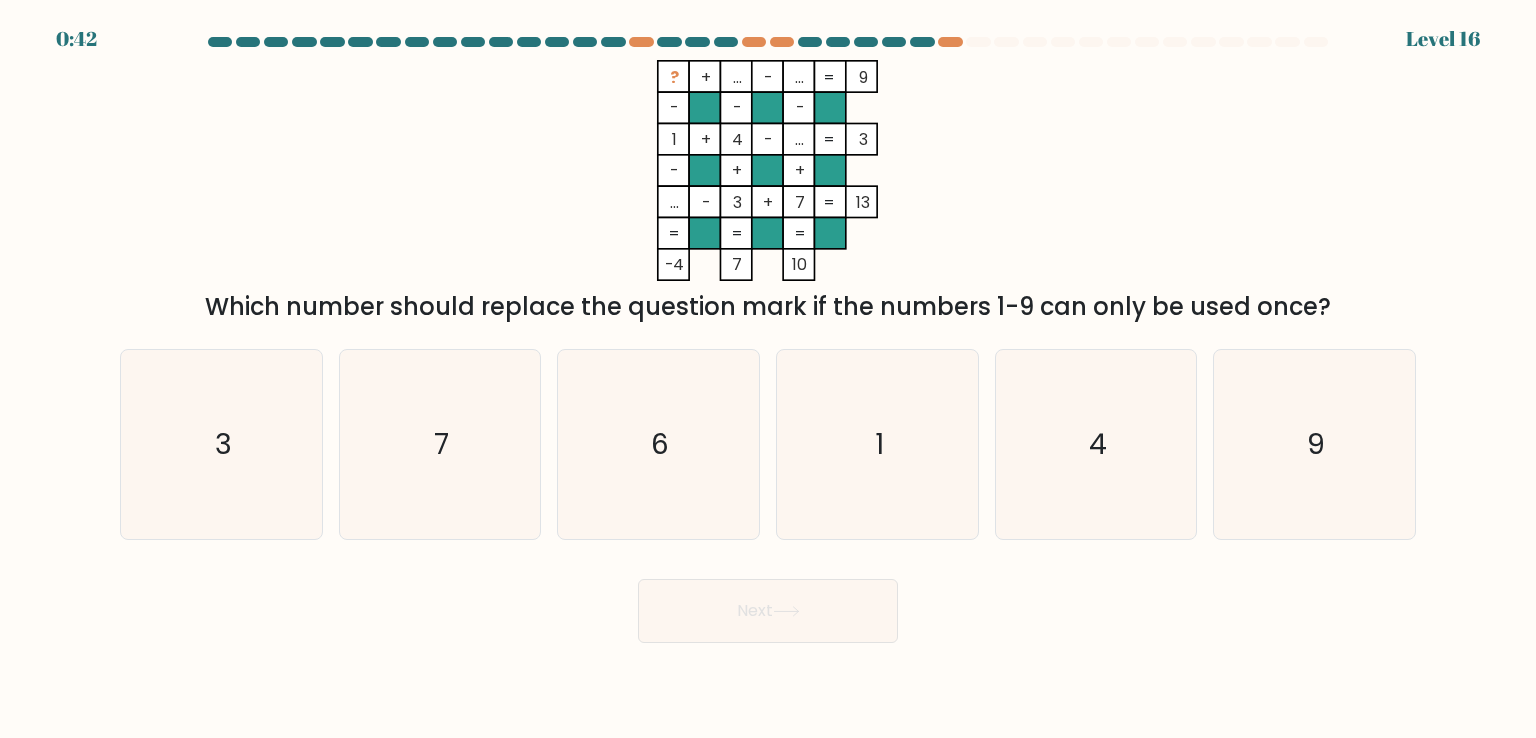 scroll, scrollTop: 0, scrollLeft: 0, axis: both 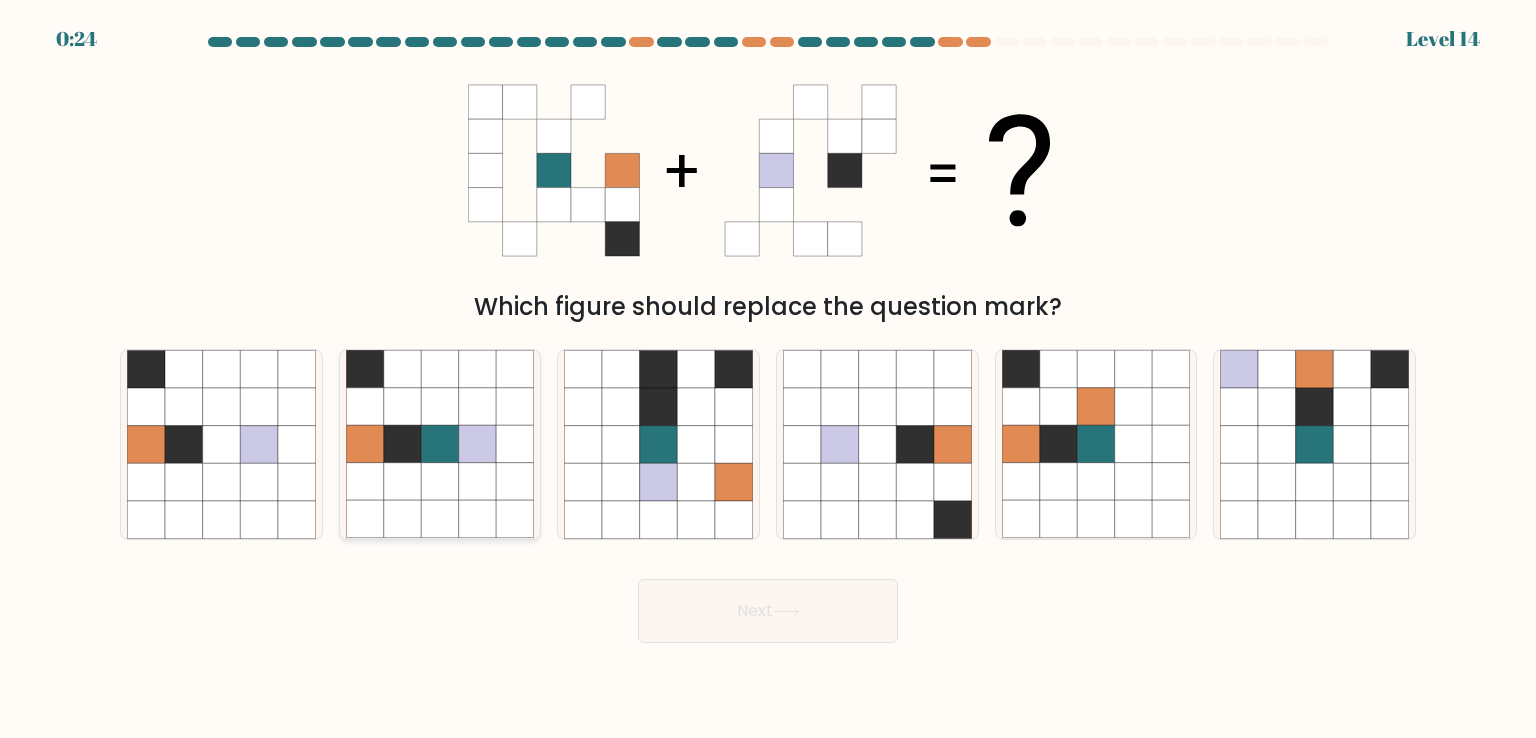 click 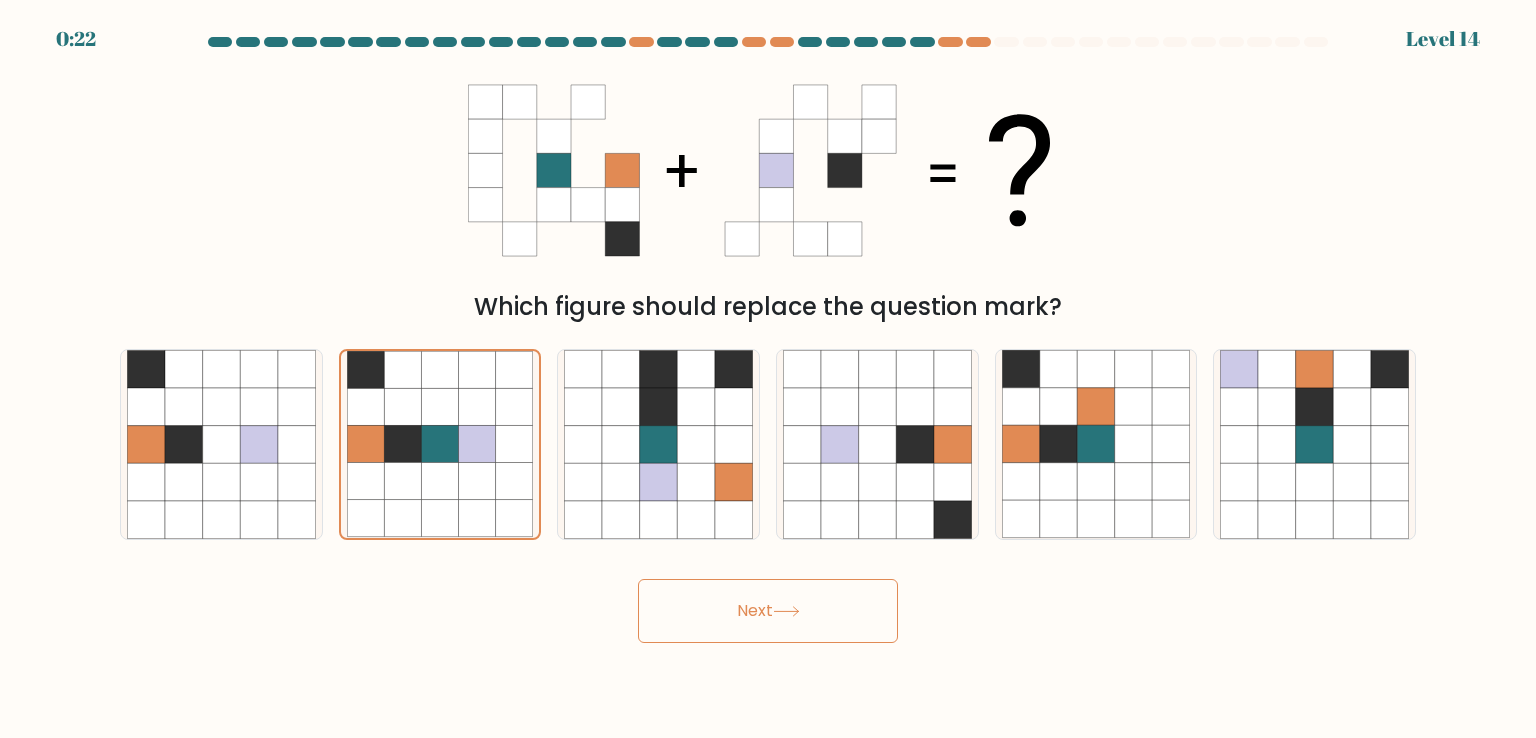 click on "0:22
Level 14" at bounding box center [768, 369] 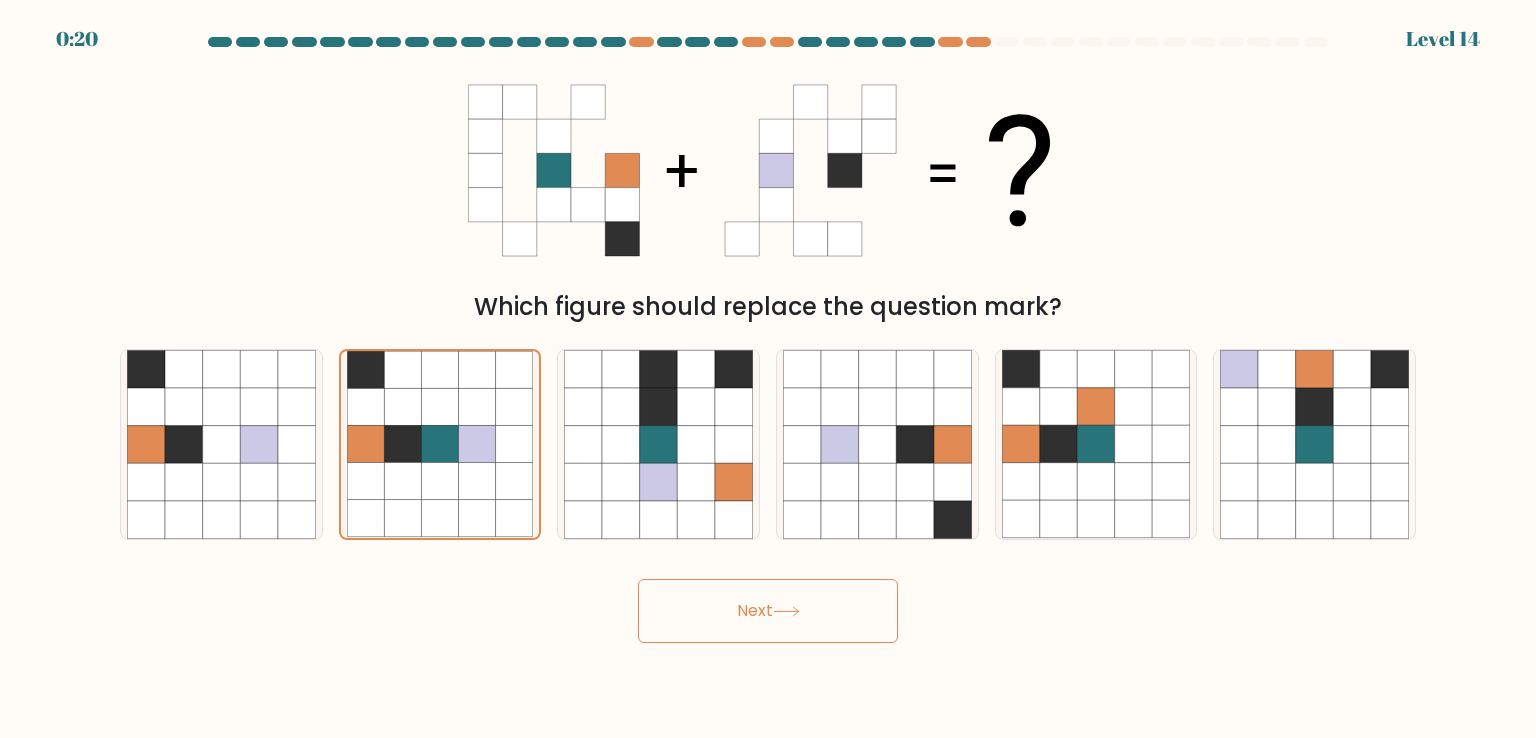 click on "Next" at bounding box center (768, 611) 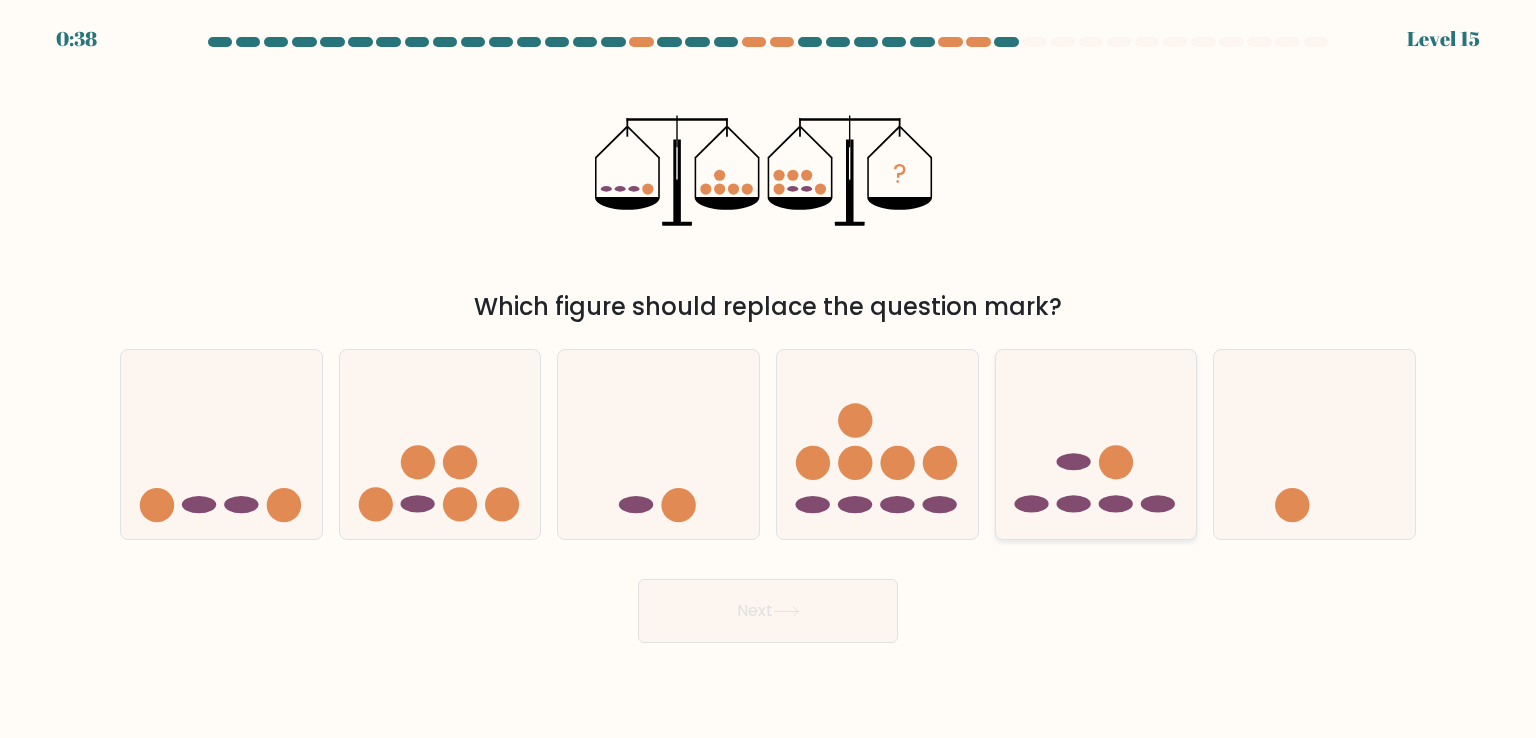 click 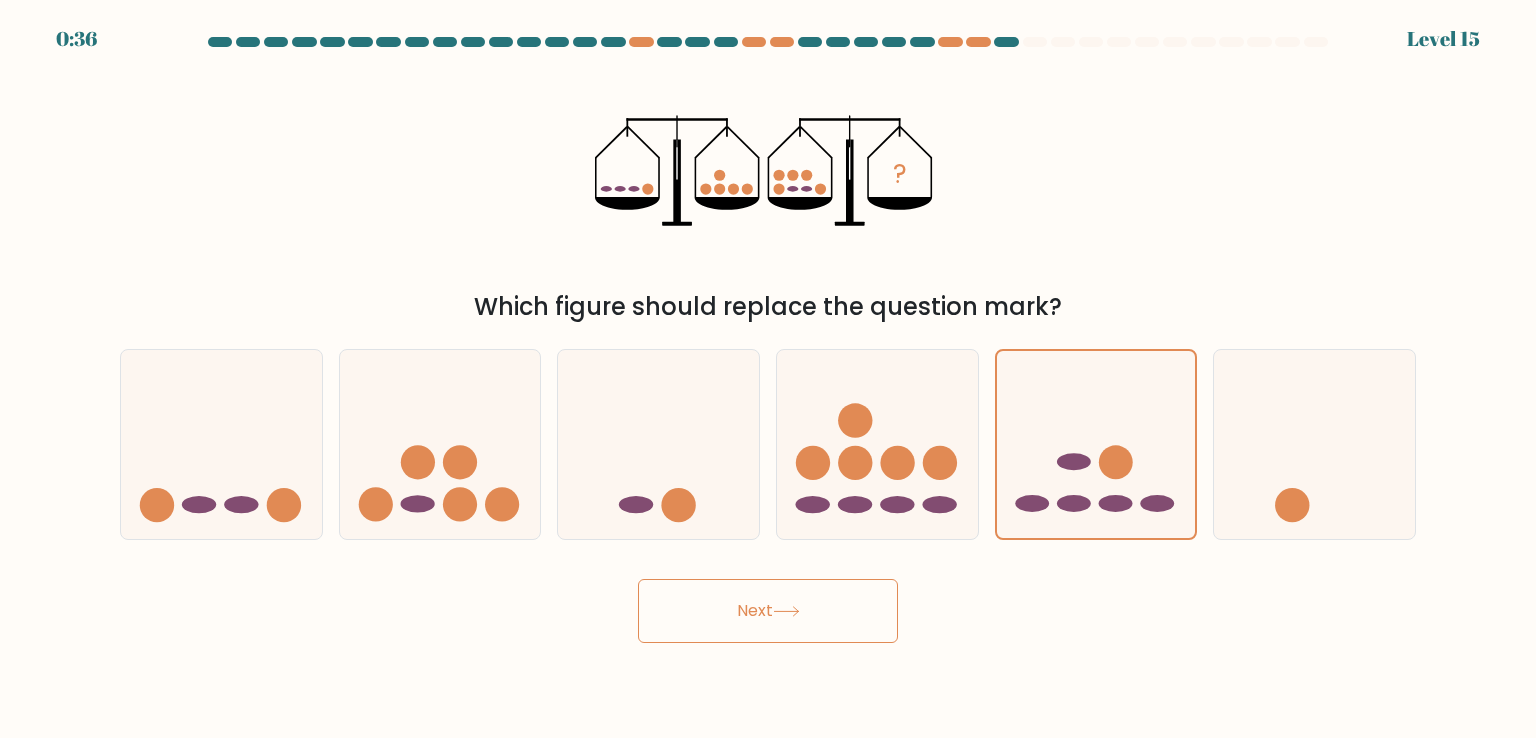 click on "Next" at bounding box center (768, 611) 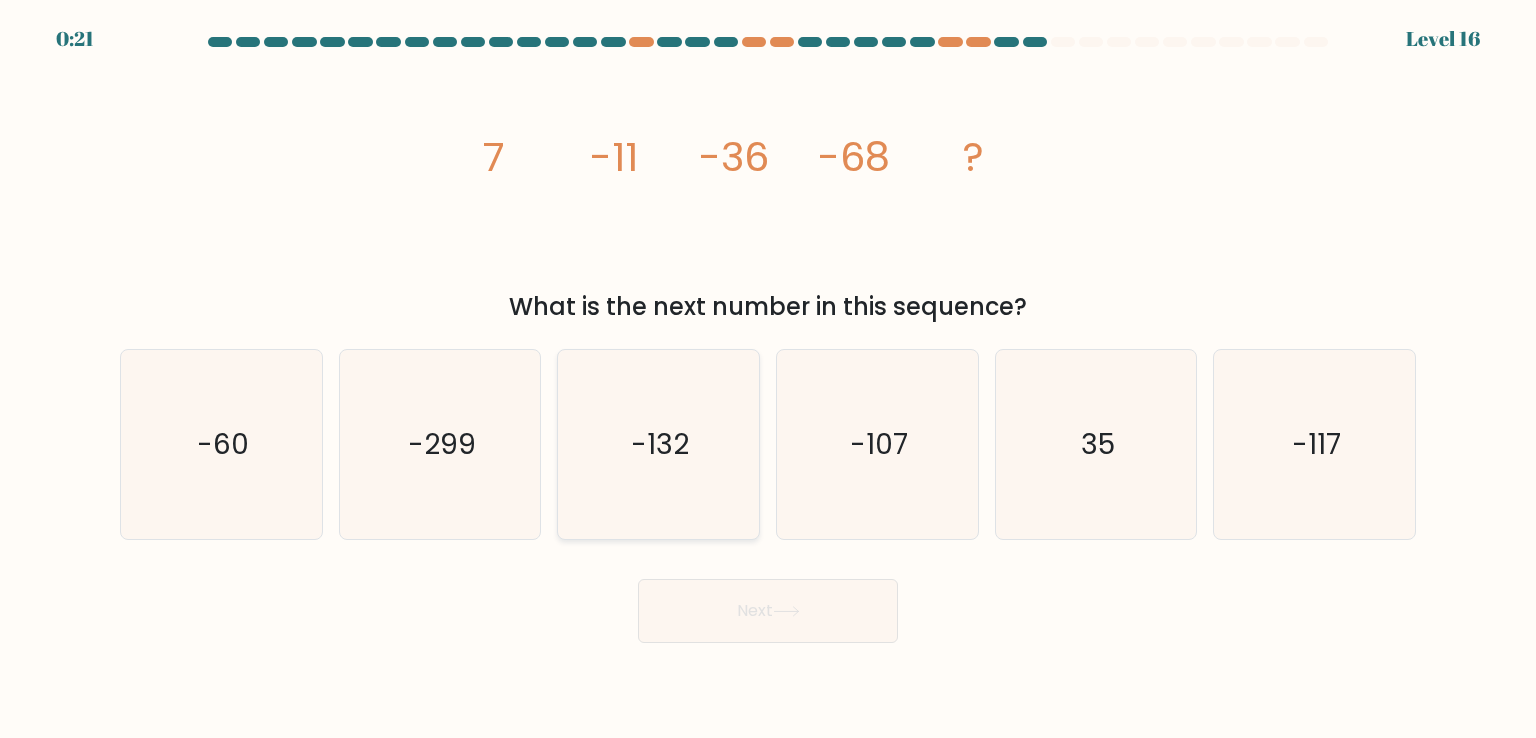 click on "-132" 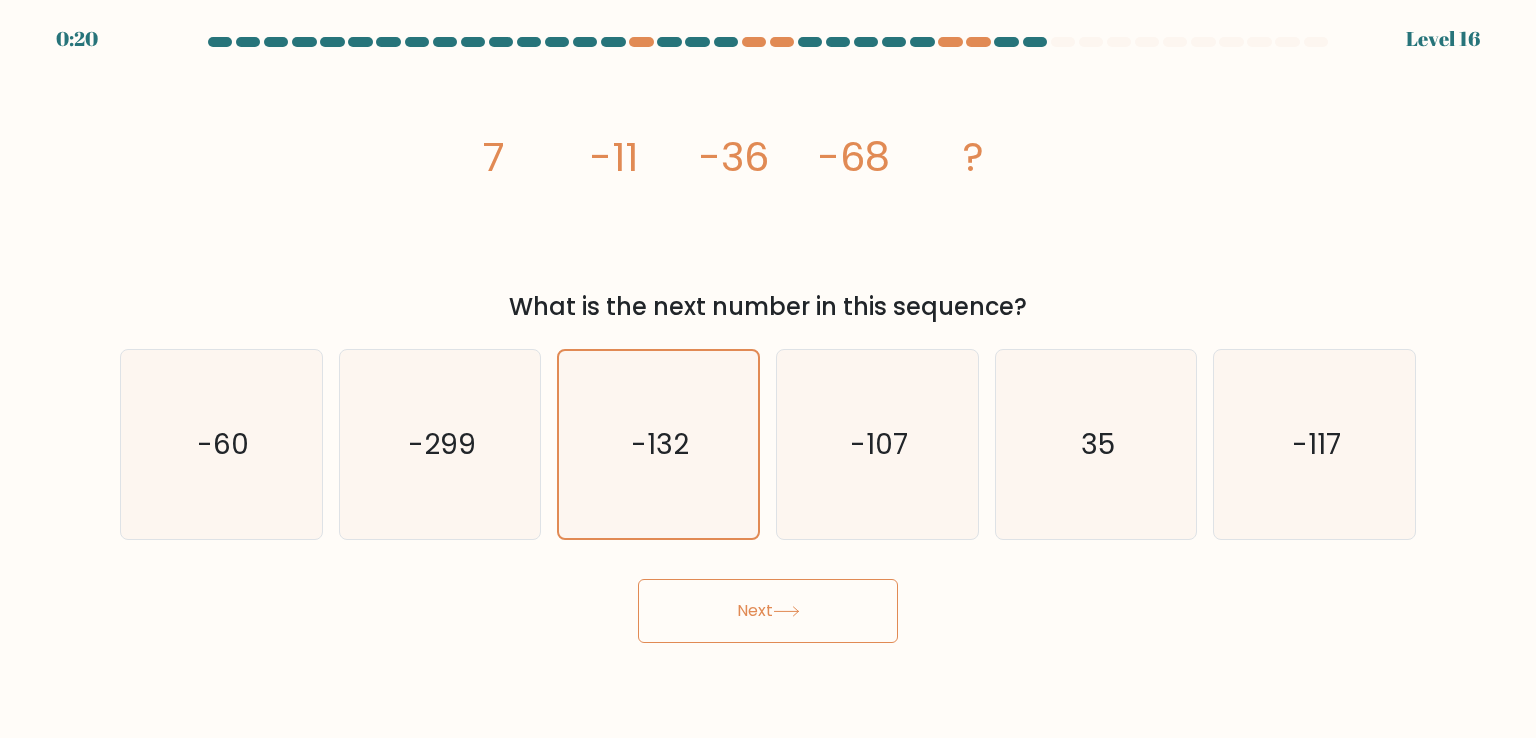 click on "Next" at bounding box center (768, 611) 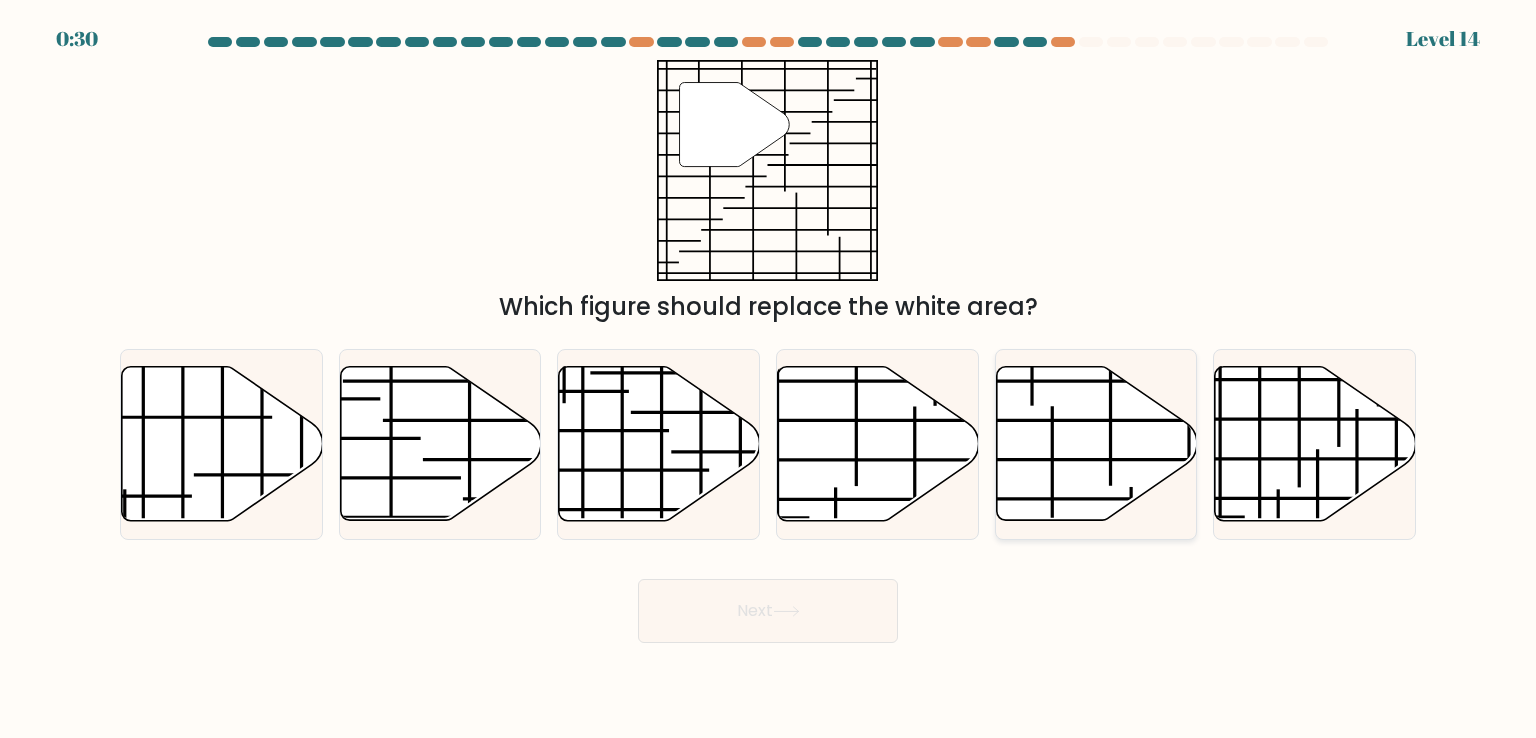 click 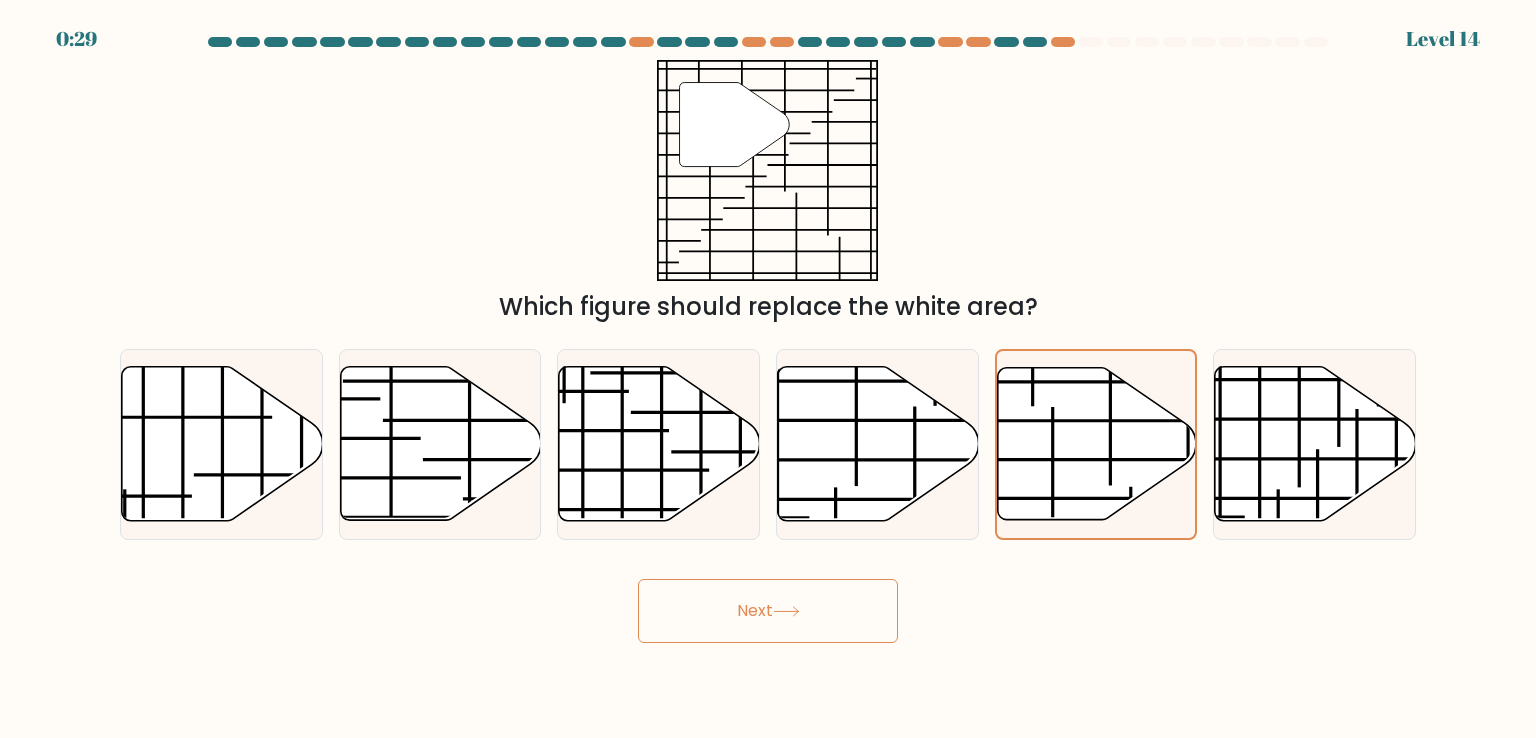 click on "Next" at bounding box center [768, 611] 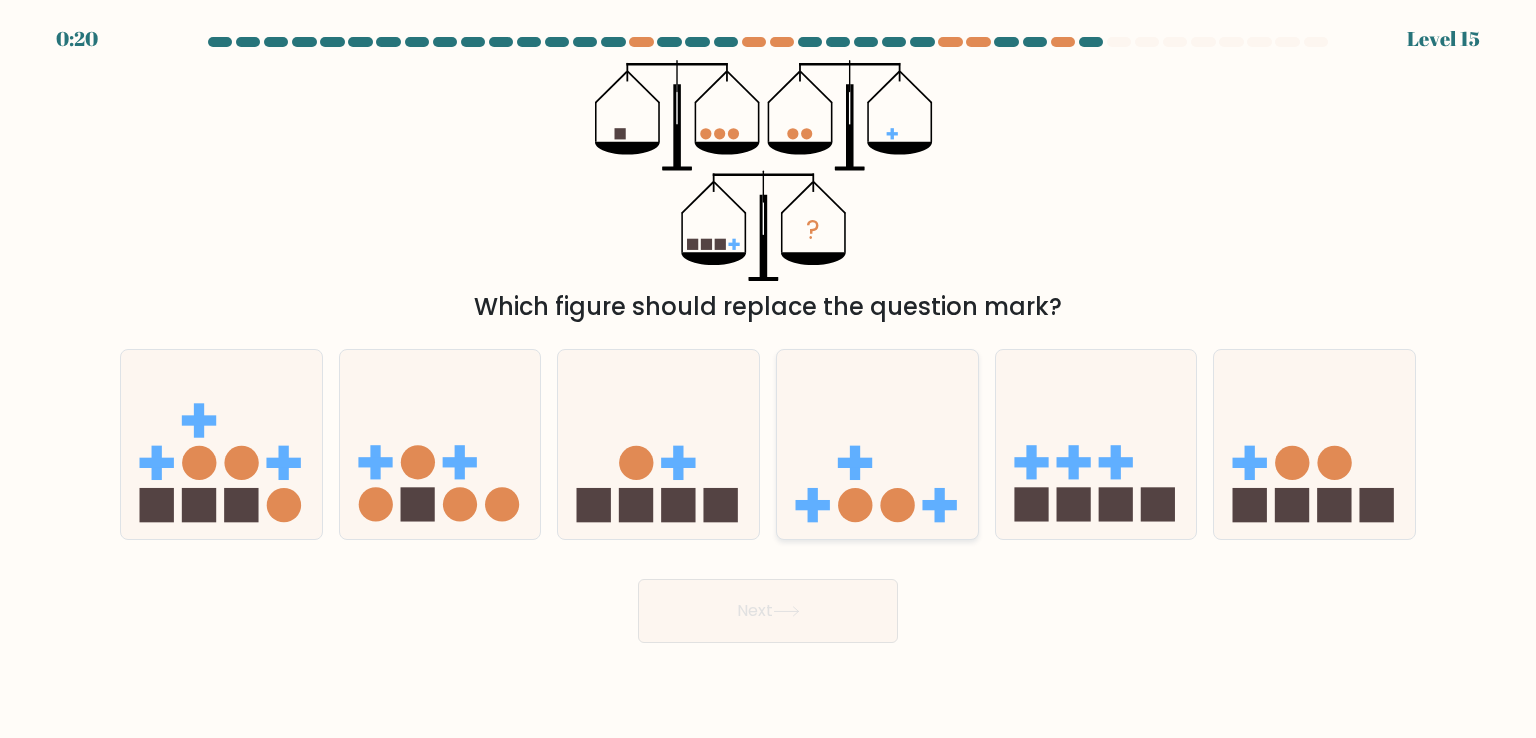 click 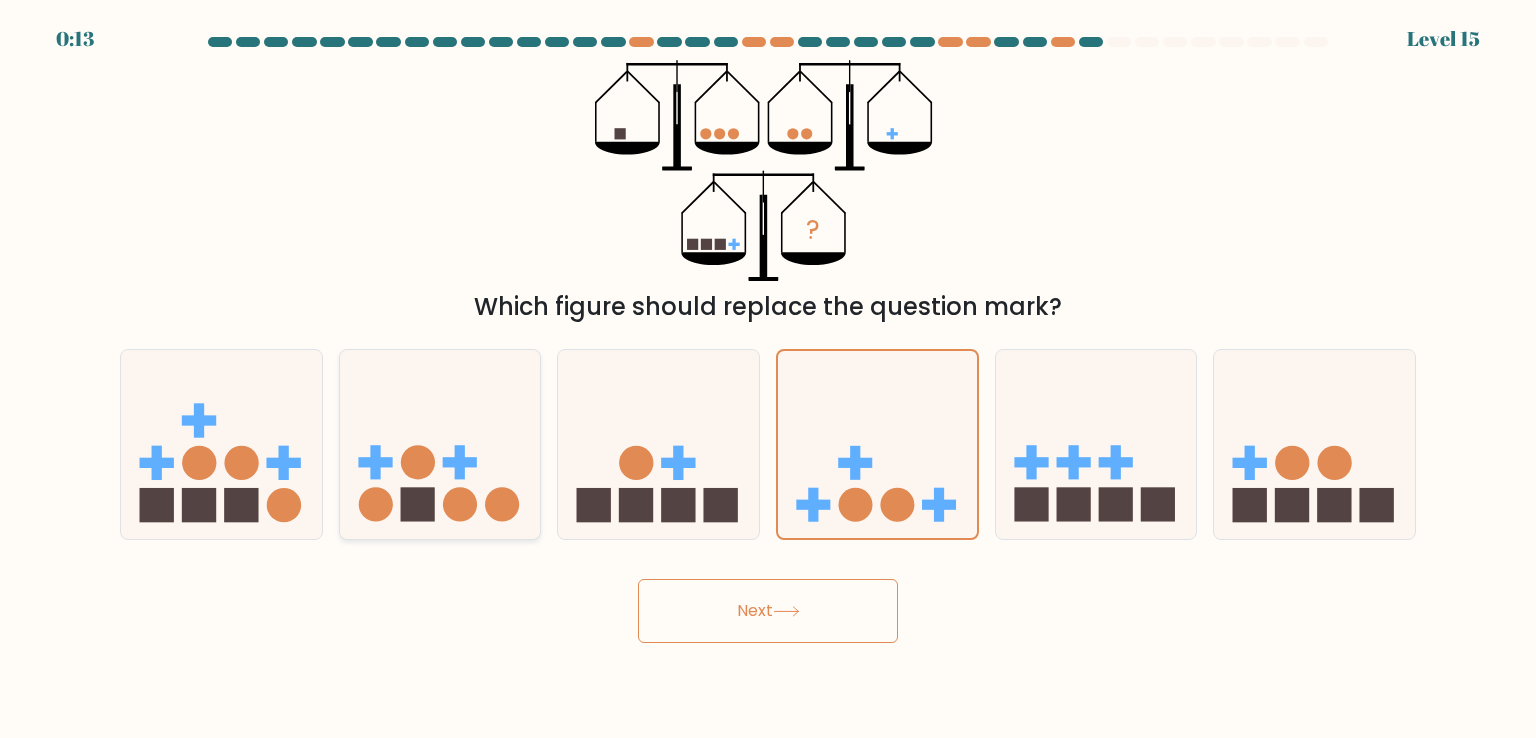 click 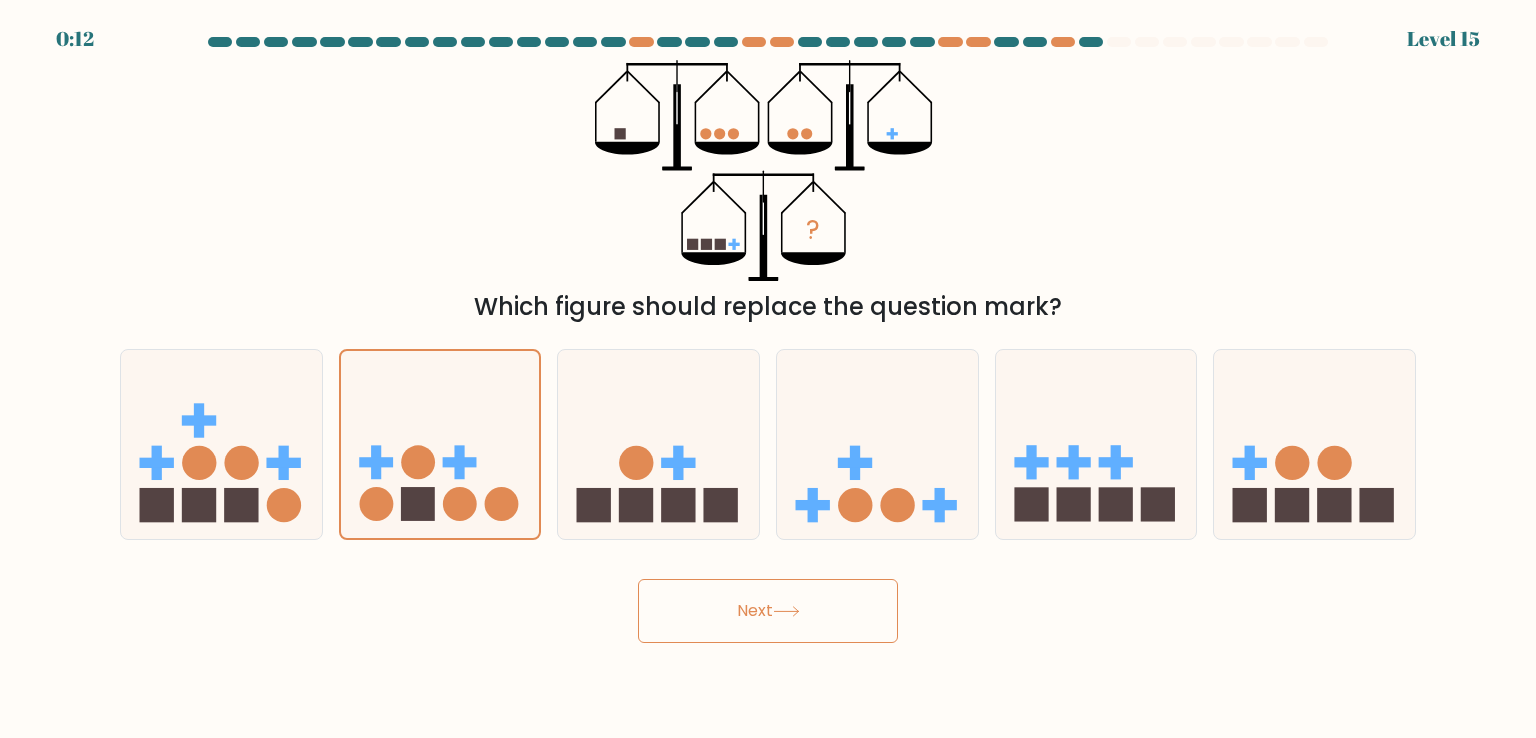 click on "Next" at bounding box center (768, 611) 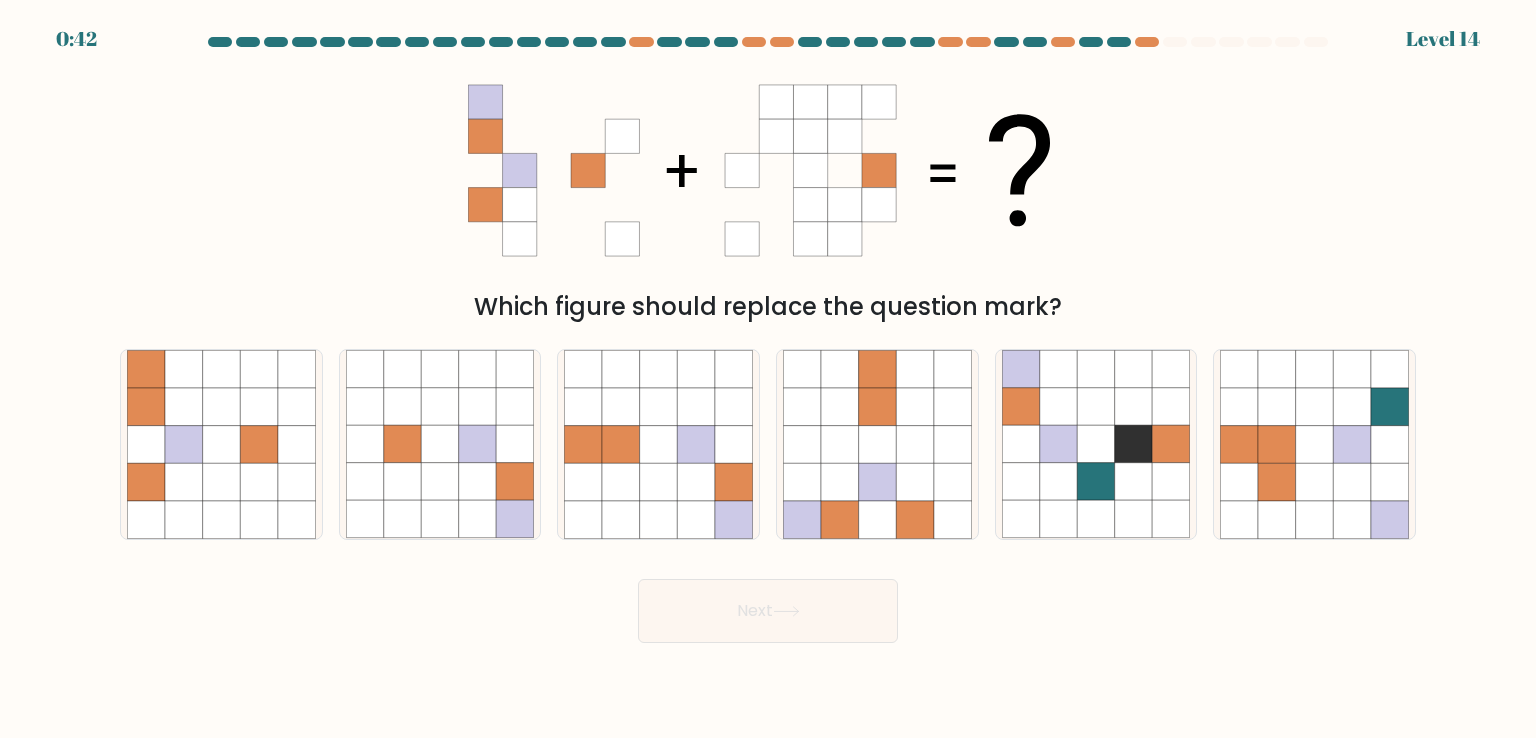 scroll, scrollTop: 0, scrollLeft: 0, axis: both 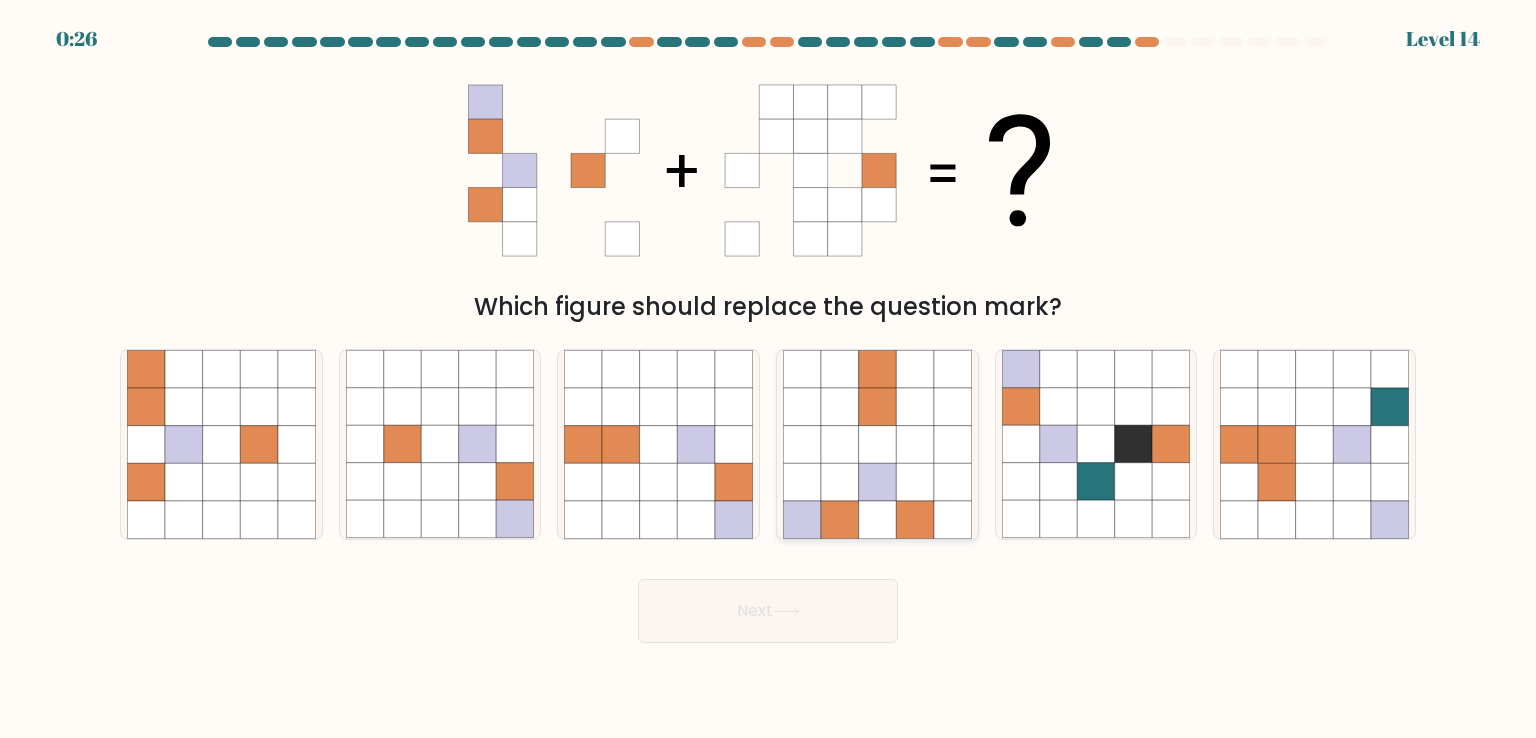 click 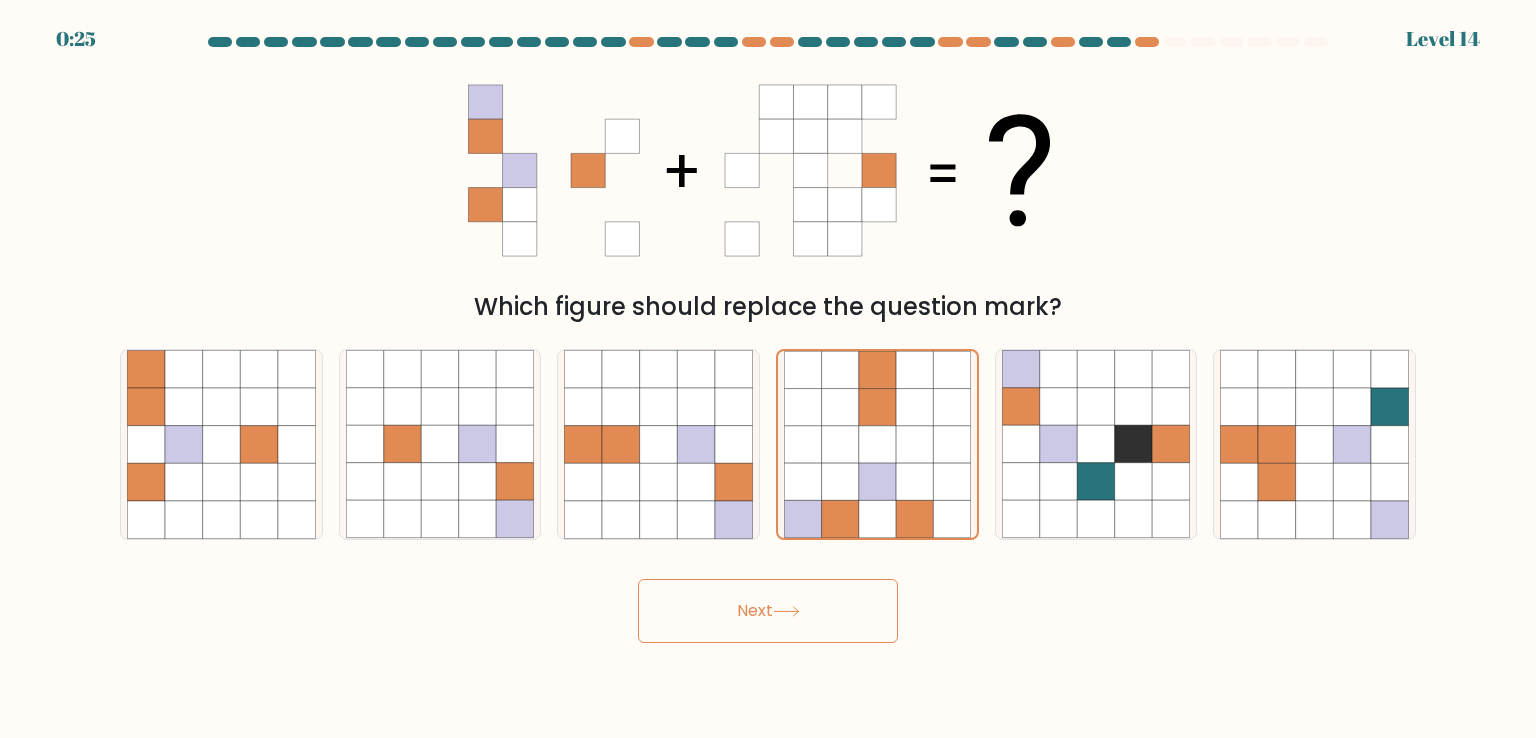 click on "Next" at bounding box center [768, 611] 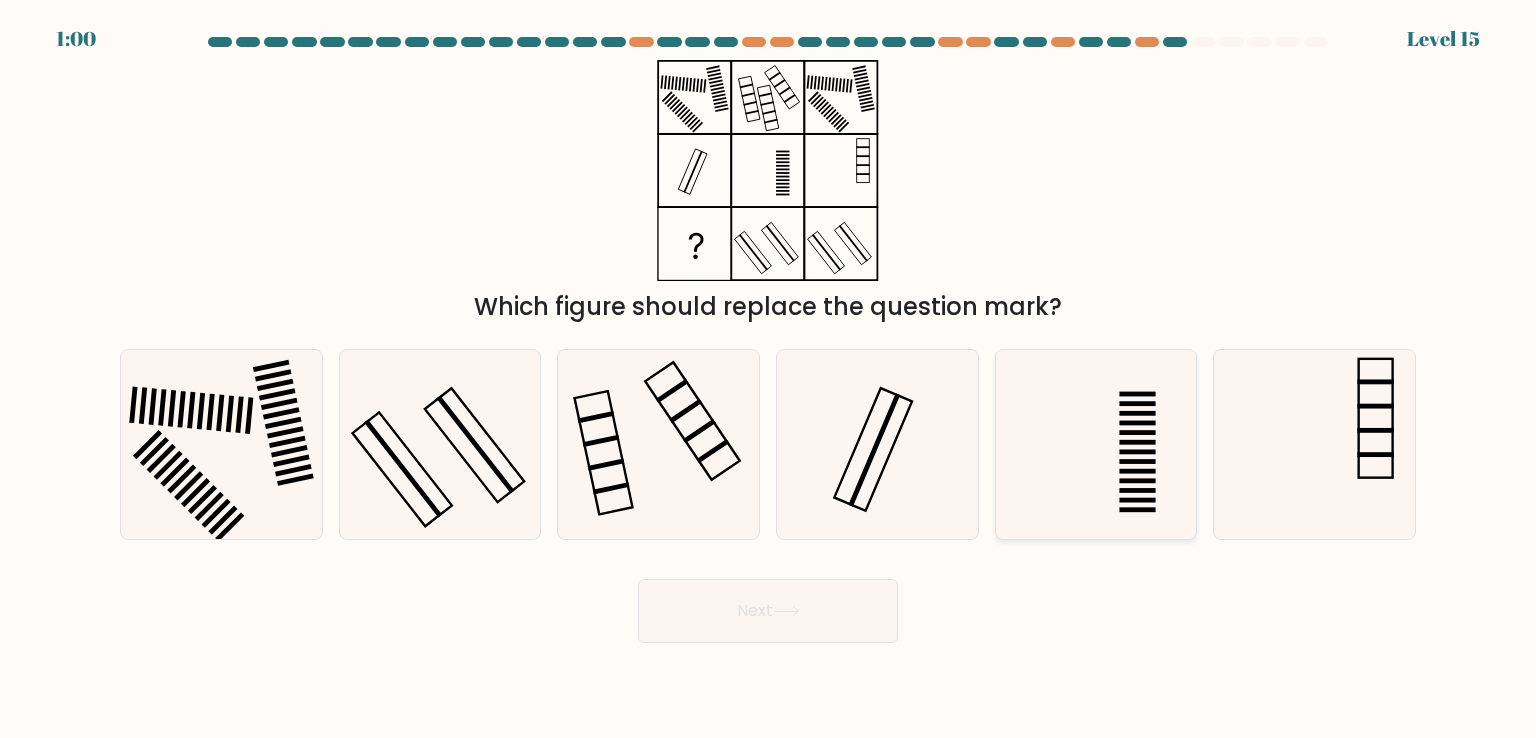 click 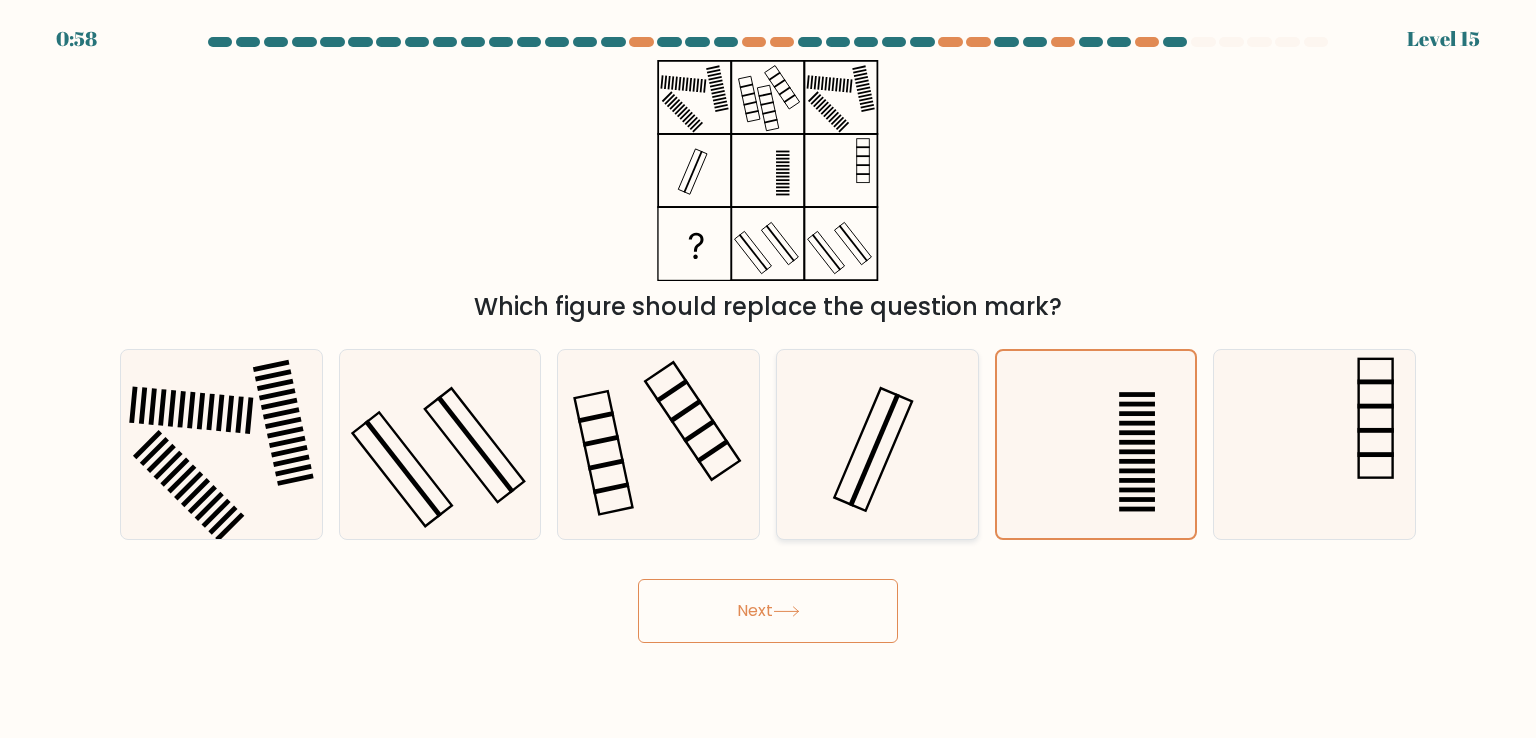 click 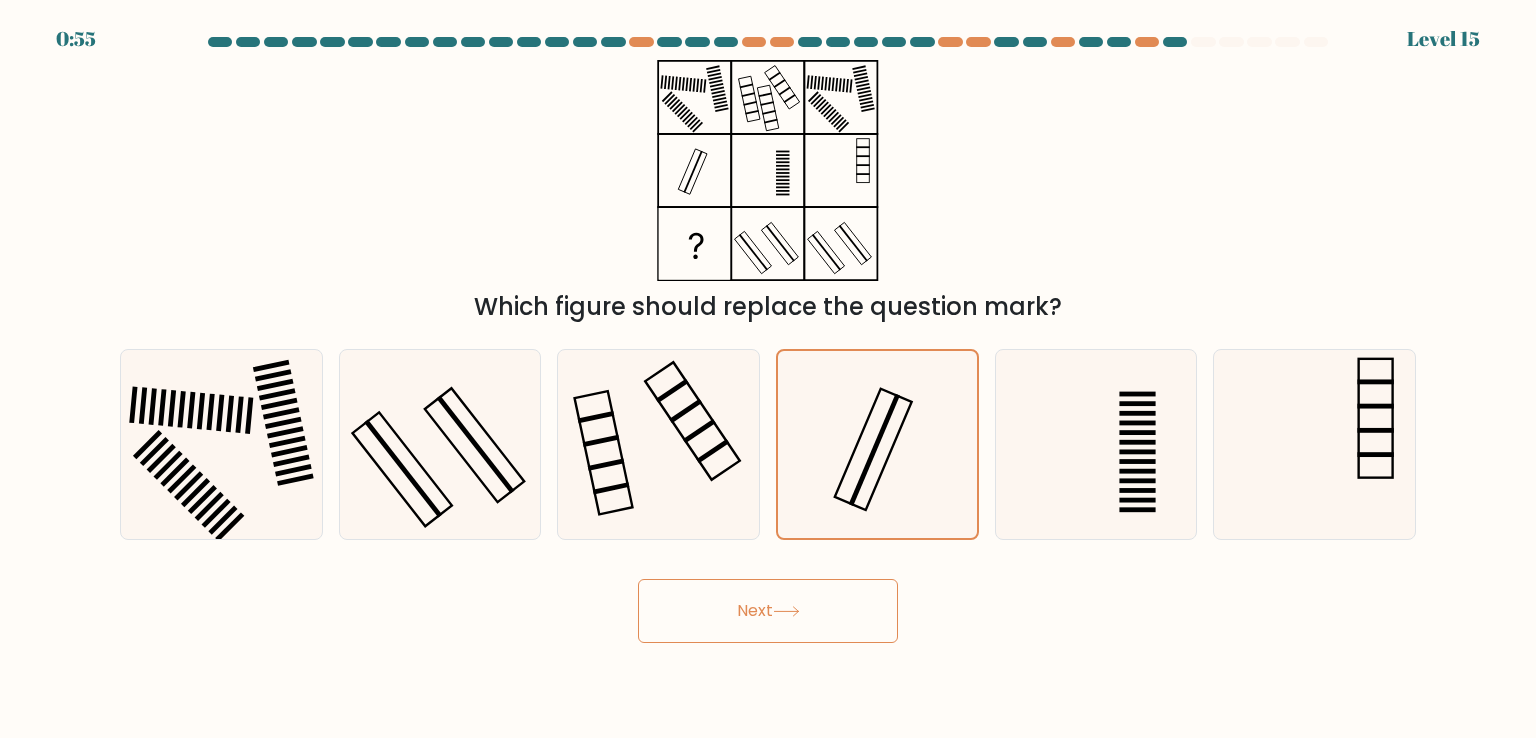click on "Next" at bounding box center (768, 611) 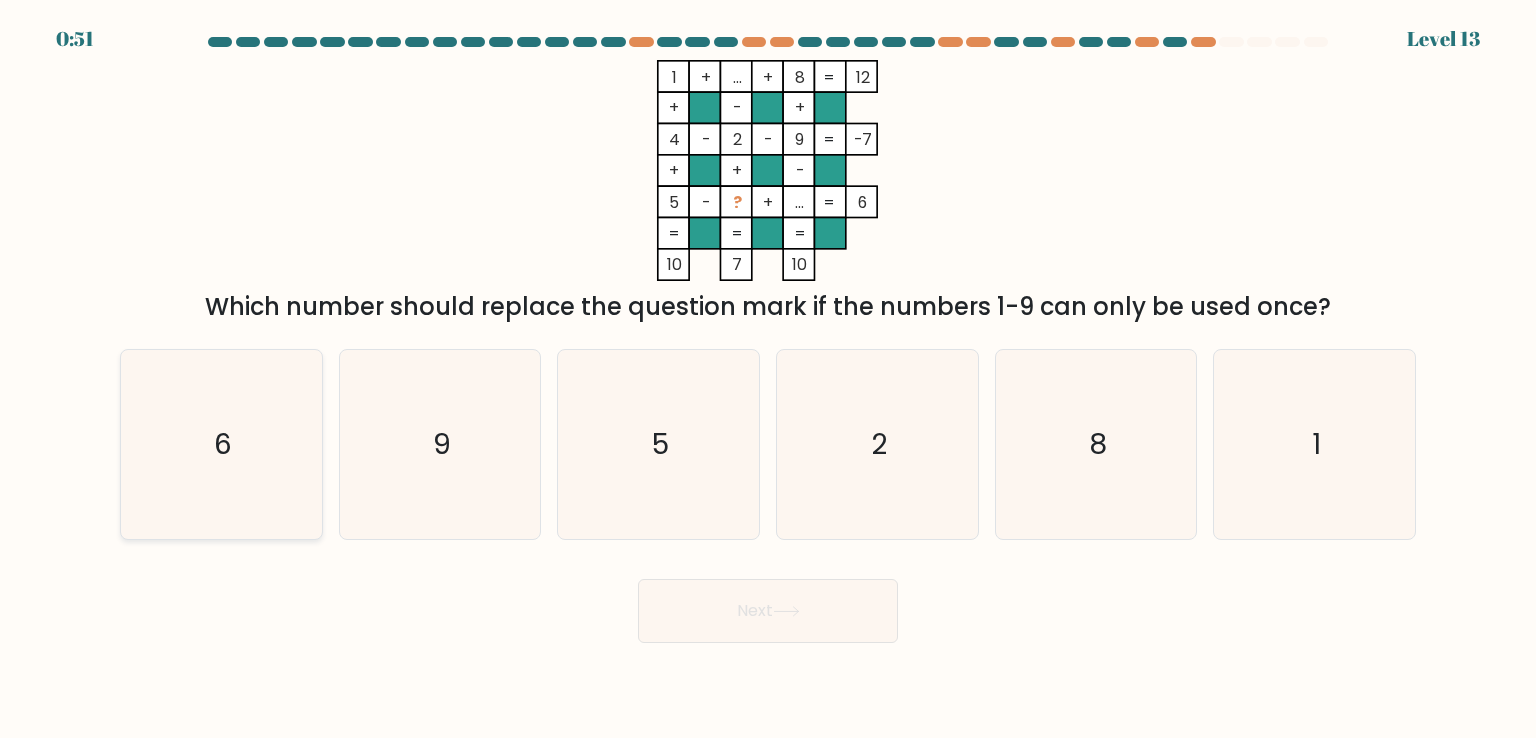 click on "6" 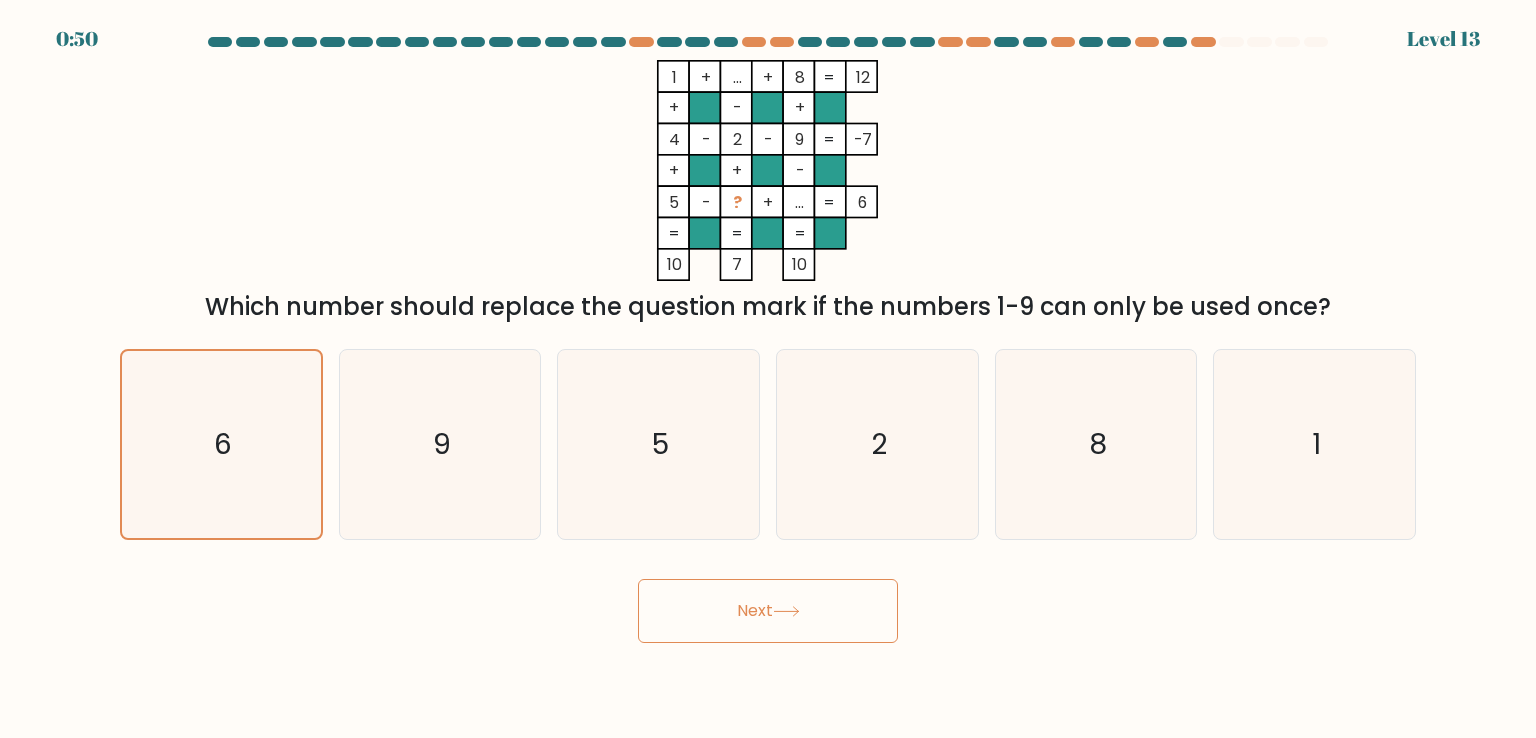 click on "Next" at bounding box center [768, 611] 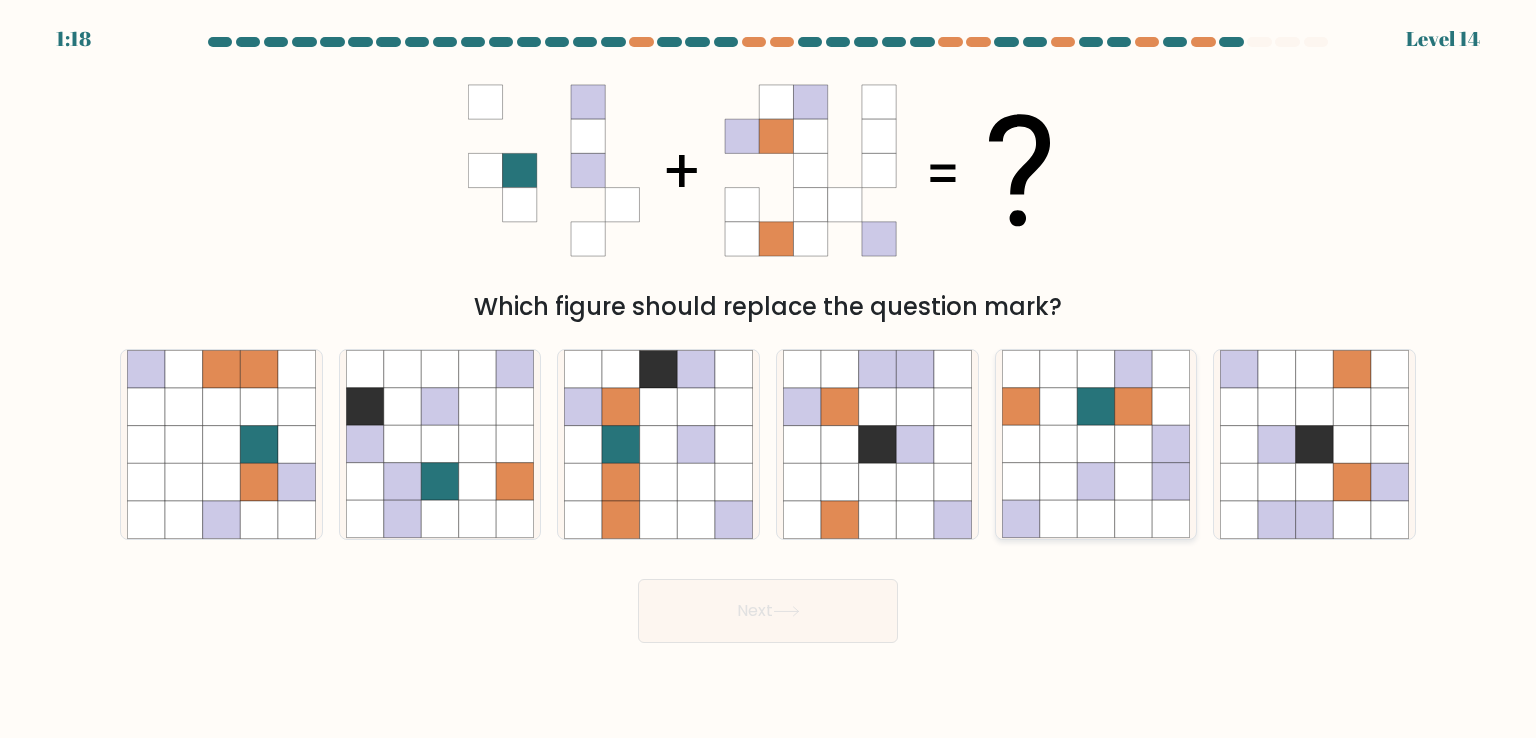 click 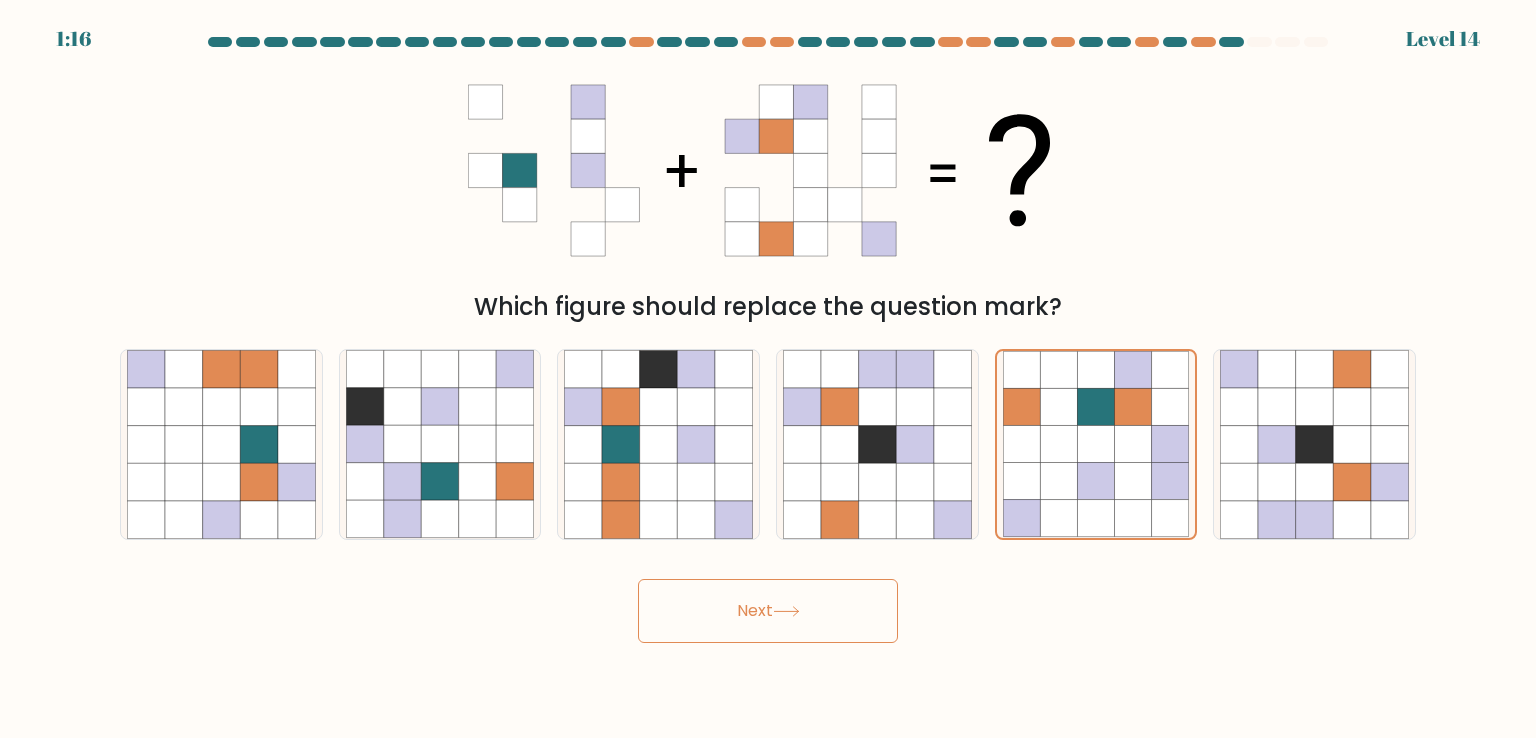 click on "Next" at bounding box center [768, 611] 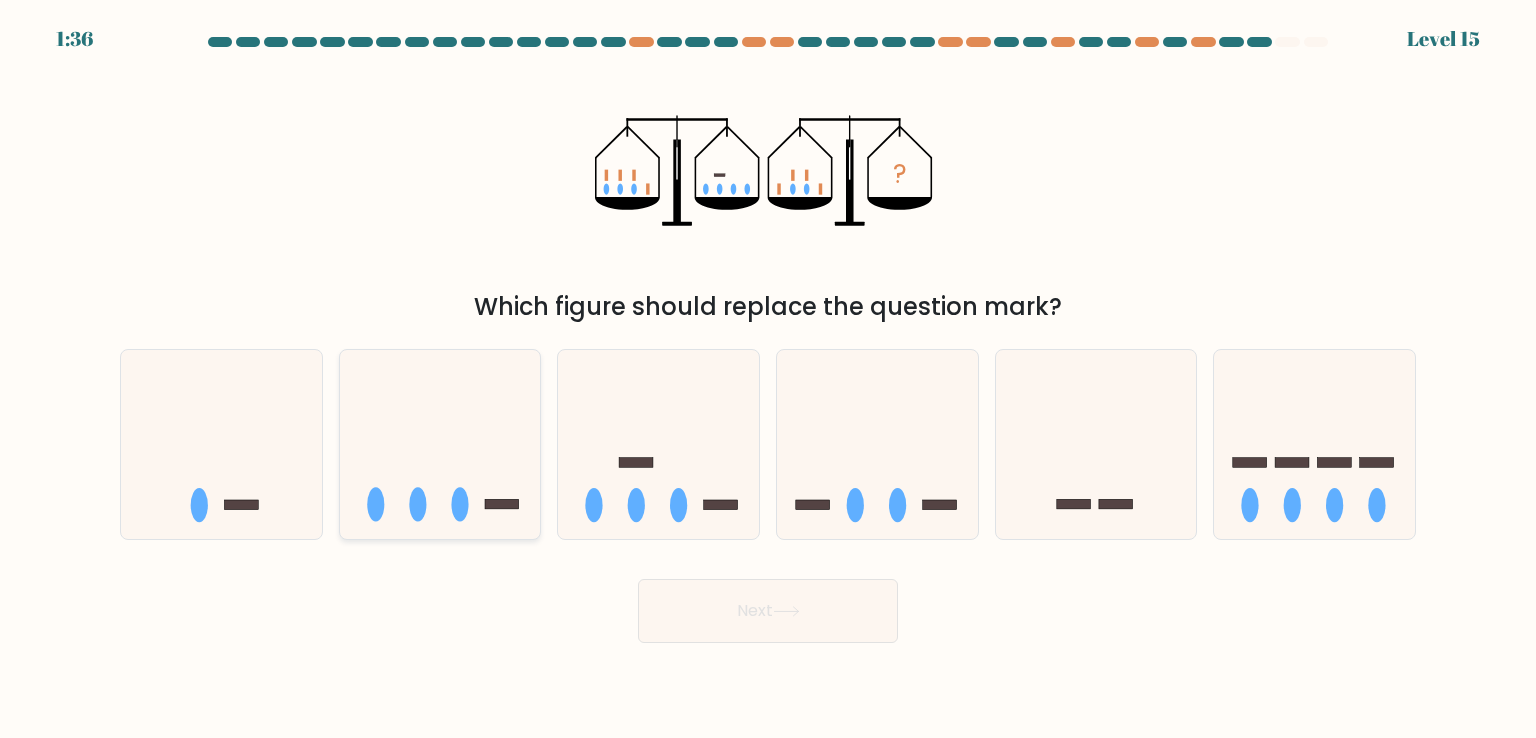 click 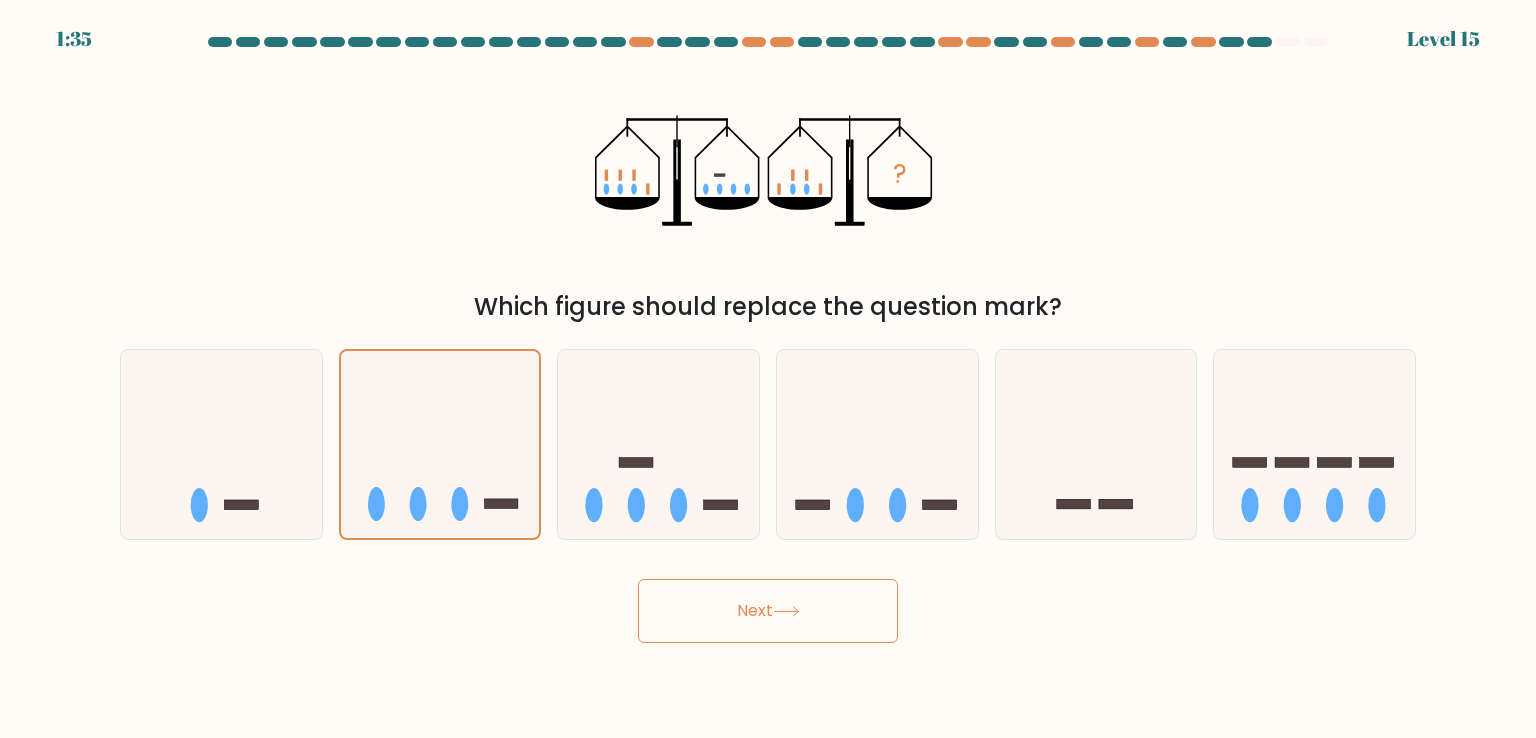 click 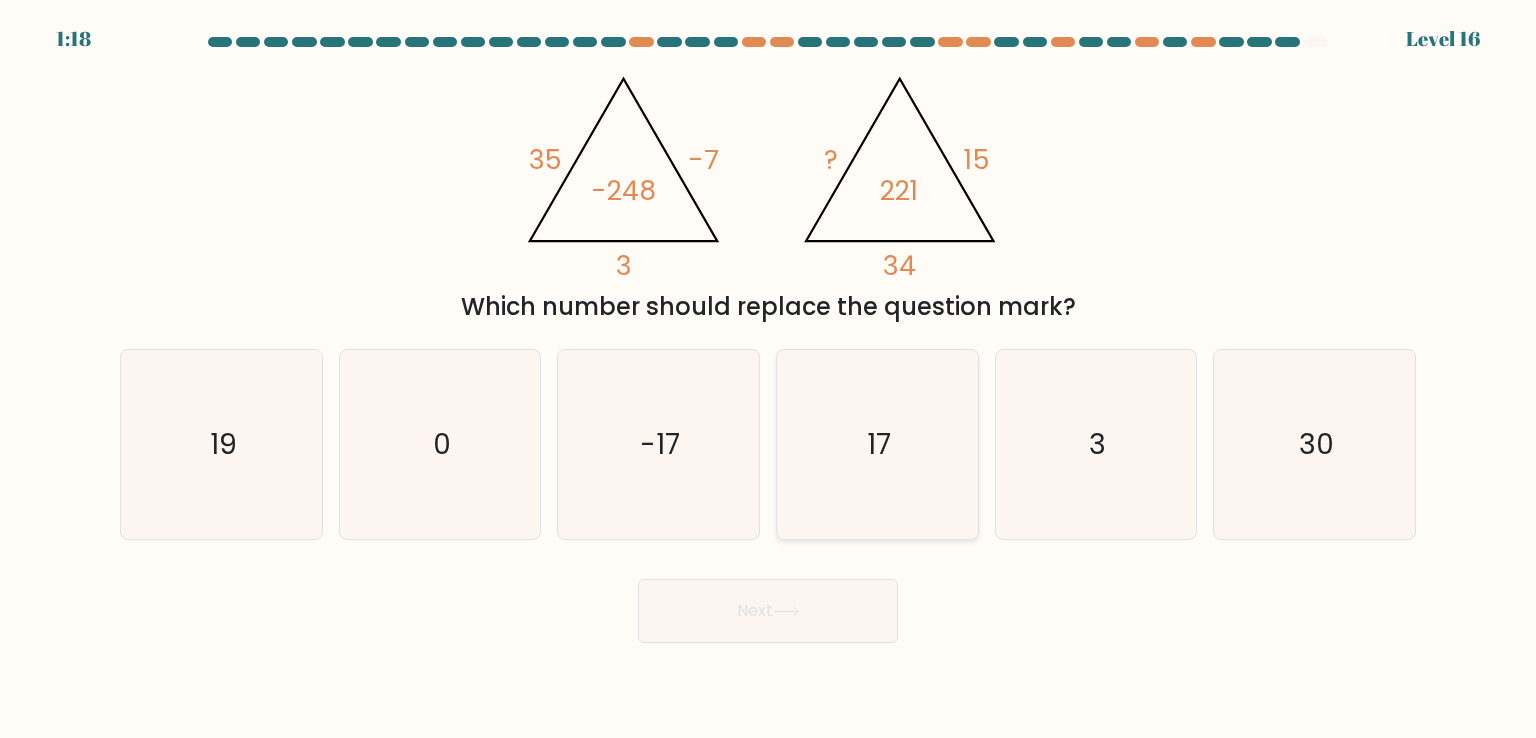 click on "17" 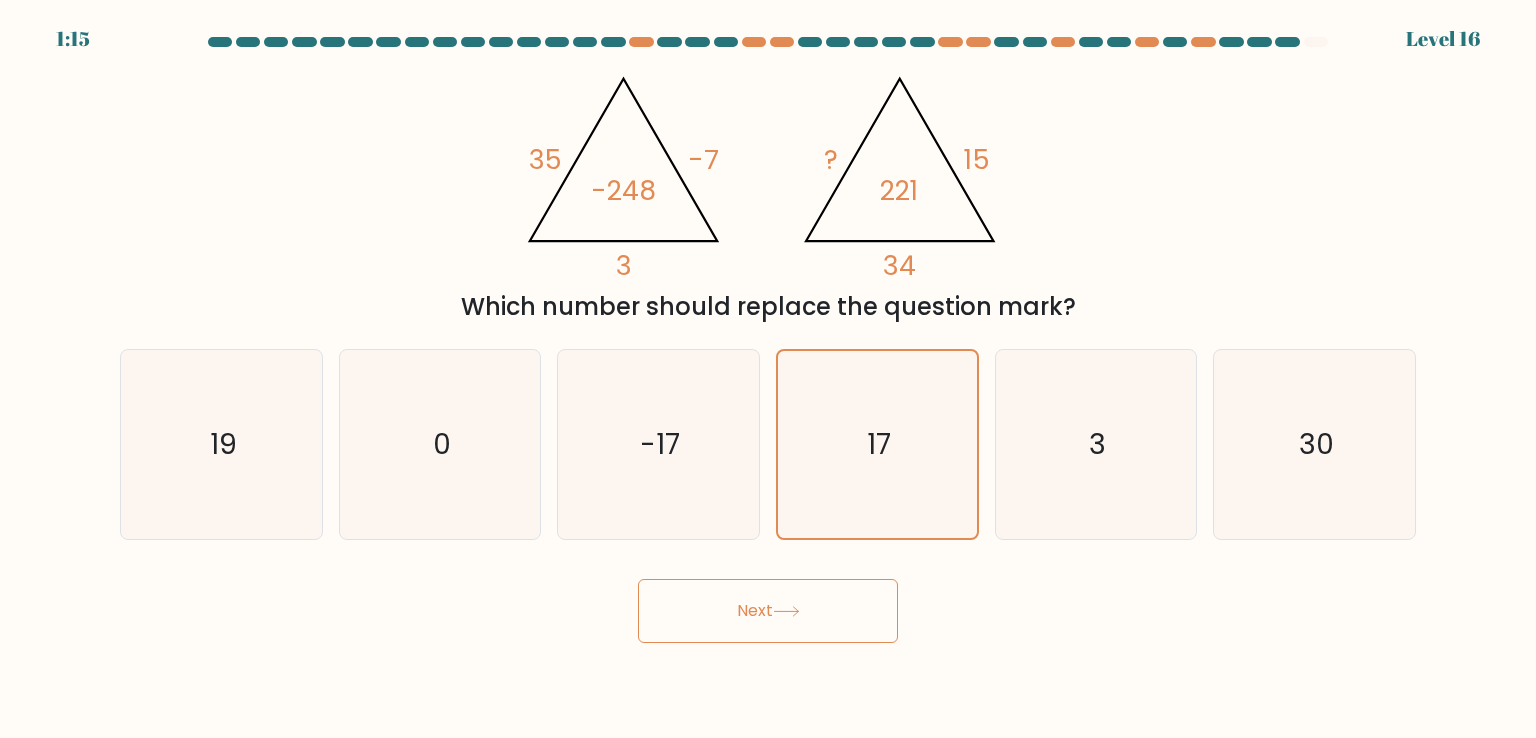 click on "Next" at bounding box center (768, 611) 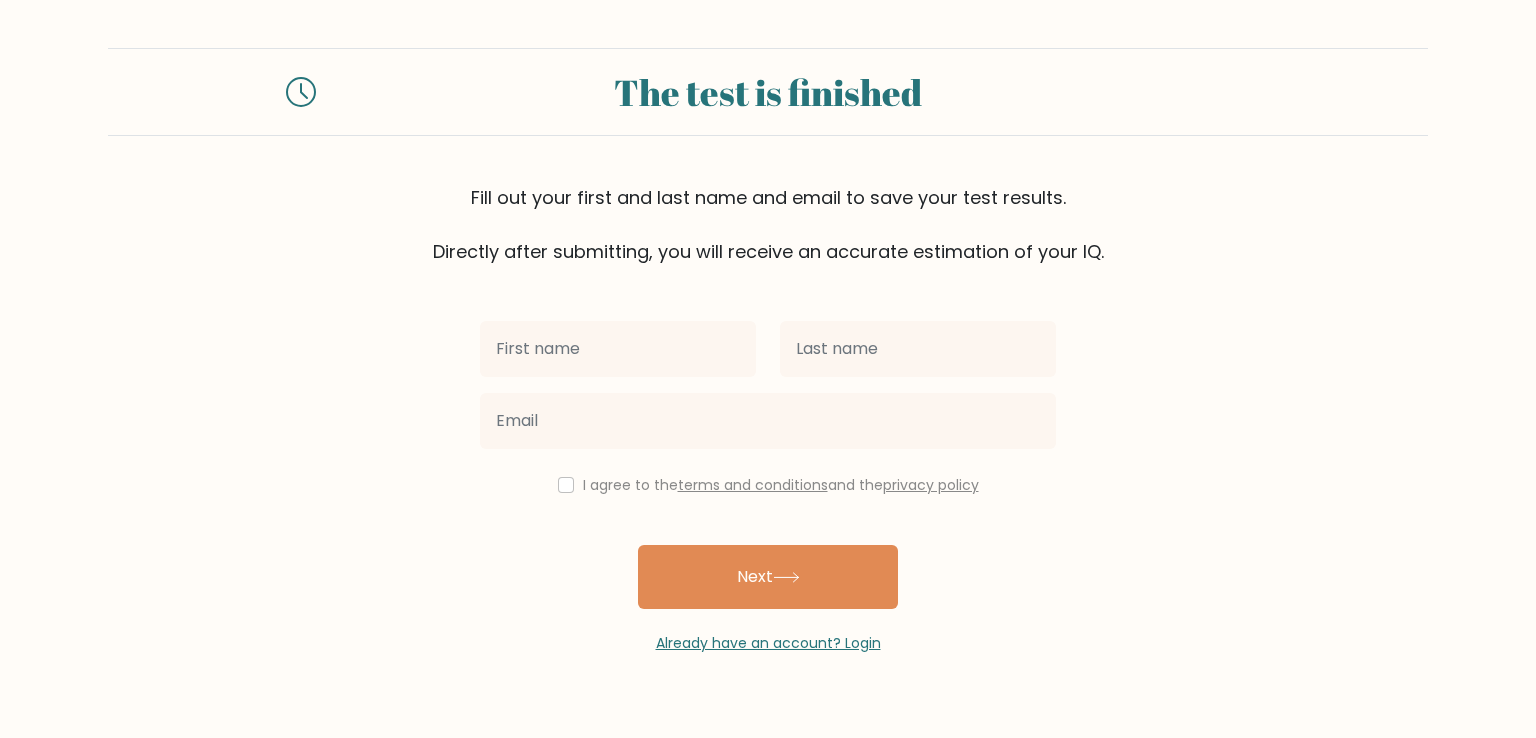 scroll, scrollTop: 0, scrollLeft: 0, axis: both 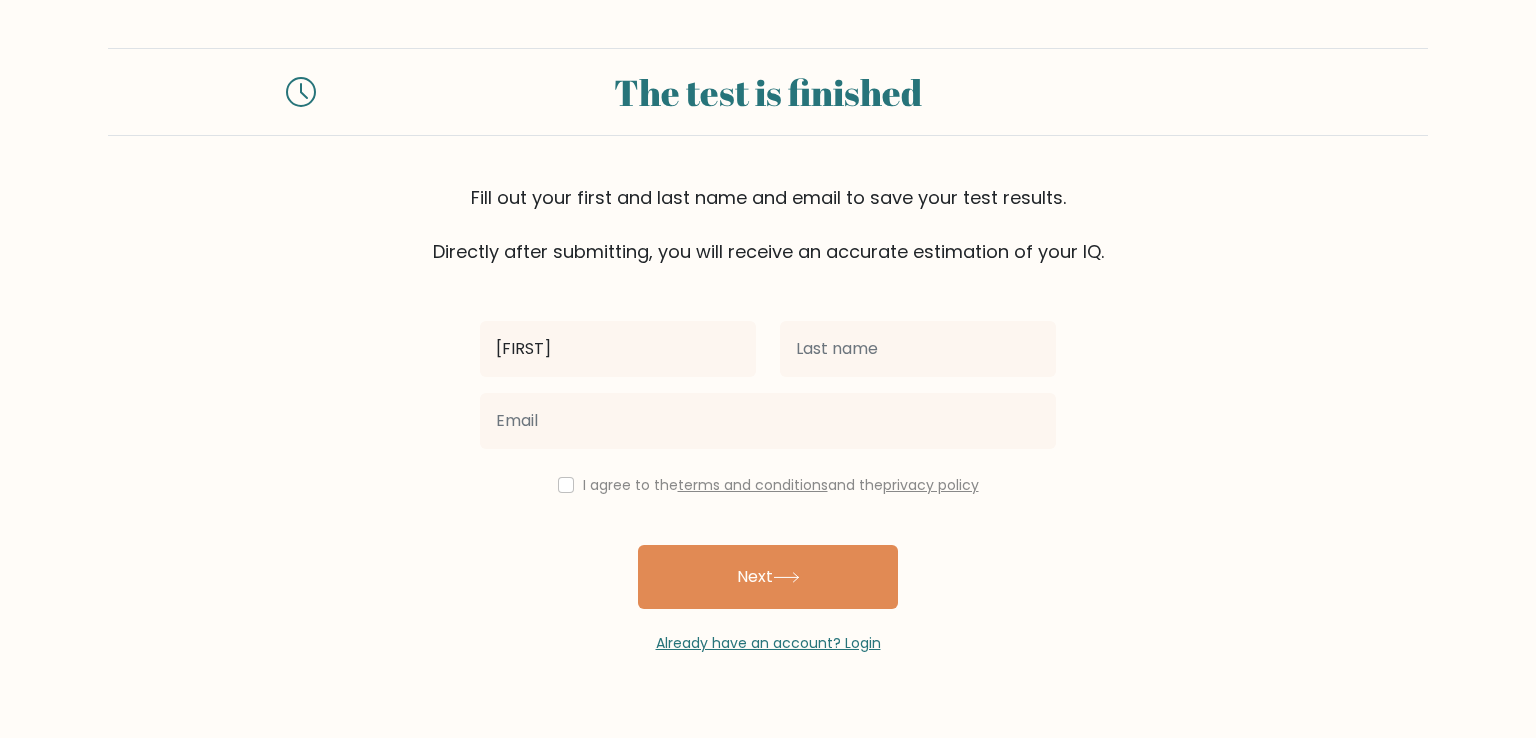 type on "[FIRST]" 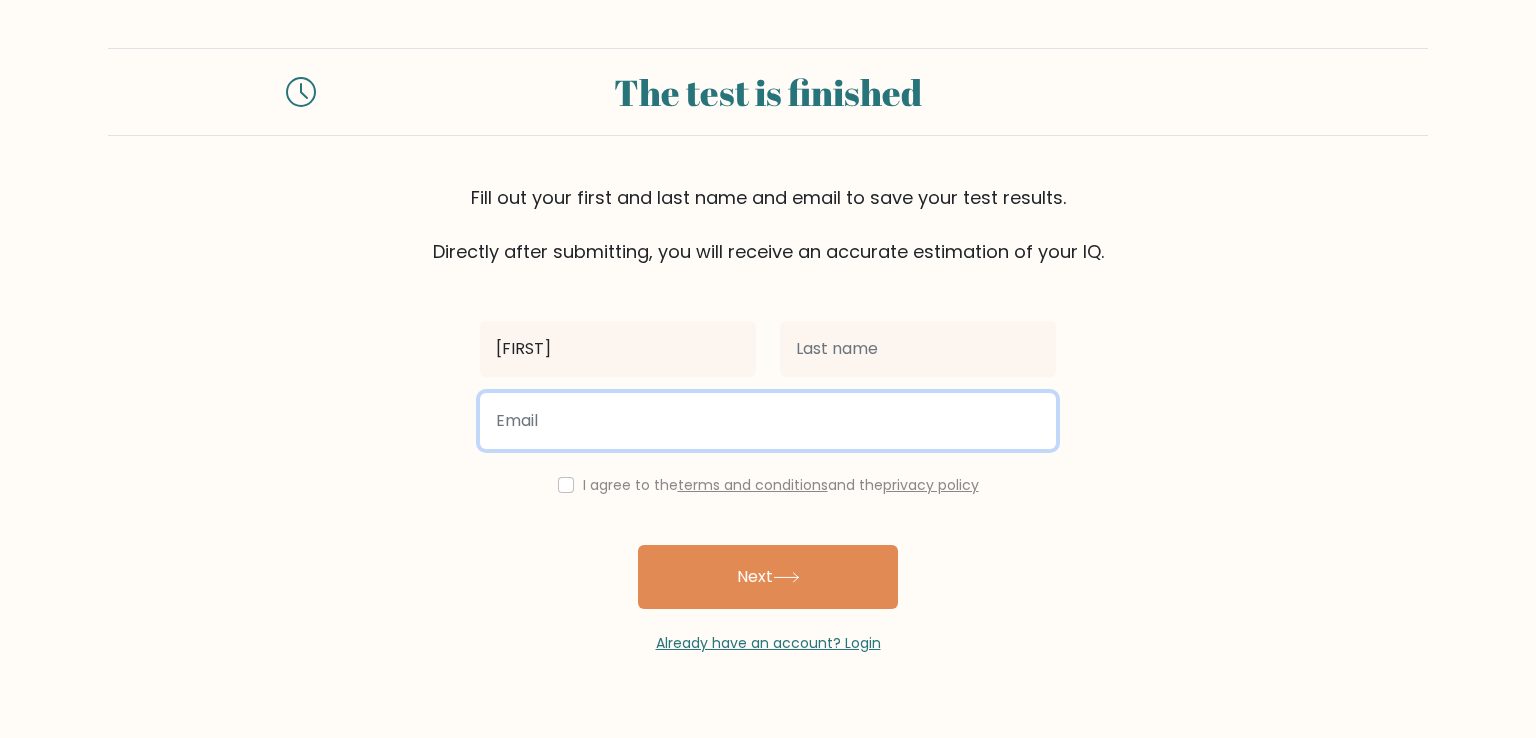 click at bounding box center [768, 421] 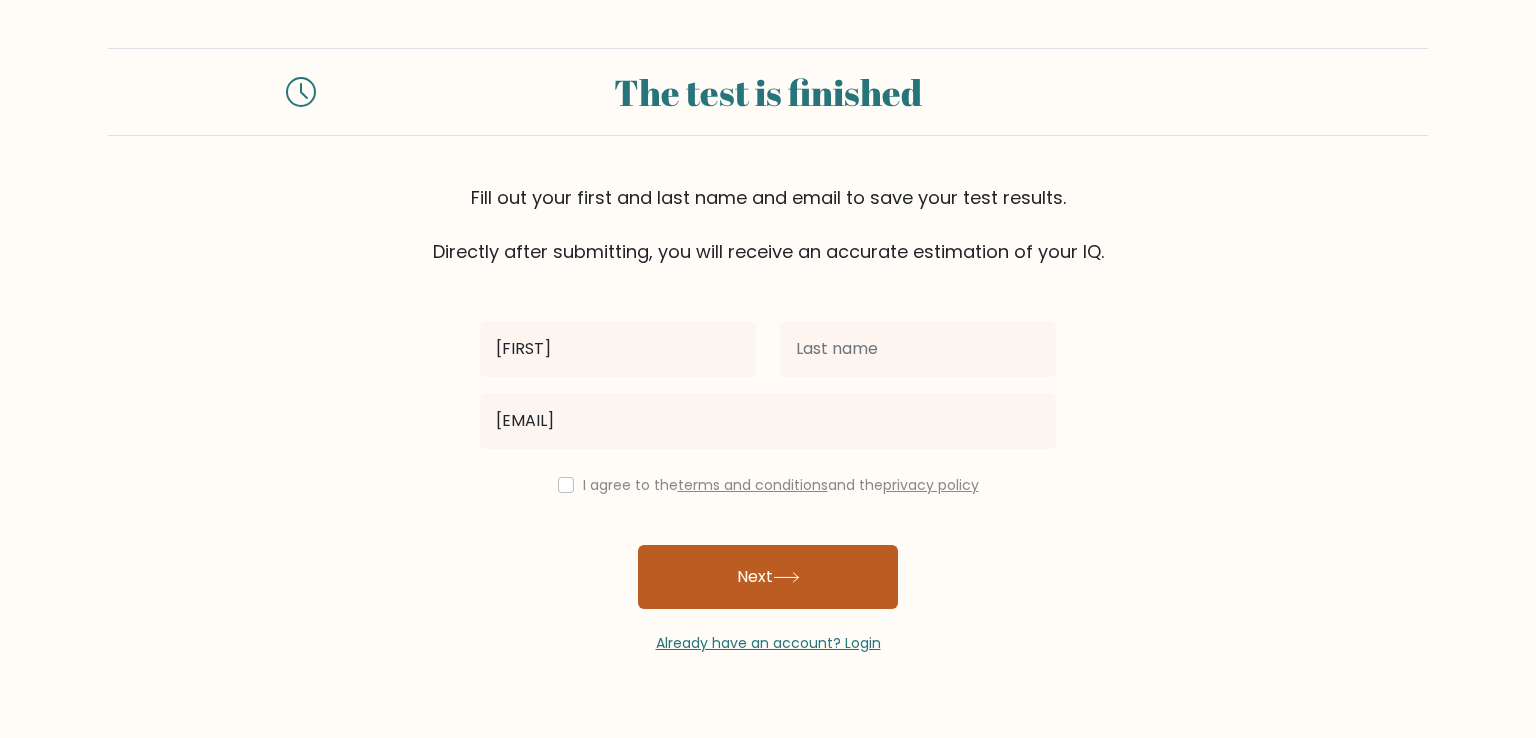 click on "Next" at bounding box center [768, 577] 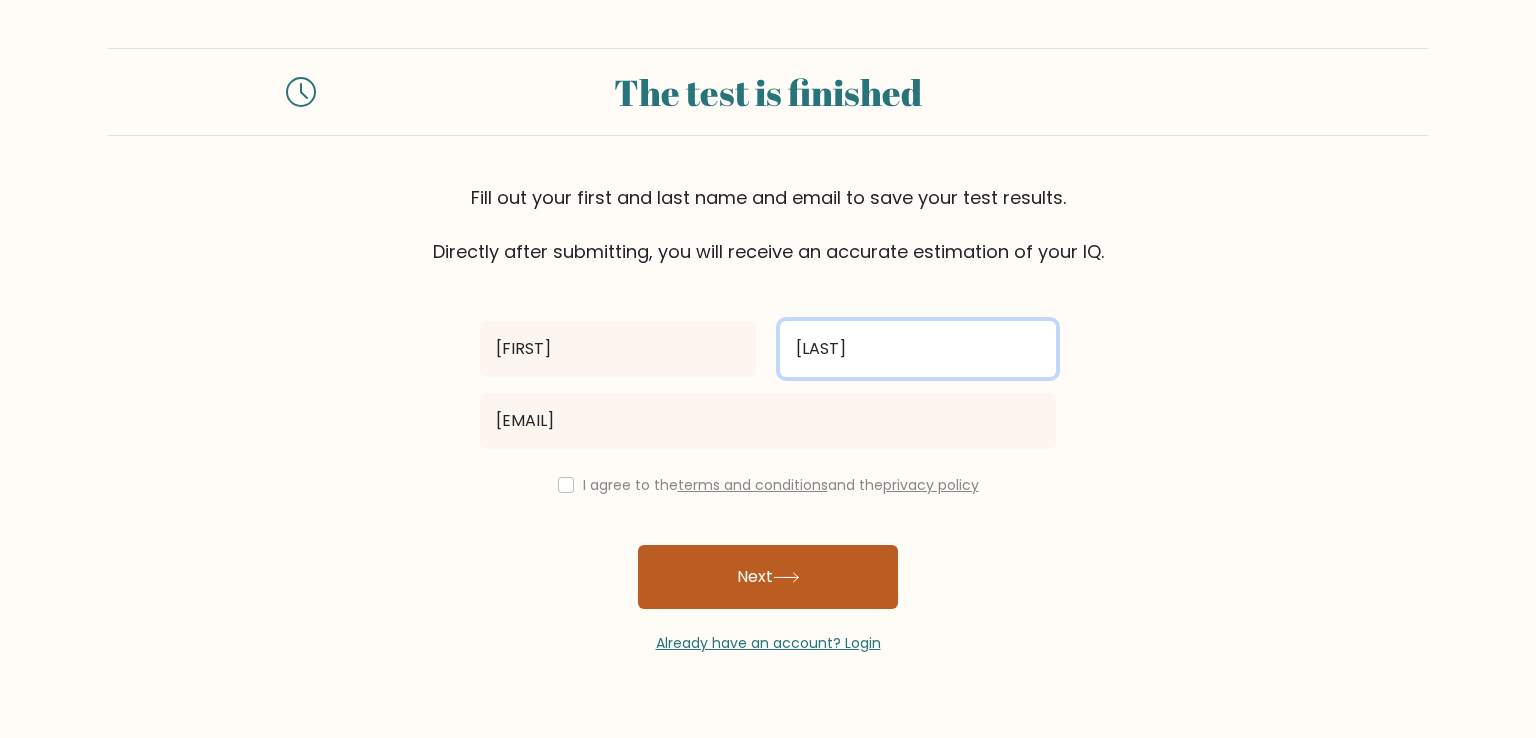 type on "[LAST]" 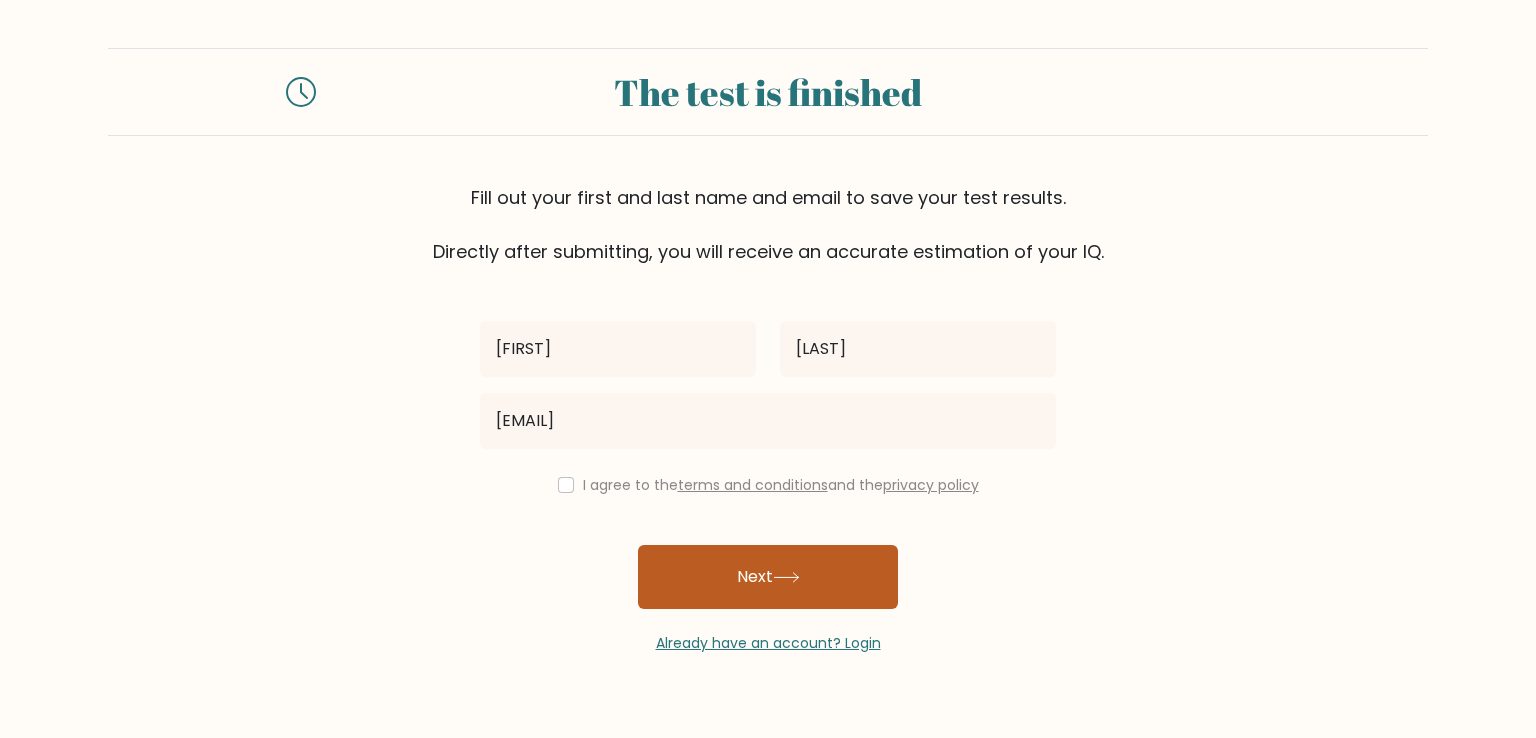 click on "Next" at bounding box center (768, 577) 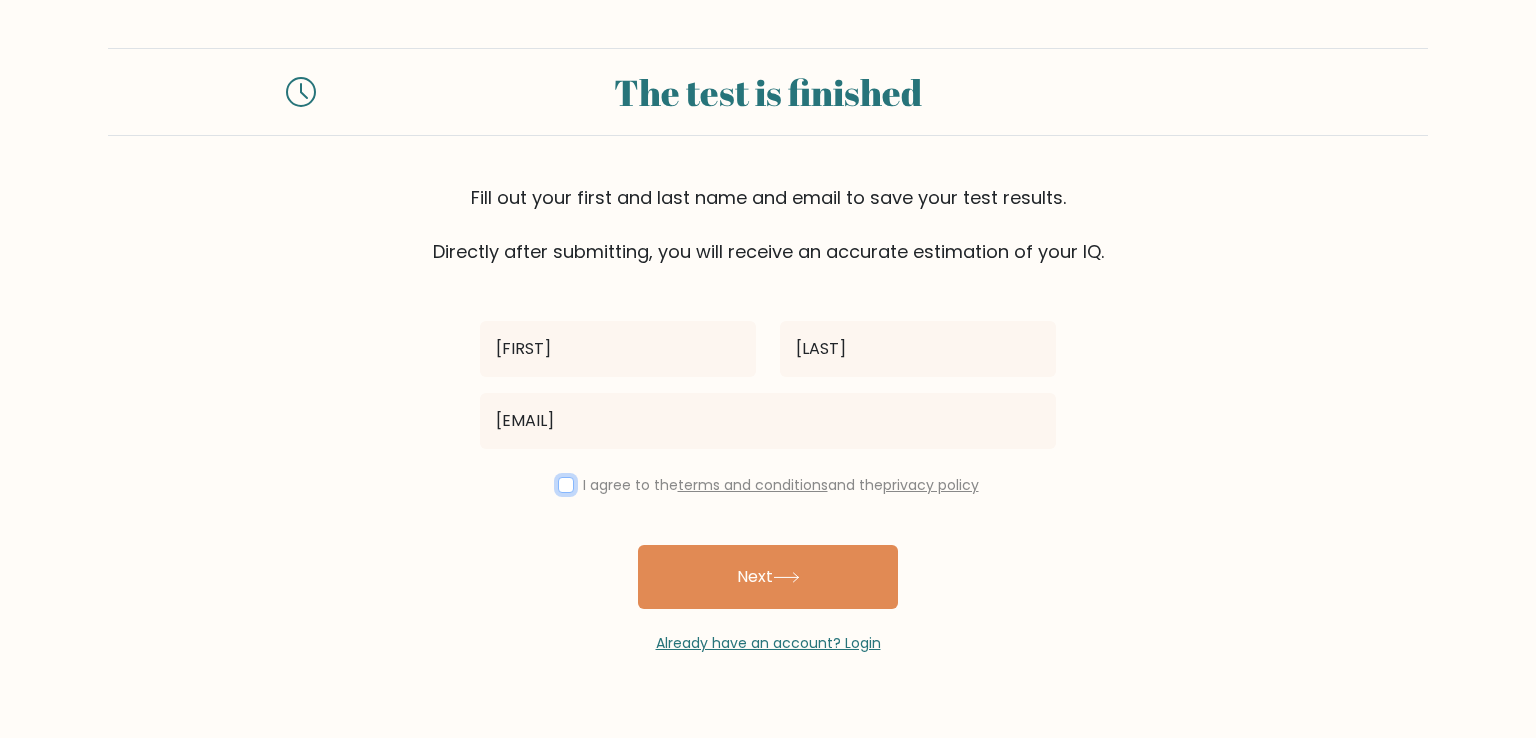click at bounding box center [566, 485] 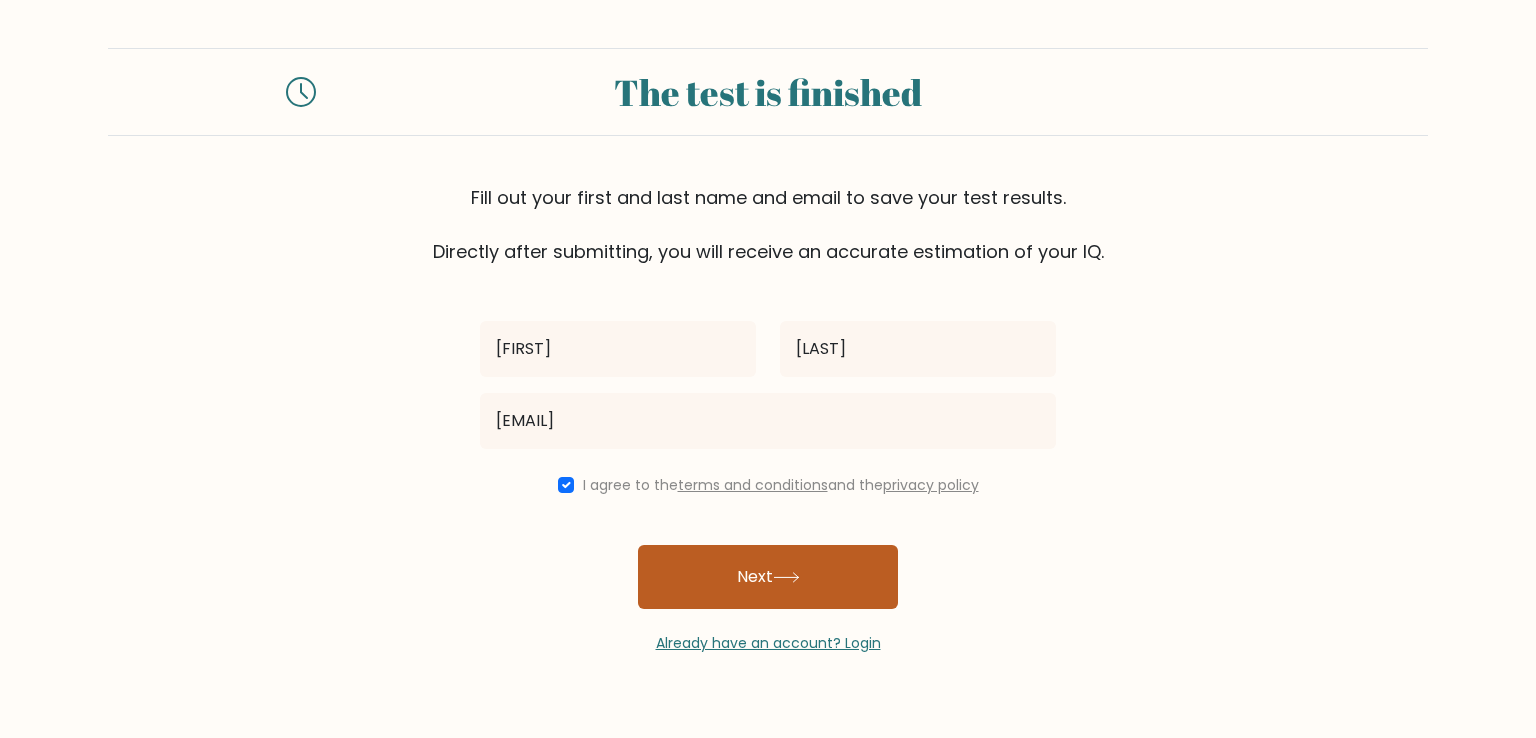 click on "Next" at bounding box center [768, 577] 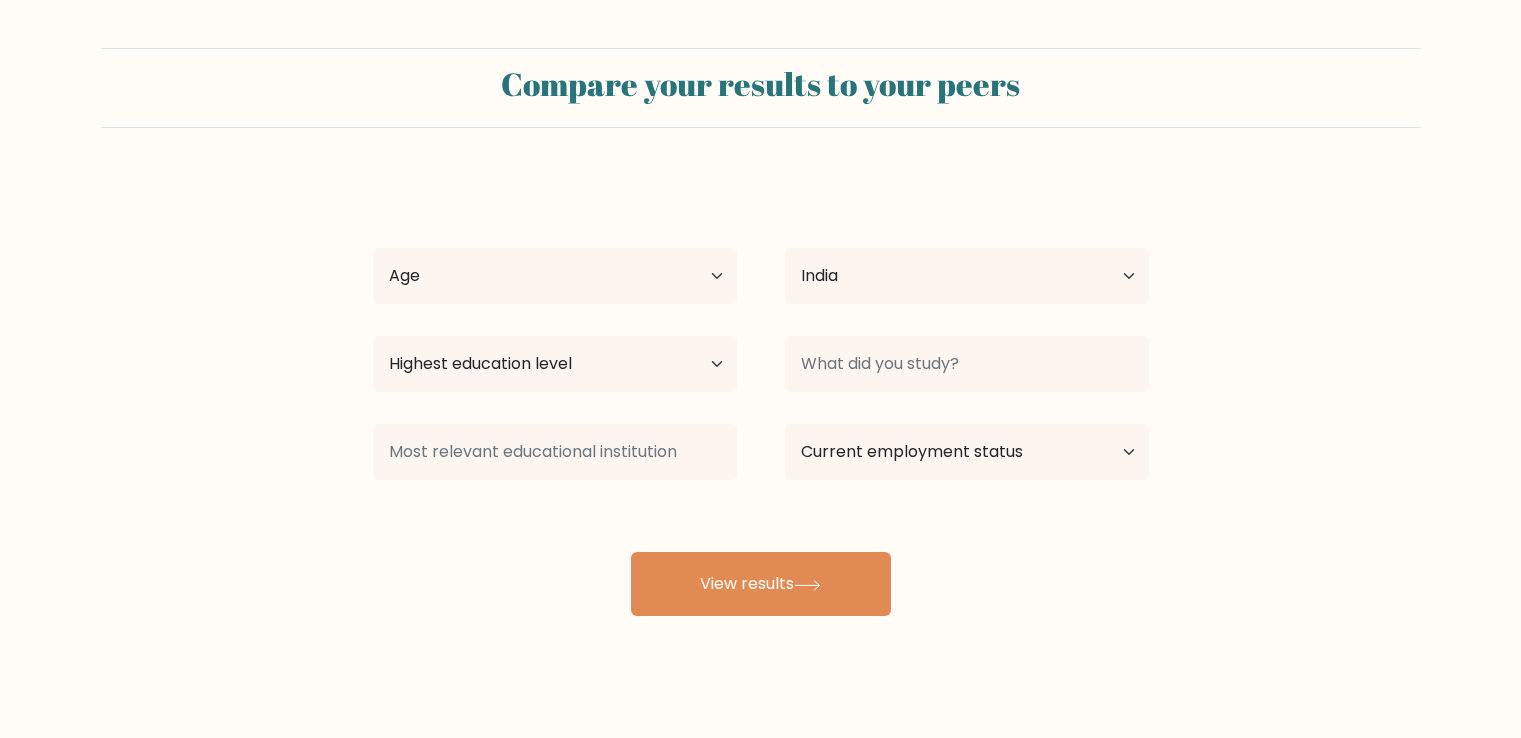 select on "IN" 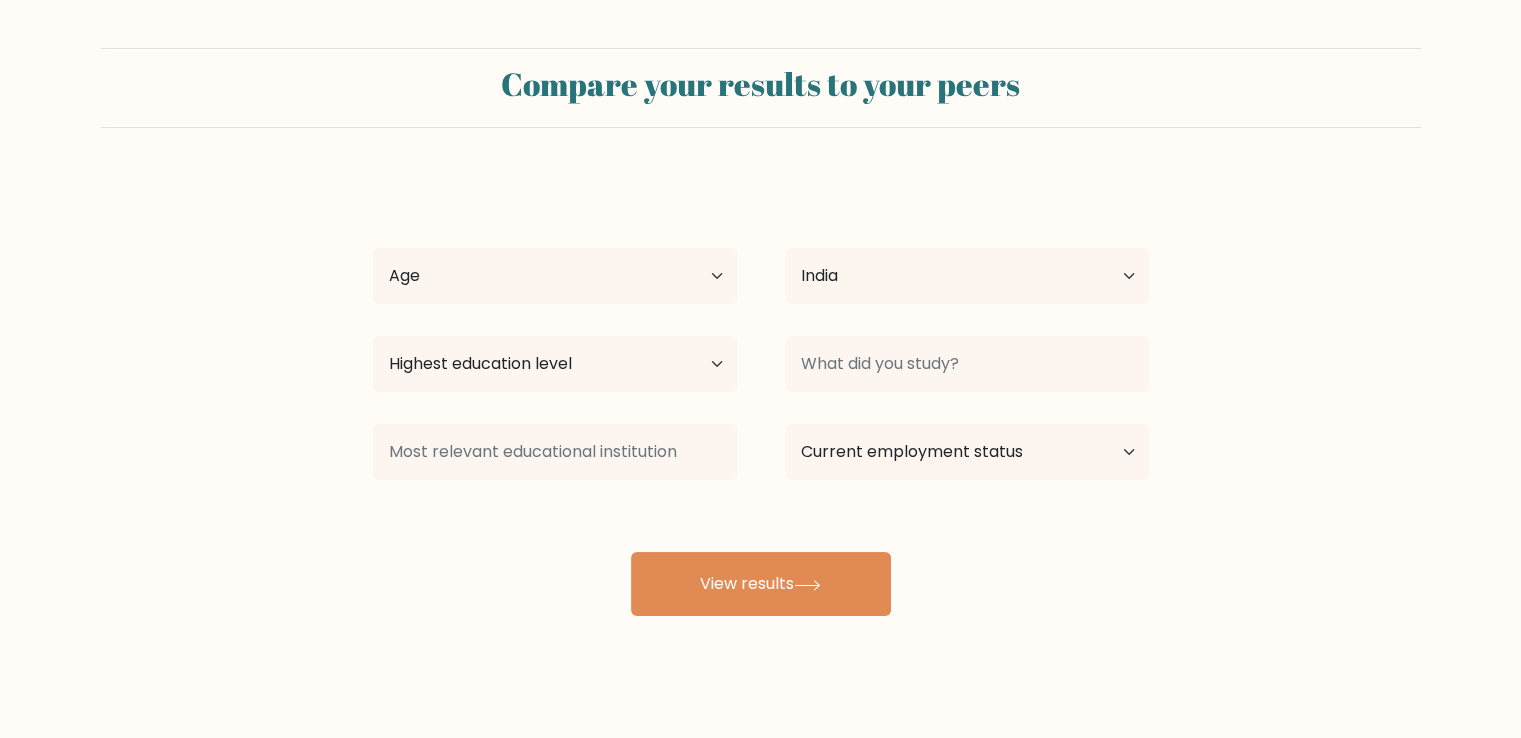 scroll, scrollTop: 4846, scrollLeft: 0, axis: vertical 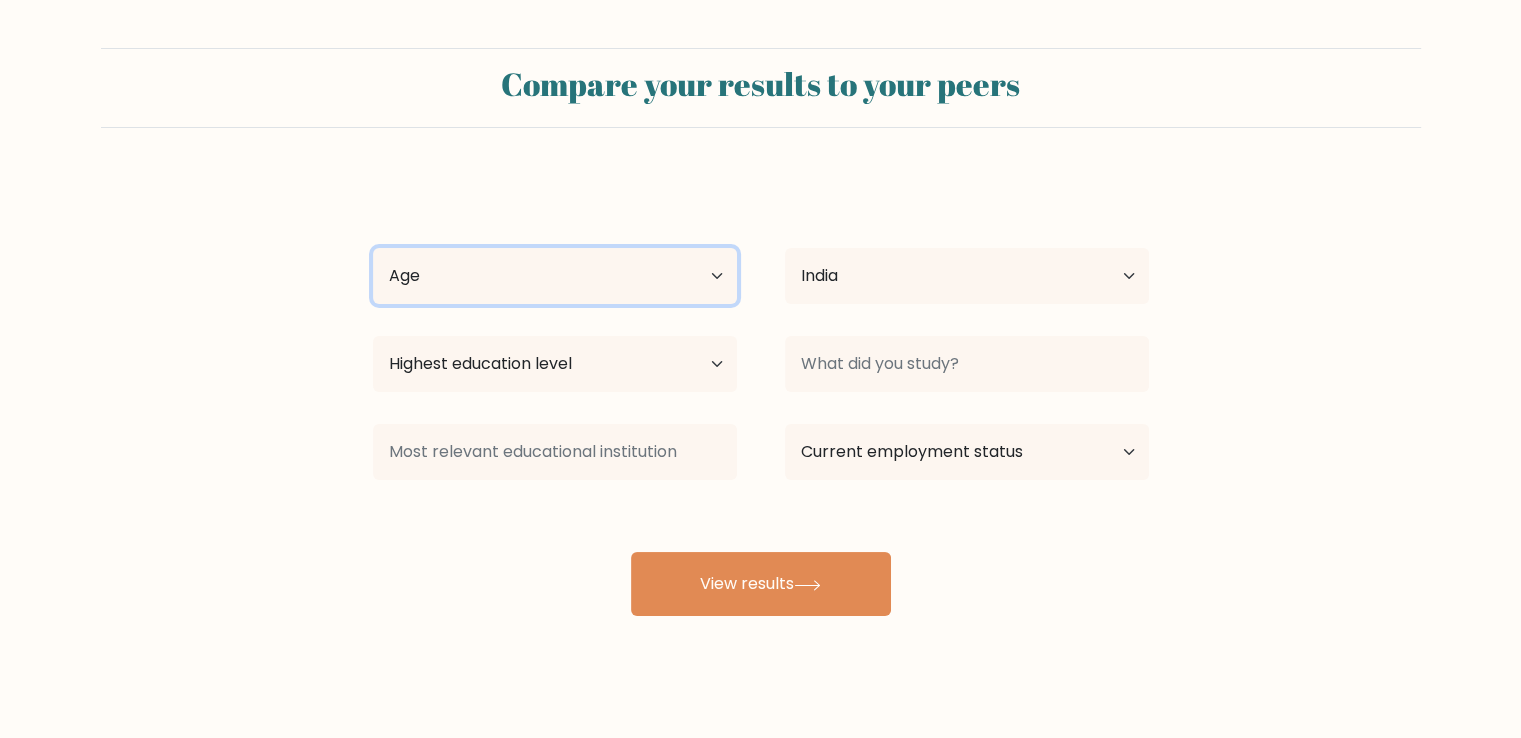 click on "Age
Under 18 years old
18-24 years old
25-34 years old
35-44 years old
45-54 years old
55-64 years old
65 years old and above" at bounding box center (555, 276) 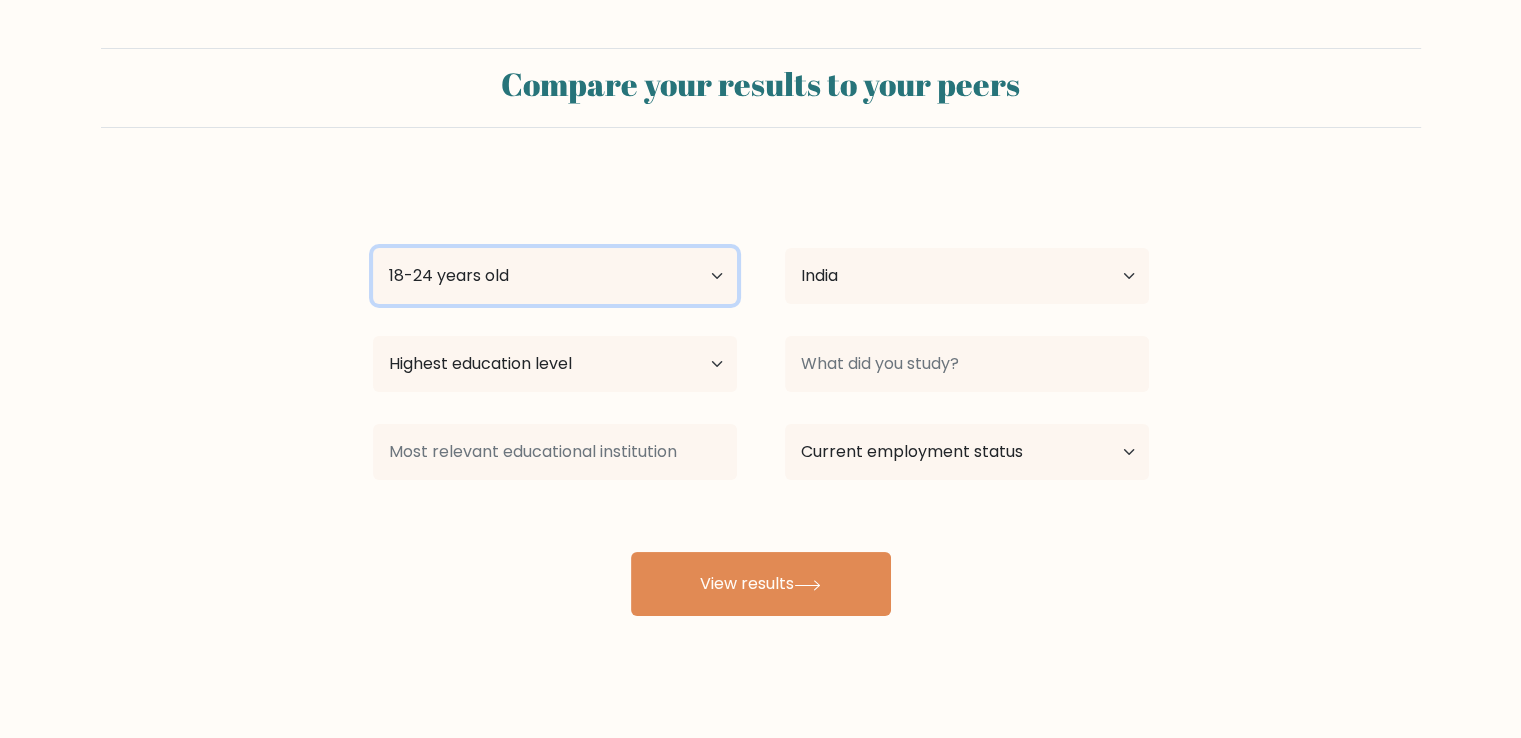 click on "Age
Under 18 years old
18-24 years old
25-34 years old
35-44 years old
45-54 years old
55-64 years old
65 years old and above" at bounding box center [555, 276] 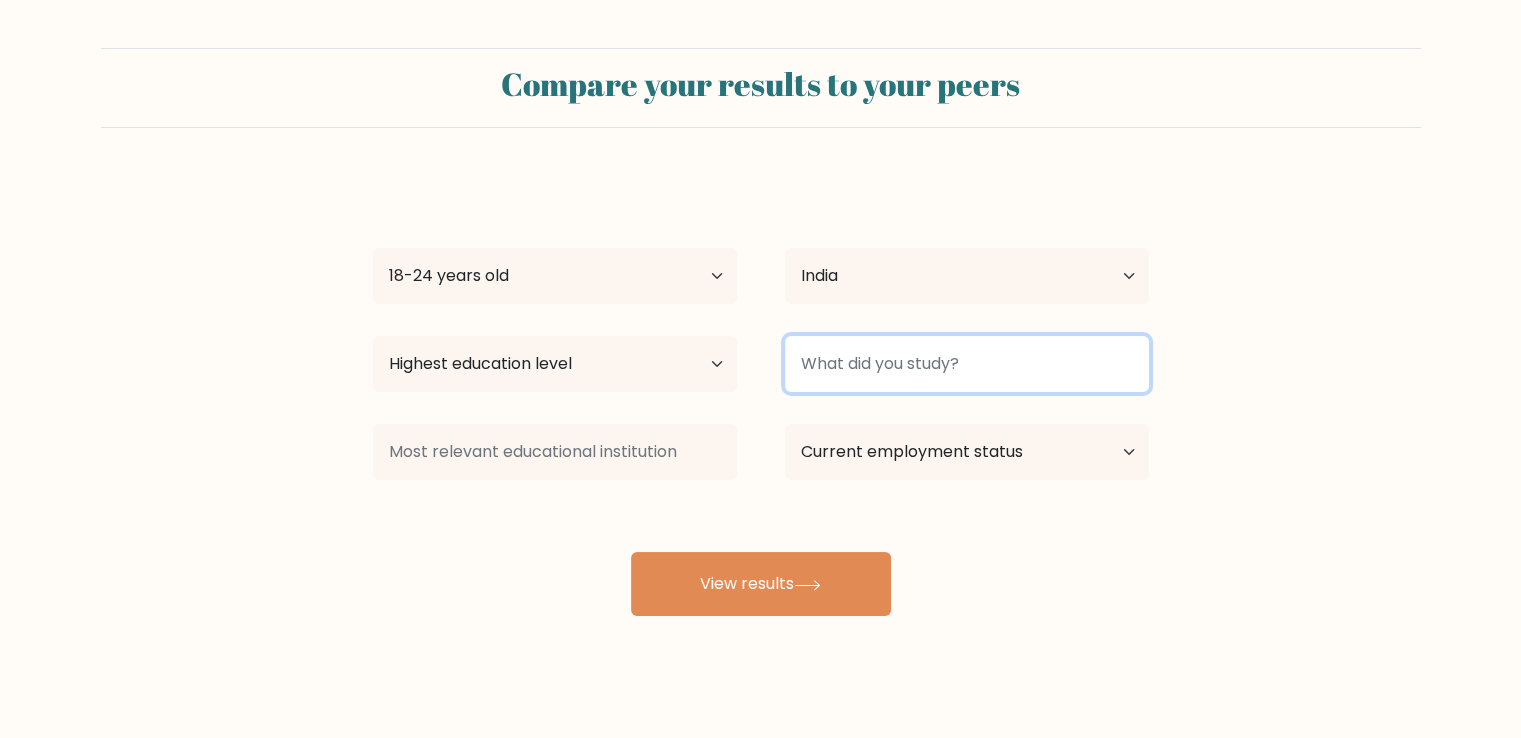 click at bounding box center (967, 364) 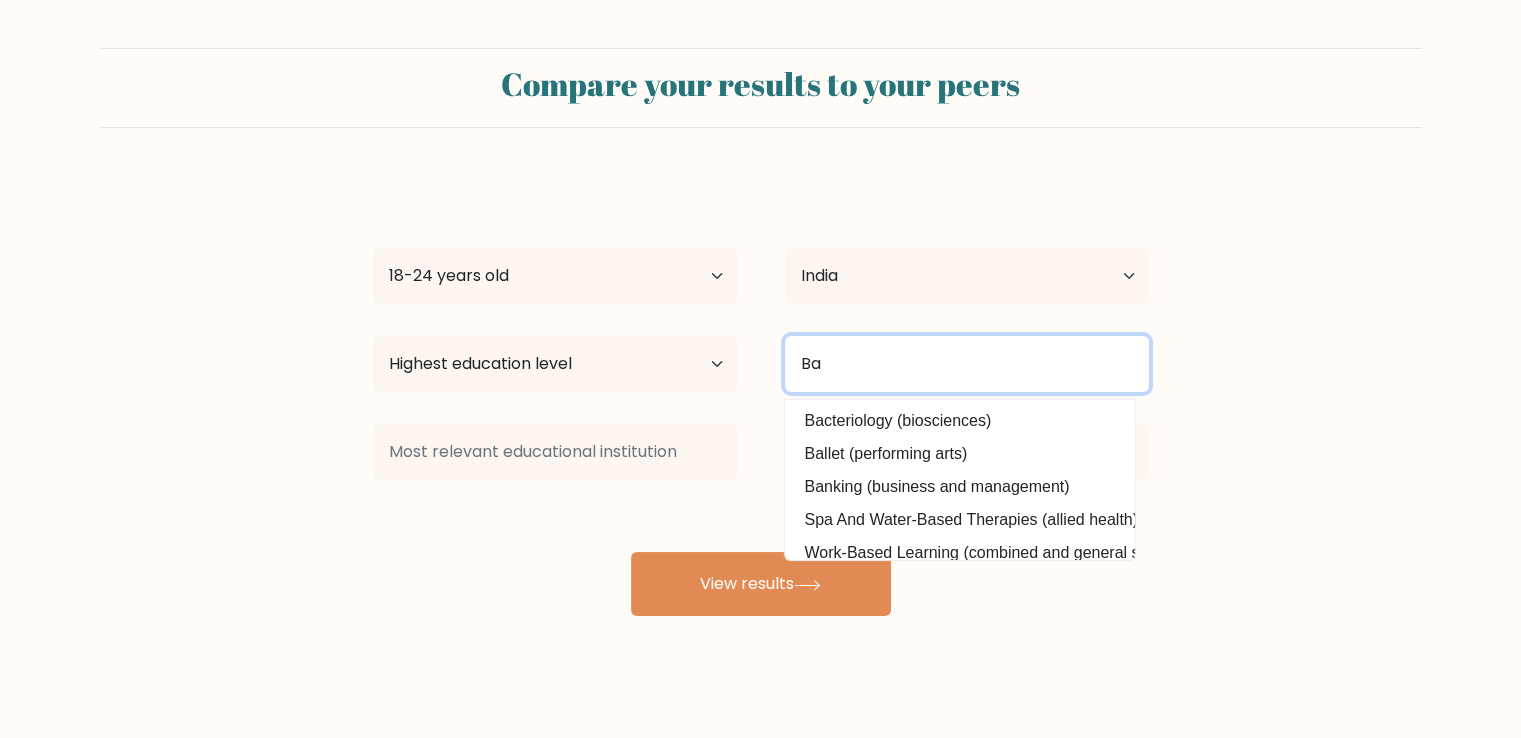type on "B" 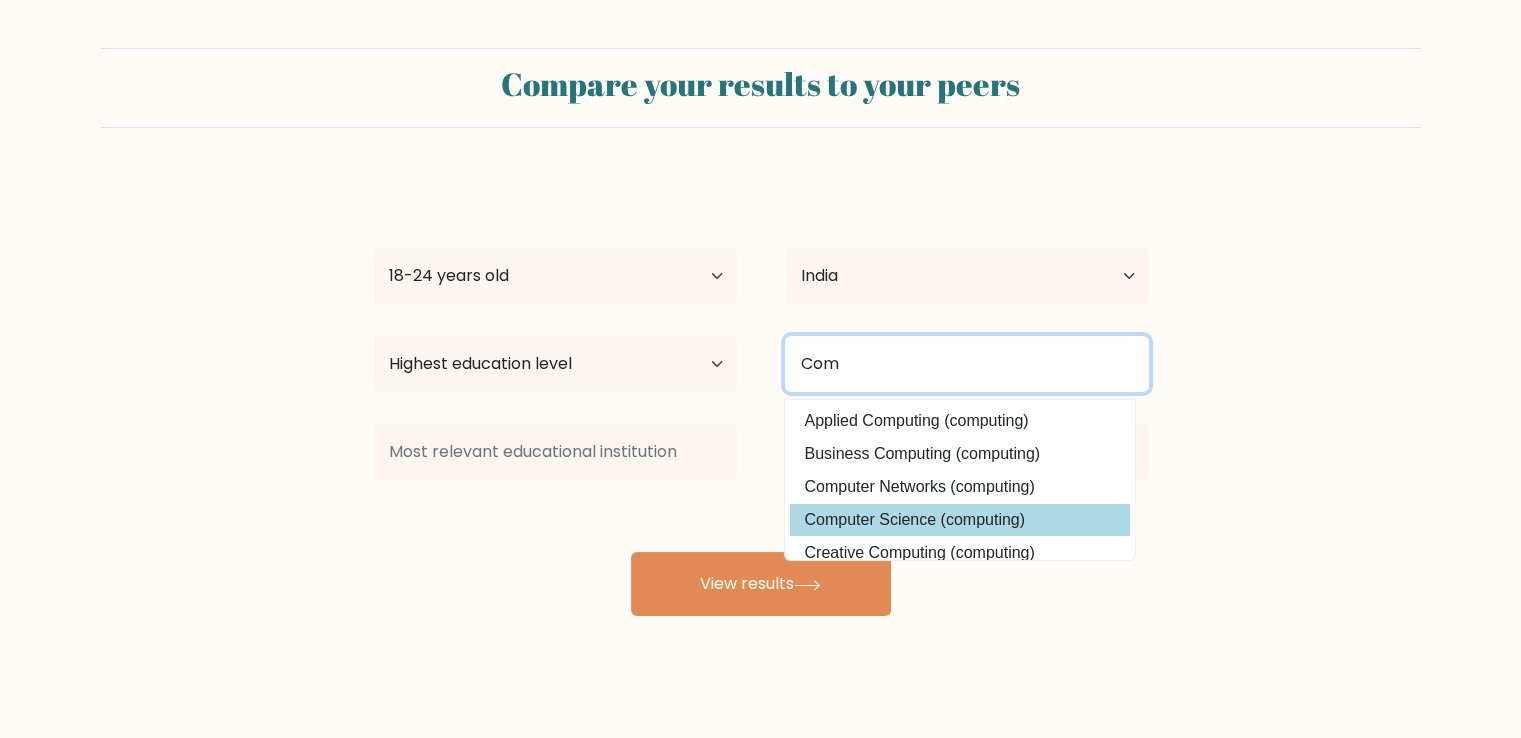 type on "Com" 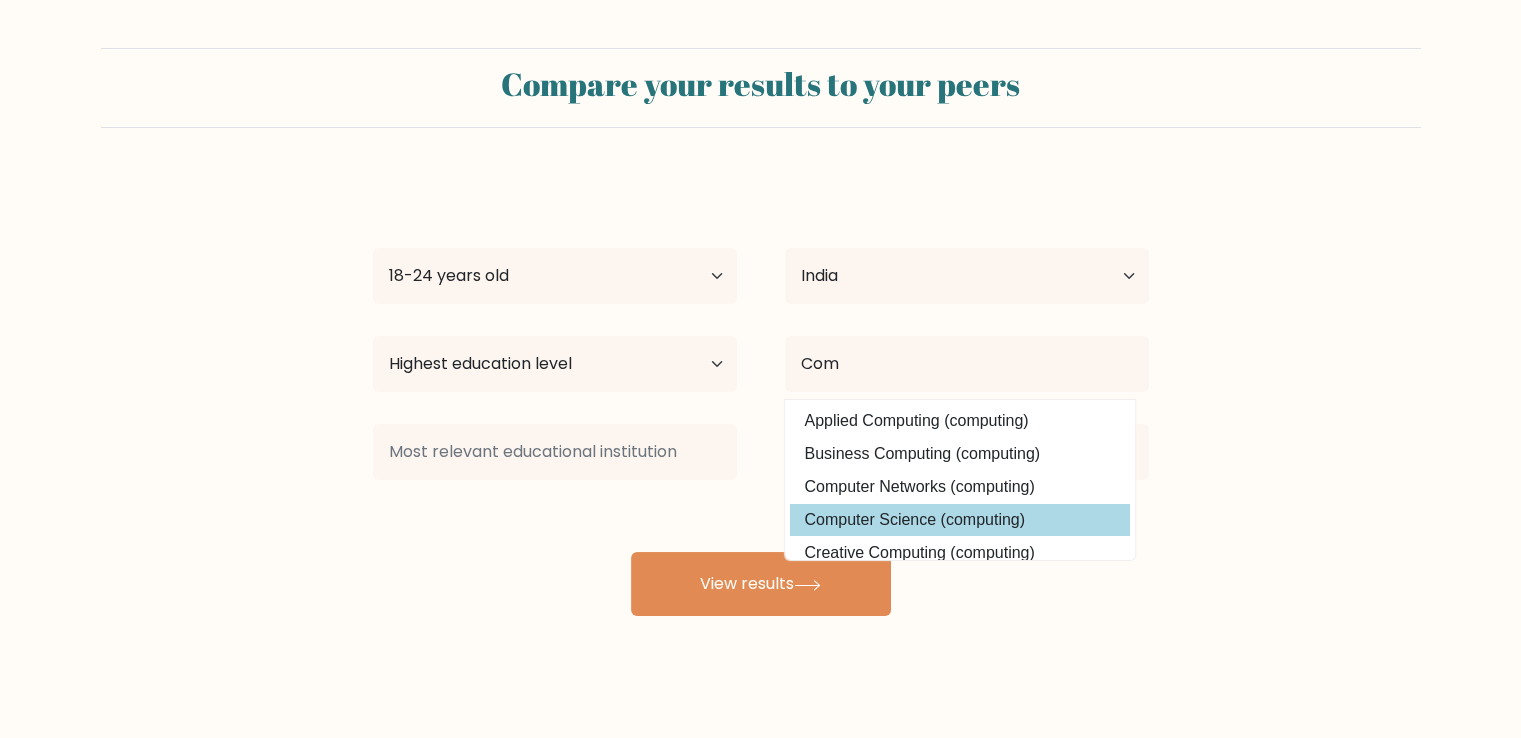 click on "Roshan
Nair
Age
Under 18 years old
18-24 years old
25-34 years old
35-44 years old
45-54 years old
55-64 years old
65 years old and above
Country
Afghanistan
Albania
Algeria
American Samoa
Andorra
Angola
Anguilla
Antarctica
Antigua and Barbuda
Argentina
Armenia
Aruba
Australia
Austria
Azerbaijan
Bahamas
Bahrain
Bangladesh
Barbados
Belarus
Belgium
Belize
Benin
Bermuda
Bhutan
Bolivia
Bonaire, Sint Eustatius and Saba
Bosnia and Herzegovina
Botswana
Bouvet Island
Brazil
Brunei" at bounding box center [761, 396] 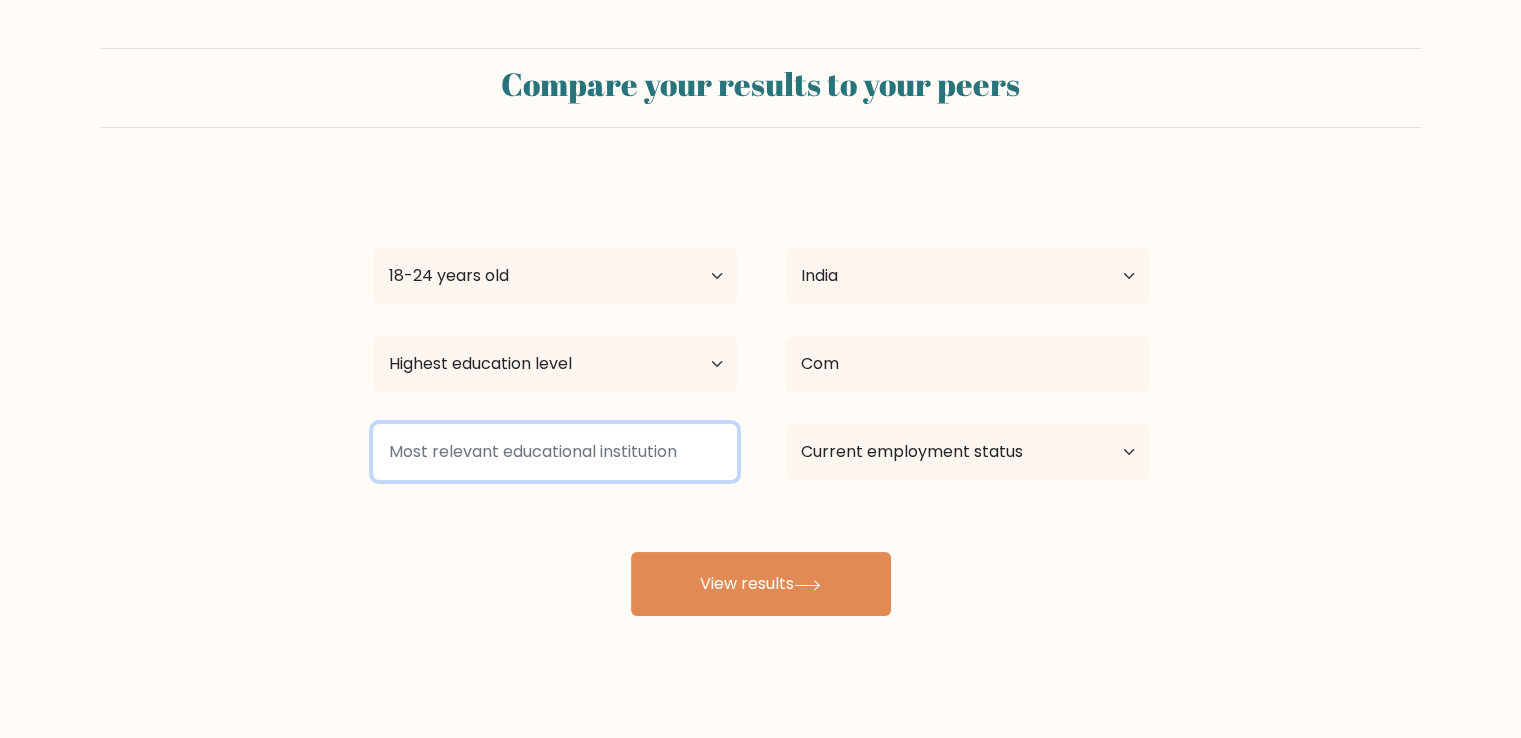 click at bounding box center [555, 452] 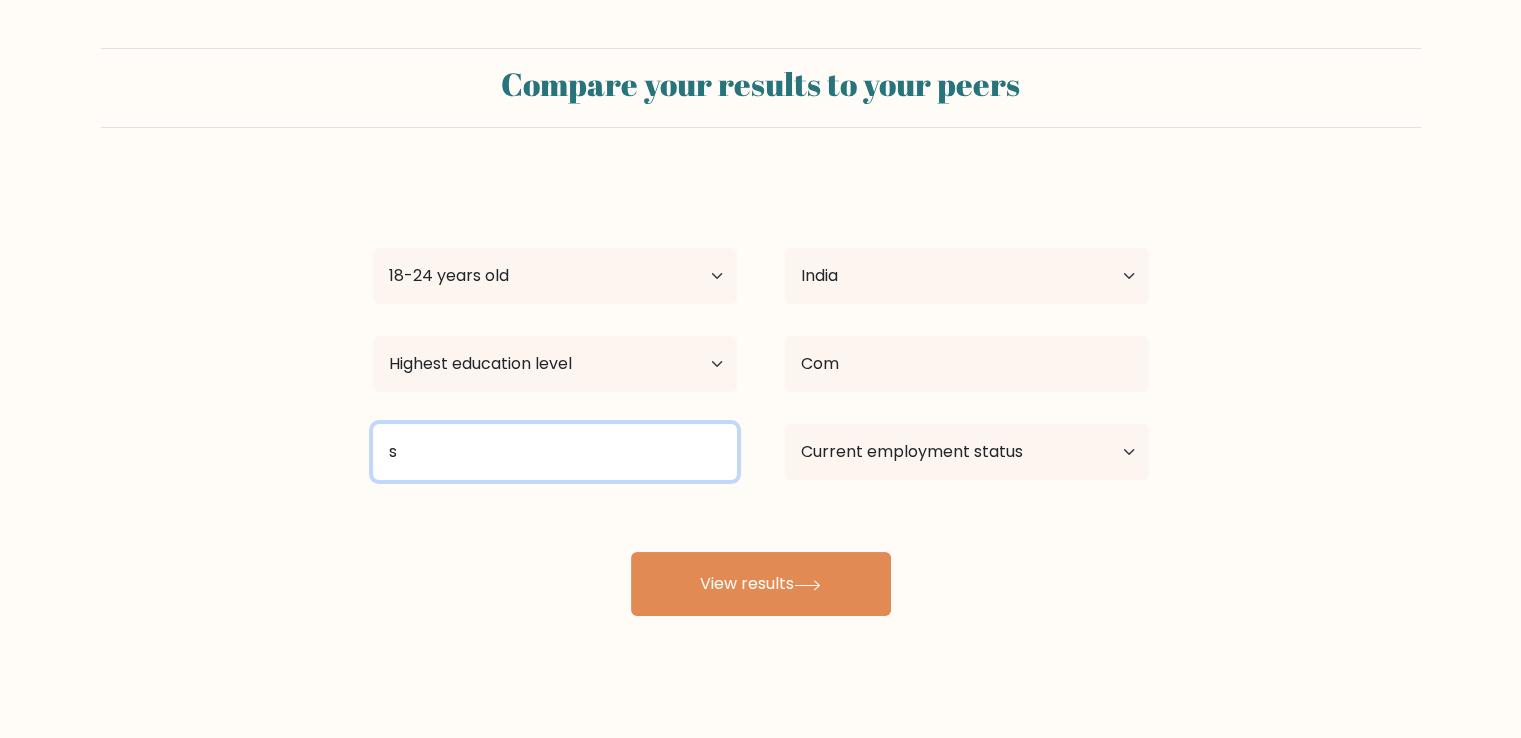 type 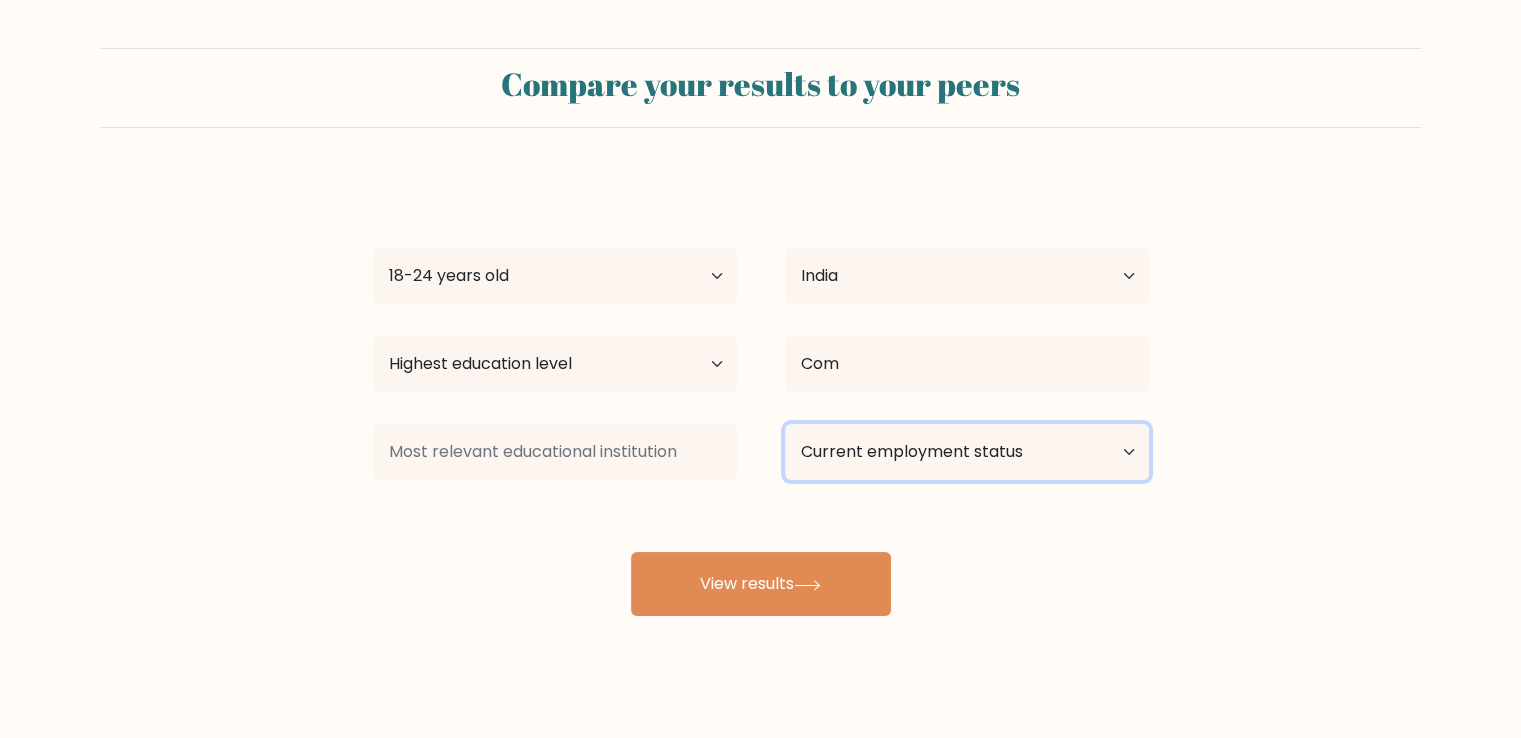 click on "Current employment status
Employed
Student
Retired
Other / prefer not to answer" at bounding box center (967, 452) 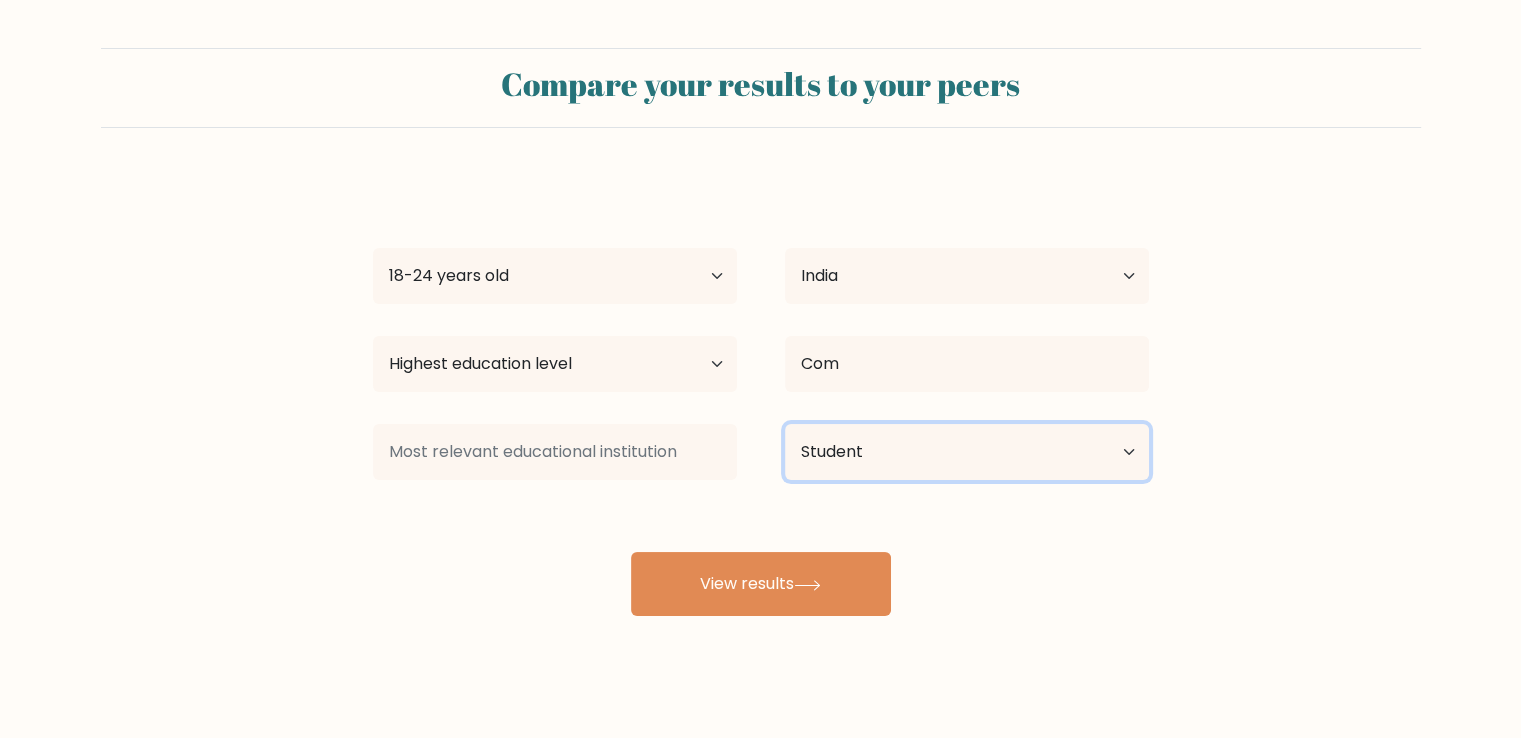 click on "Current employment status
Employed
Student
Retired
Other / prefer not to answer" at bounding box center [967, 452] 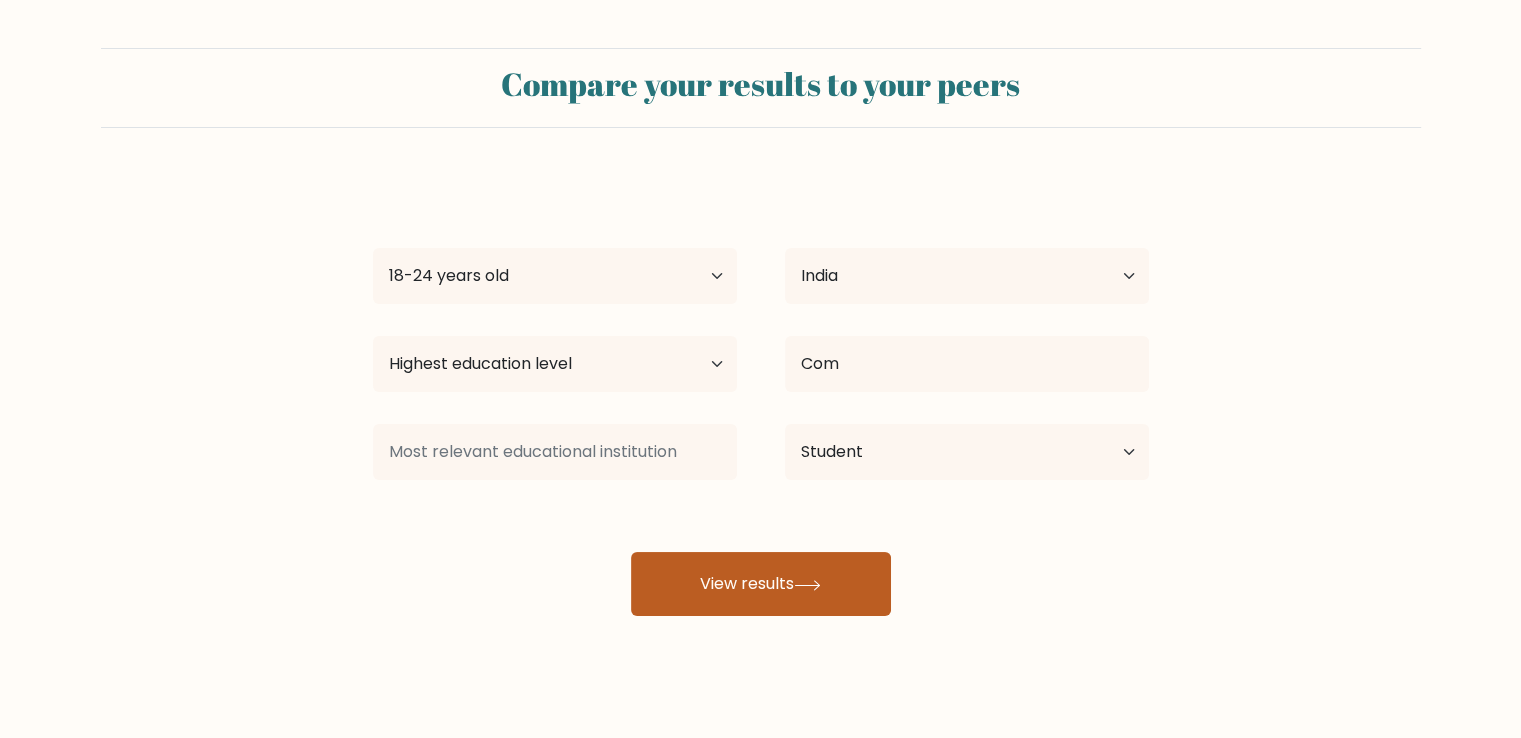 click on "View results" at bounding box center [761, 584] 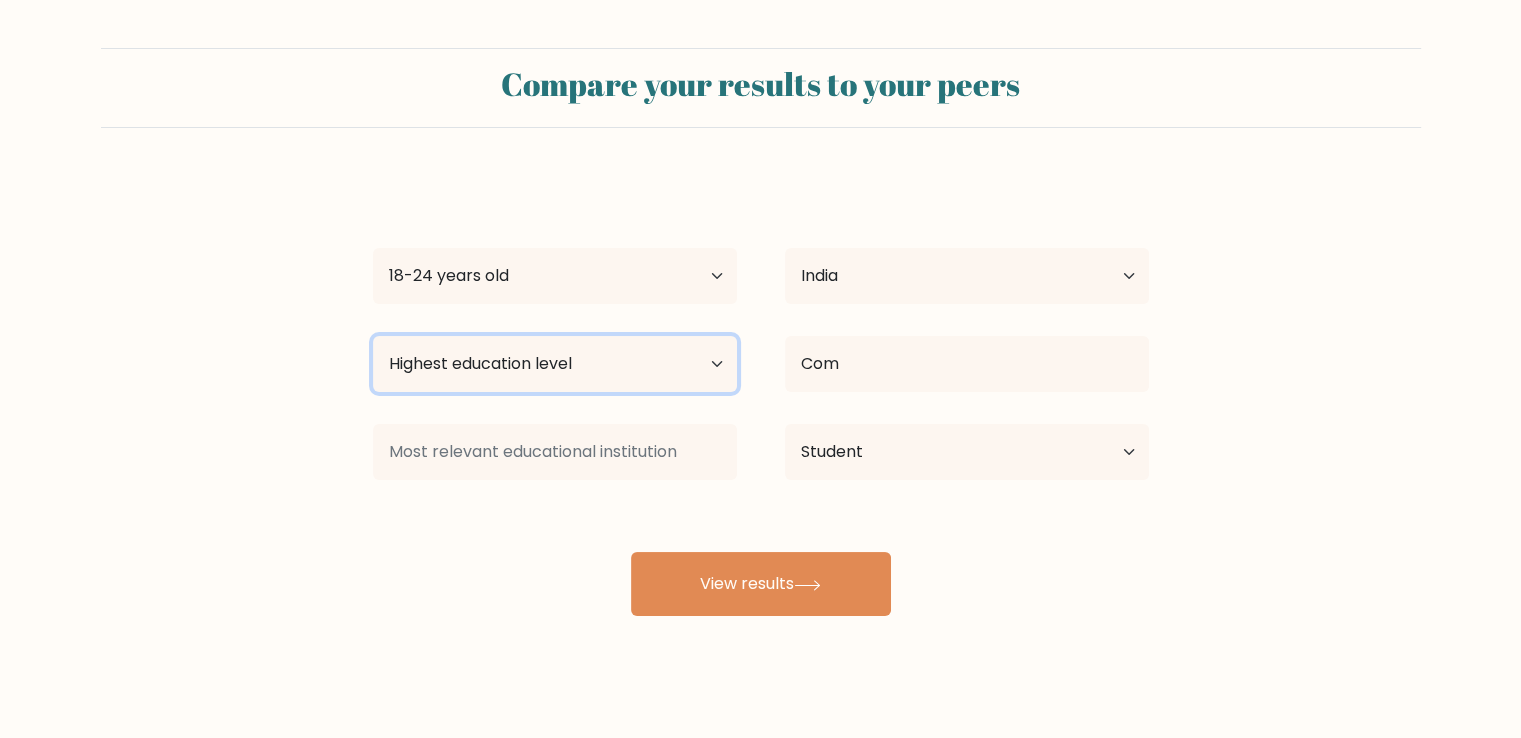 click on "Highest education level
No schooling
Primary
Lower Secondary
Upper Secondary
Occupation Specific
Bachelor's degree
Master's degree
Doctoral degree" at bounding box center [555, 364] 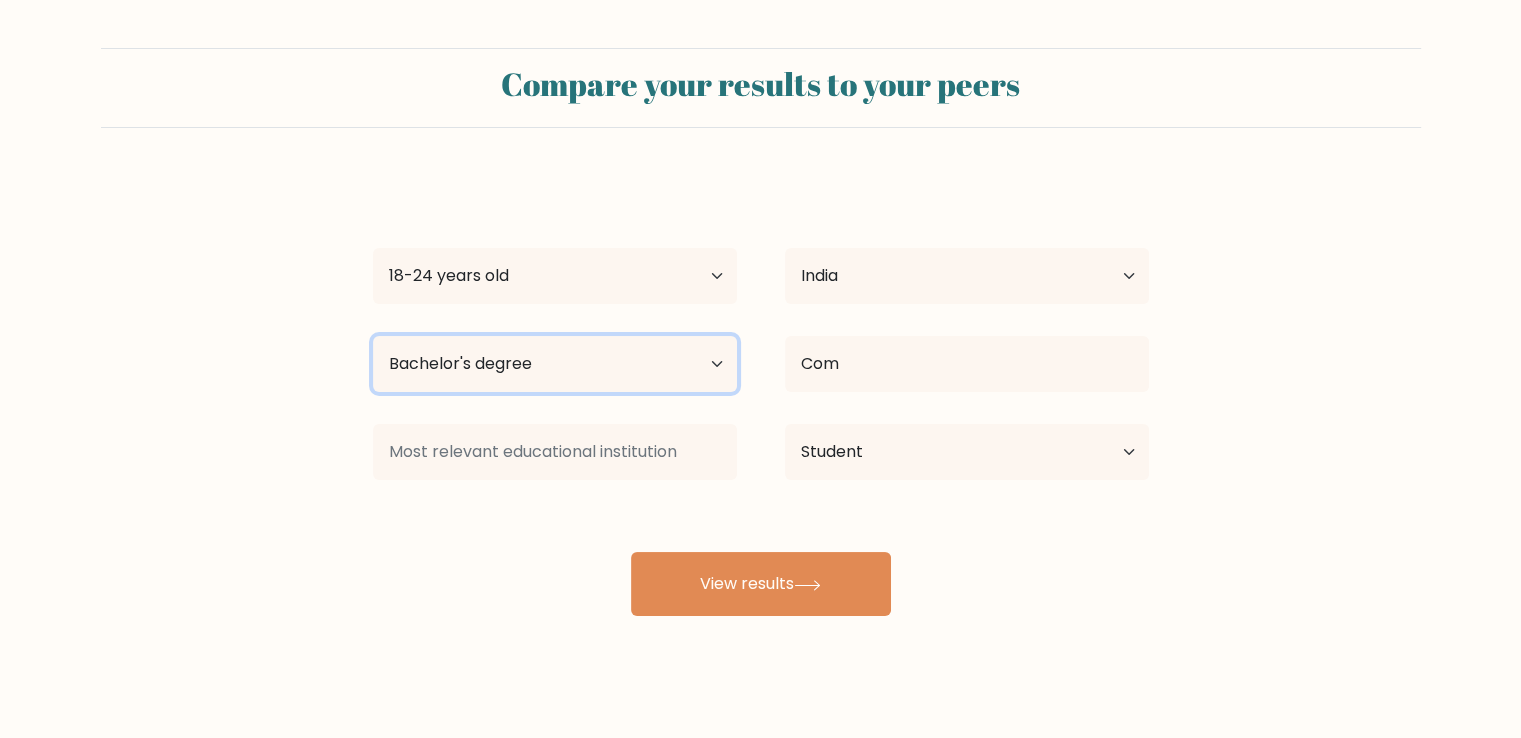 click on "Highest education level
No schooling
Primary
Lower Secondary
Upper Secondary
Occupation Specific
Bachelor's degree
Master's degree
Doctoral degree" at bounding box center [555, 364] 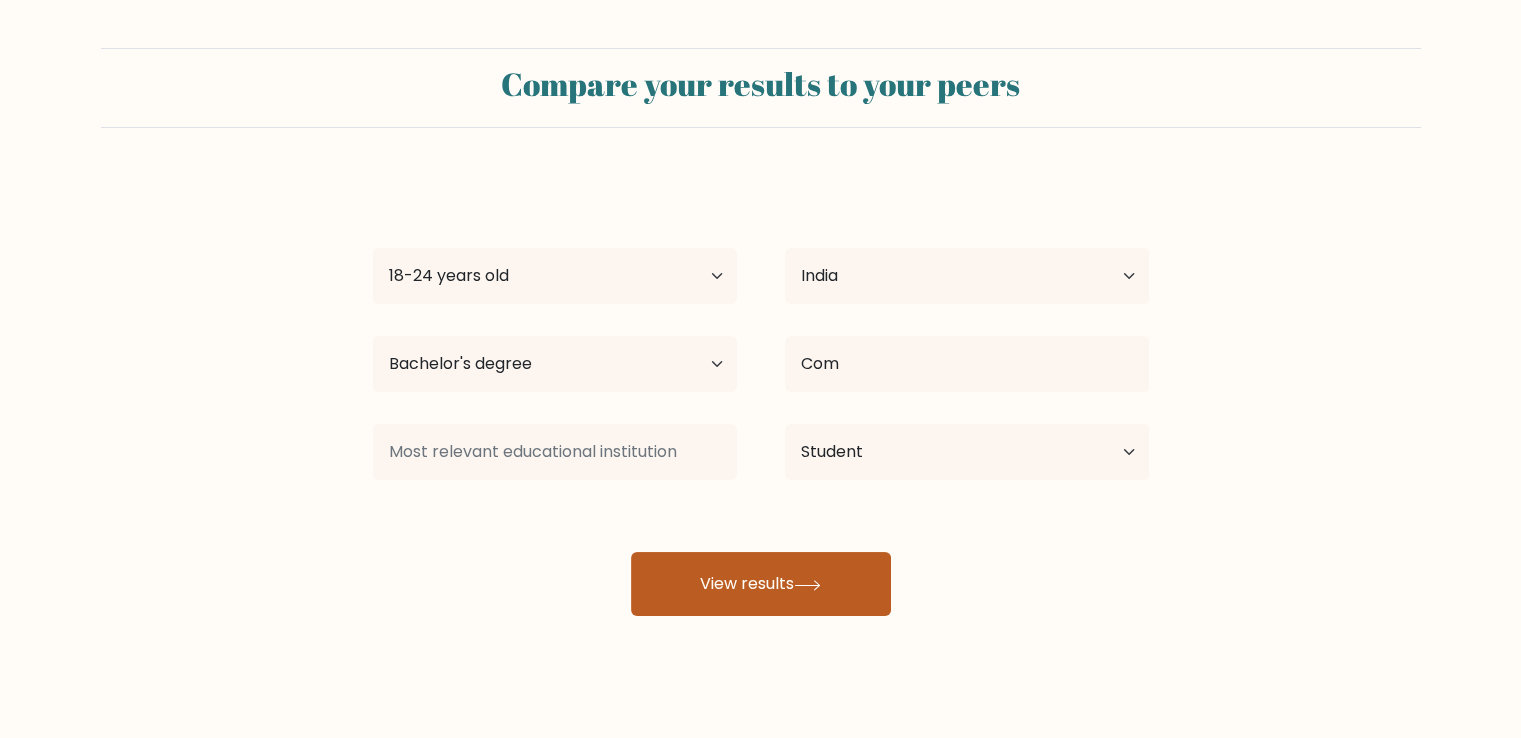 click on "View results" at bounding box center [761, 584] 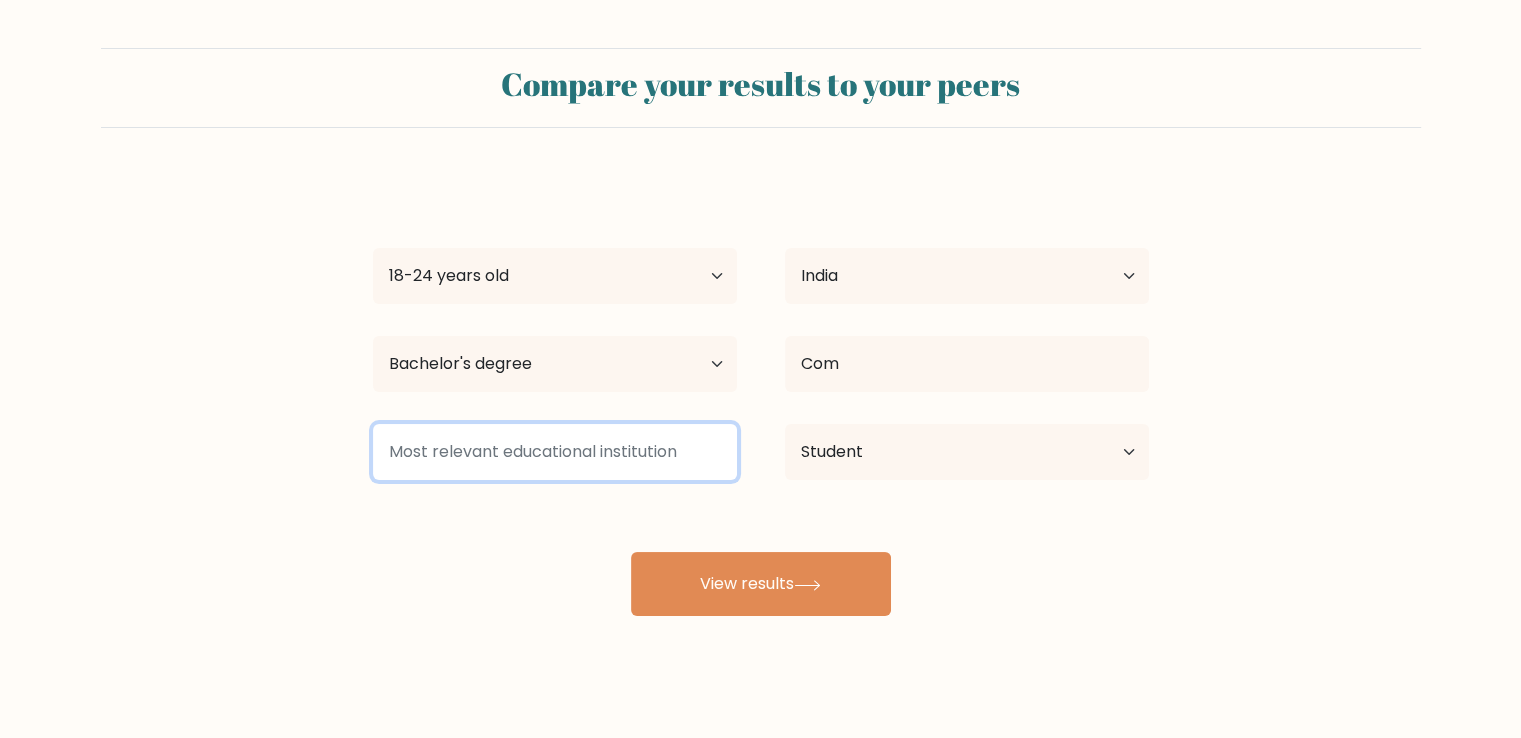 click at bounding box center [555, 452] 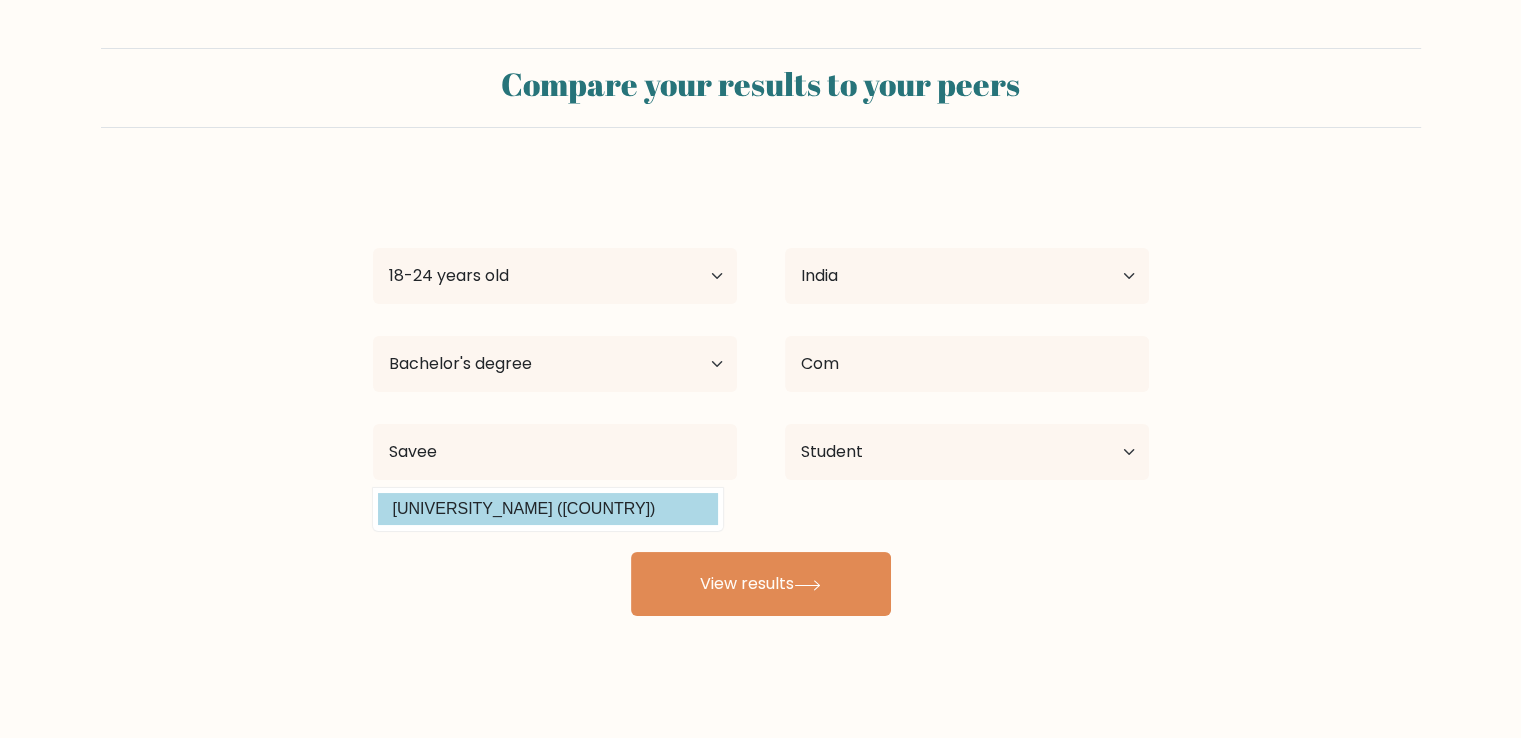 click on "Roshan
Nair
Age
Under 18 years old
18-24 years old
25-34 years old
35-44 years old
45-54 years old
55-64 years old
65 years old and above
Country
Afghanistan
Albania
Algeria
American Samoa
Andorra
Angola
Anguilla
Antarctica
Antigua and Barbuda
Argentina
Armenia
Aruba
Australia
Austria
Azerbaijan
Bahamas
Bahrain
Bangladesh
Barbados
Belarus
Belgium
Belize
Benin
Bermuda
Bhutan
Bolivia
Bonaire, Sint Eustatius and Saba
Bosnia and Herzegovina
Botswana
Bouvet Island
Brazil
Brunei" at bounding box center [761, 396] 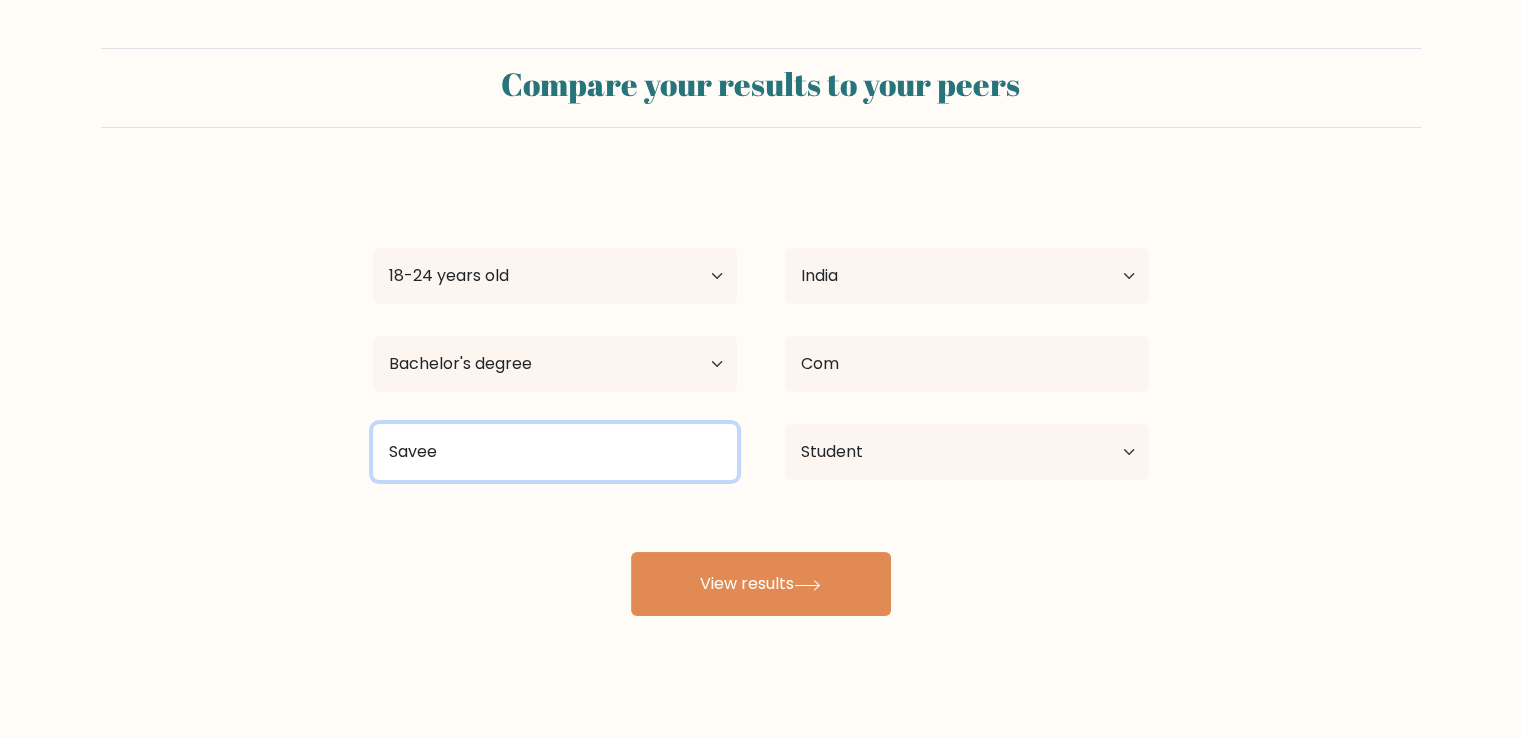 click on "Savee" at bounding box center (555, 452) 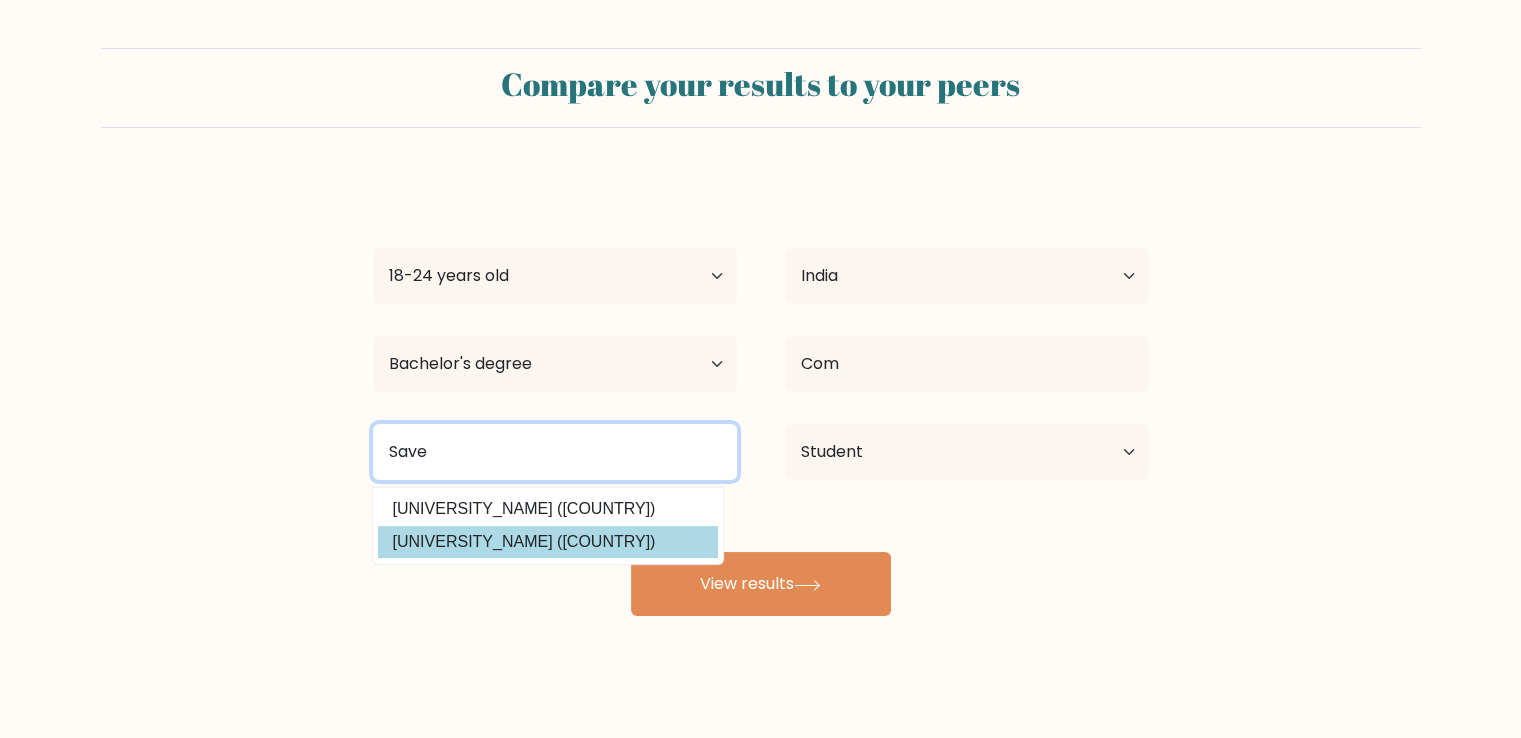 type on "Save" 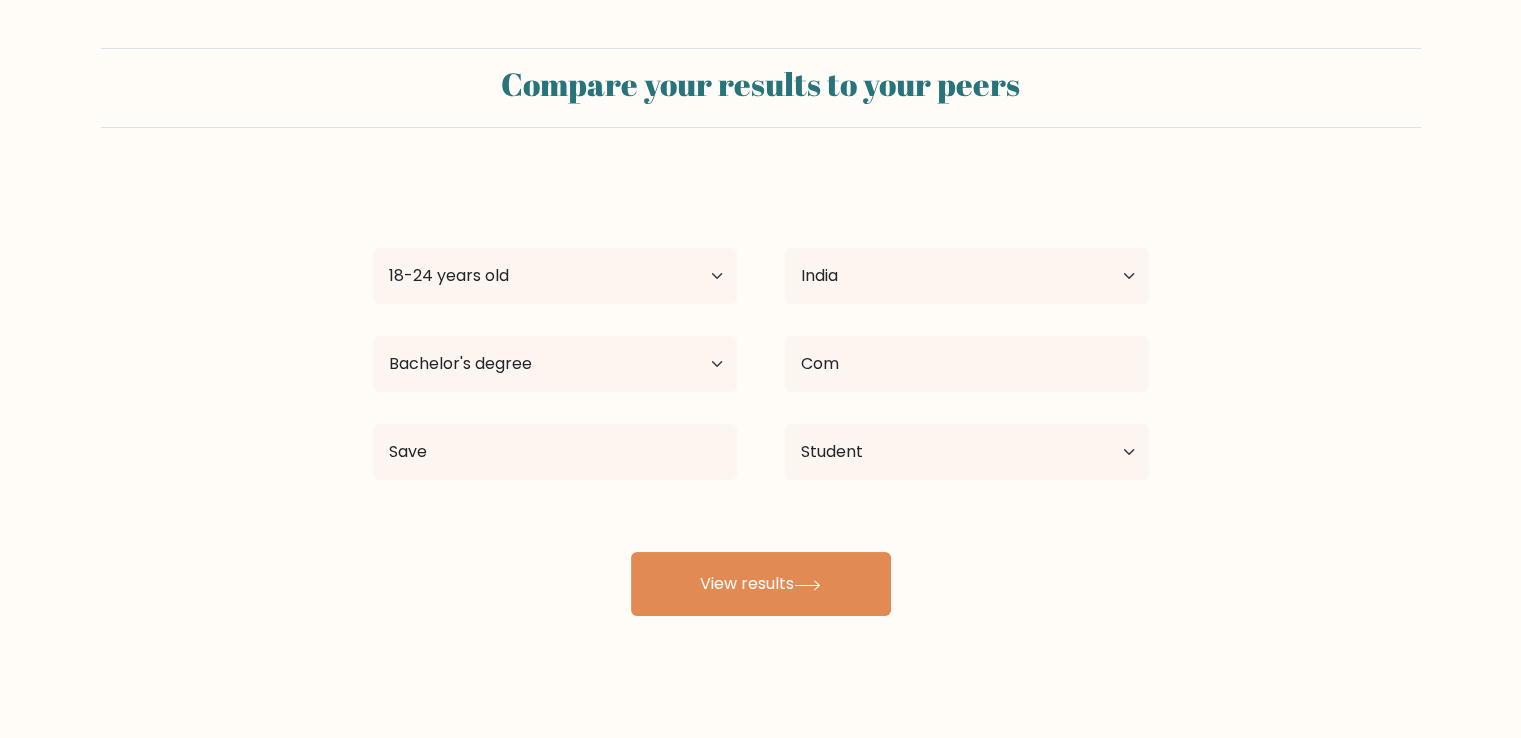 click on "Roshan
Nair
Age
Under 18 years old
18-24 years old
25-34 years old
35-44 years old
45-54 years old
55-64 years old
65 years old and above
Country
Afghanistan
Albania
Algeria
American Samoa
Andorra
Angola
Anguilla
Antarctica
Antigua and Barbuda
Argentina
Armenia
Aruba
Australia
Austria
Azerbaijan
Bahamas
Bahrain
Bangladesh
Barbados
Belarus
Belgium
Belize
Benin
Bermuda
Bhutan
Bolivia
Bonaire, Sint Eustatius and Saba
Bosnia and Herzegovina
Botswana
Bouvet Island
Brazil
Brunei" at bounding box center [761, 396] 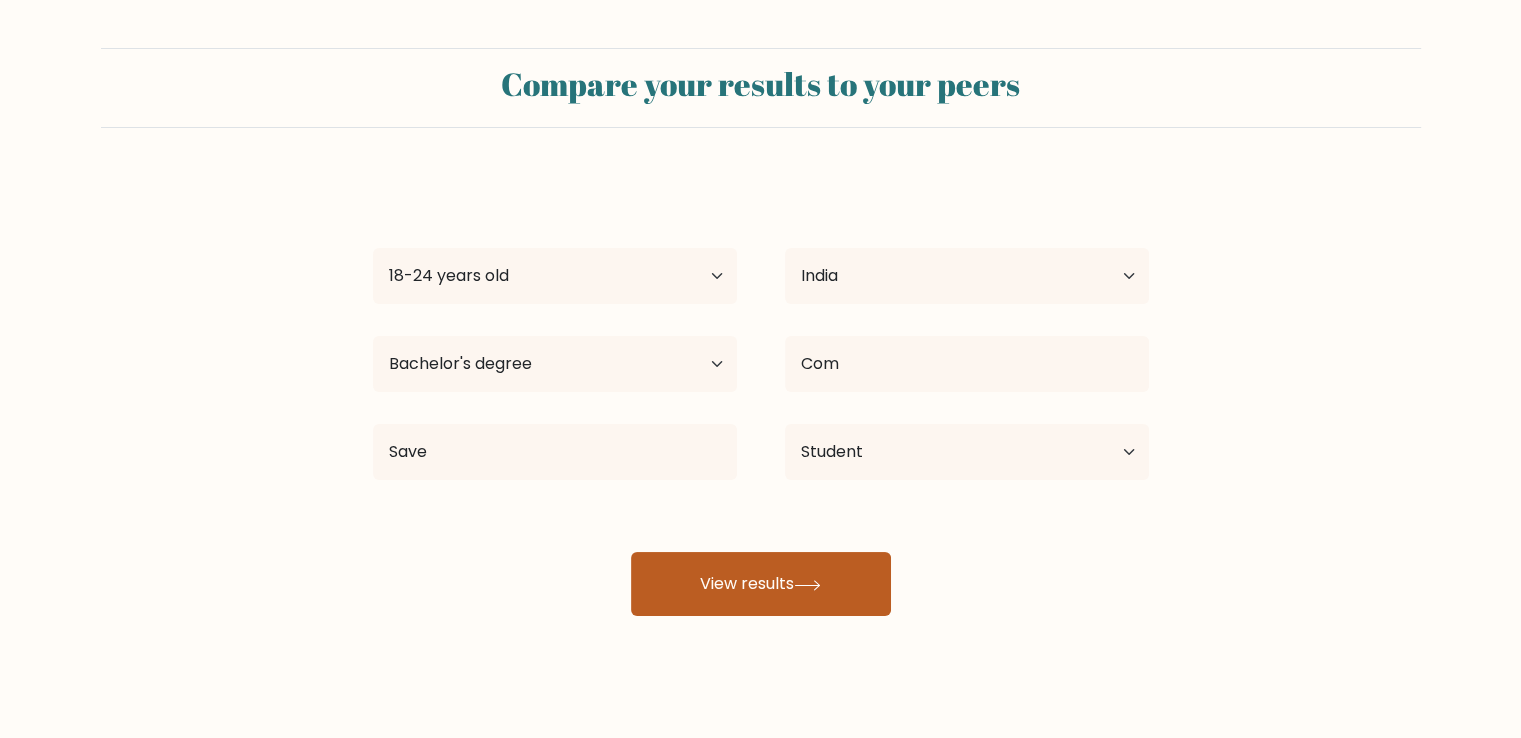 click on "View results" at bounding box center [761, 584] 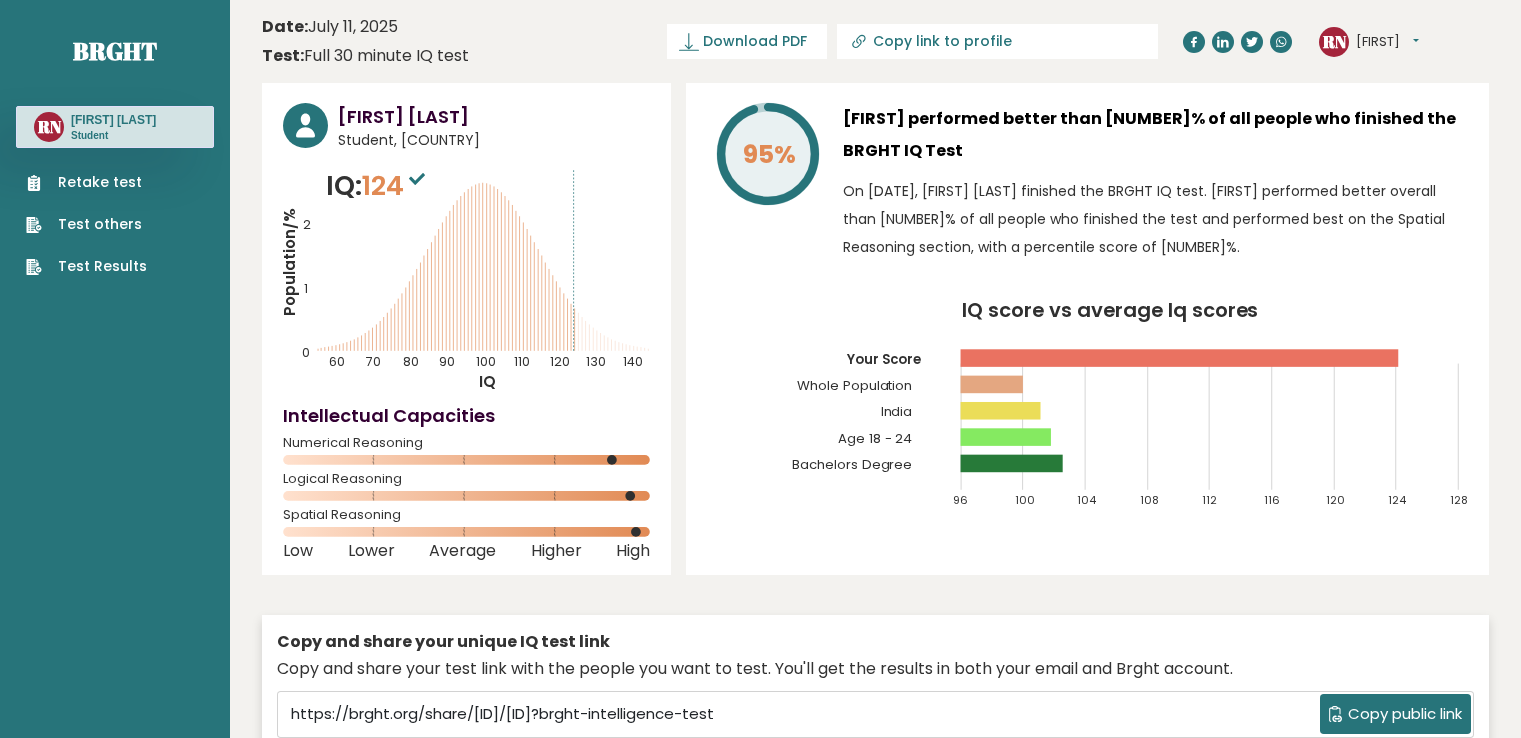 scroll, scrollTop: 0, scrollLeft: 0, axis: both 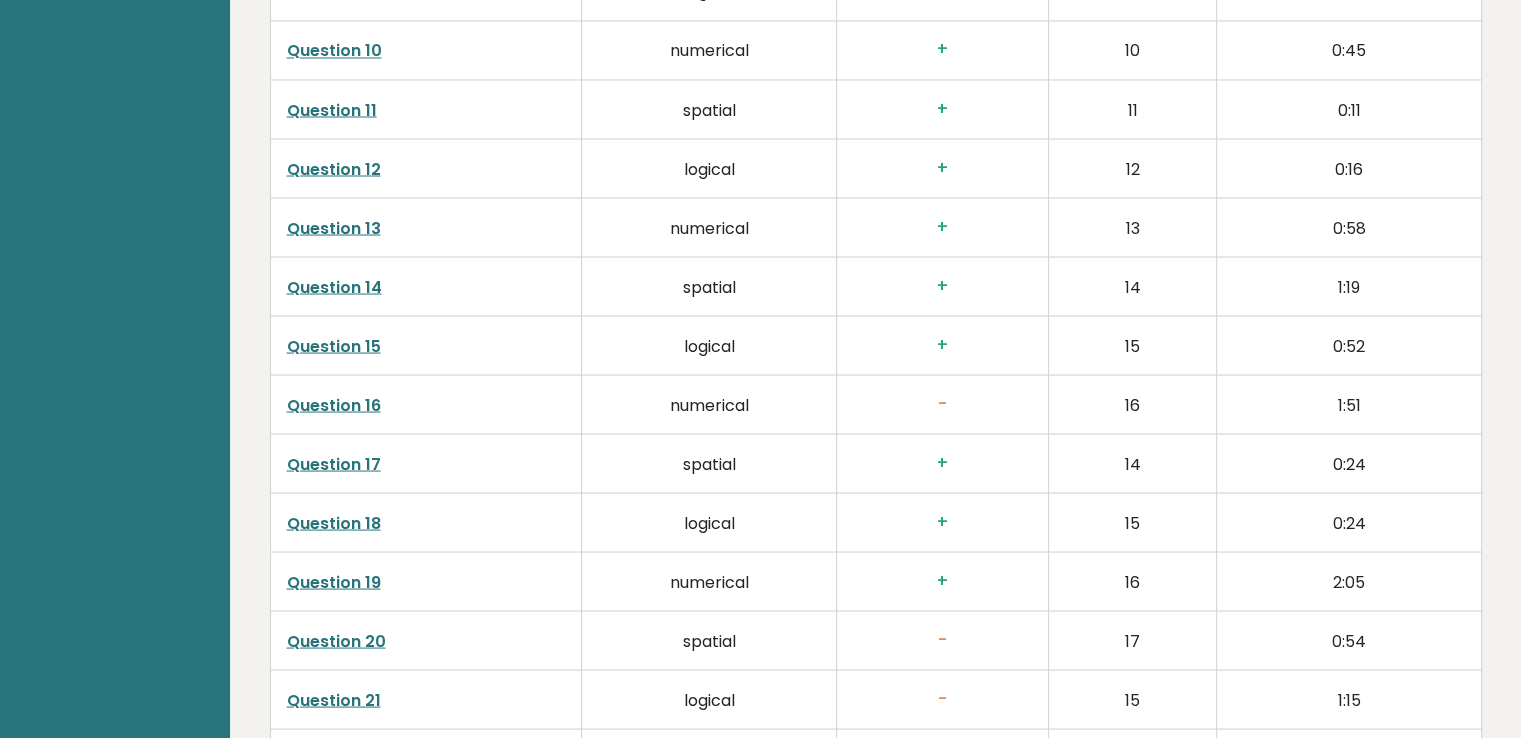 click on "Question
16" at bounding box center [334, 404] 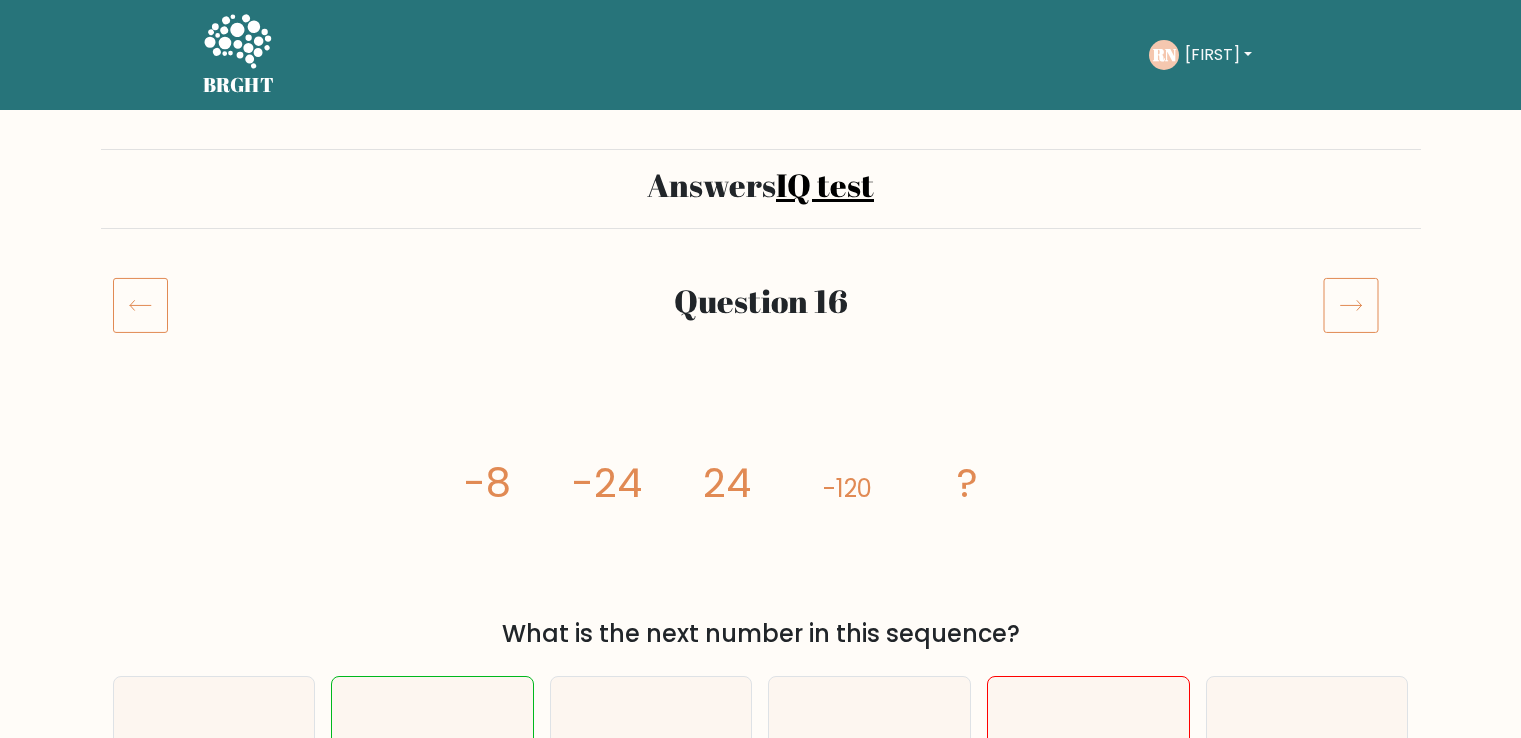 scroll, scrollTop: 0, scrollLeft: 0, axis: both 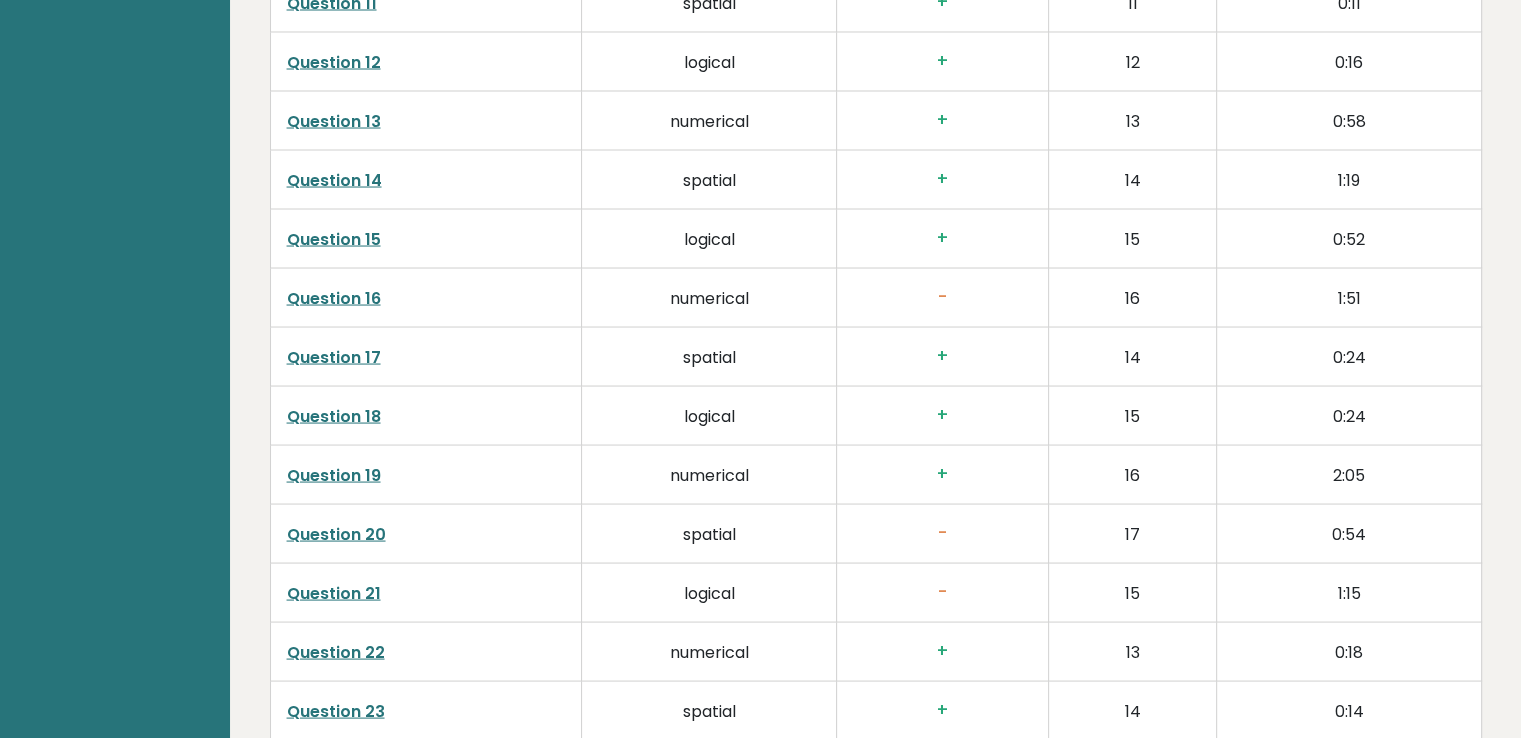 click on "Question
20" at bounding box center (336, 533) 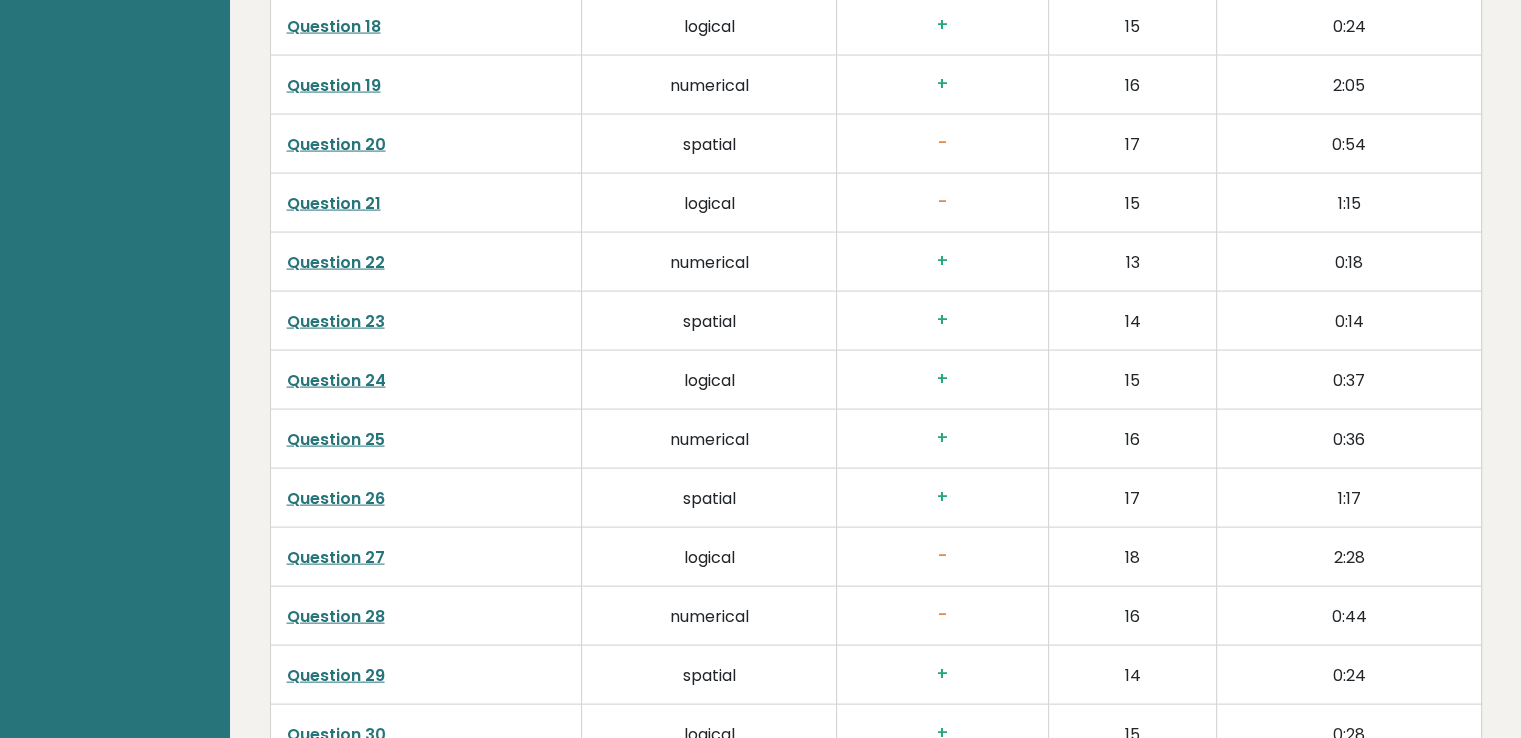 scroll, scrollTop: 4208, scrollLeft: 0, axis: vertical 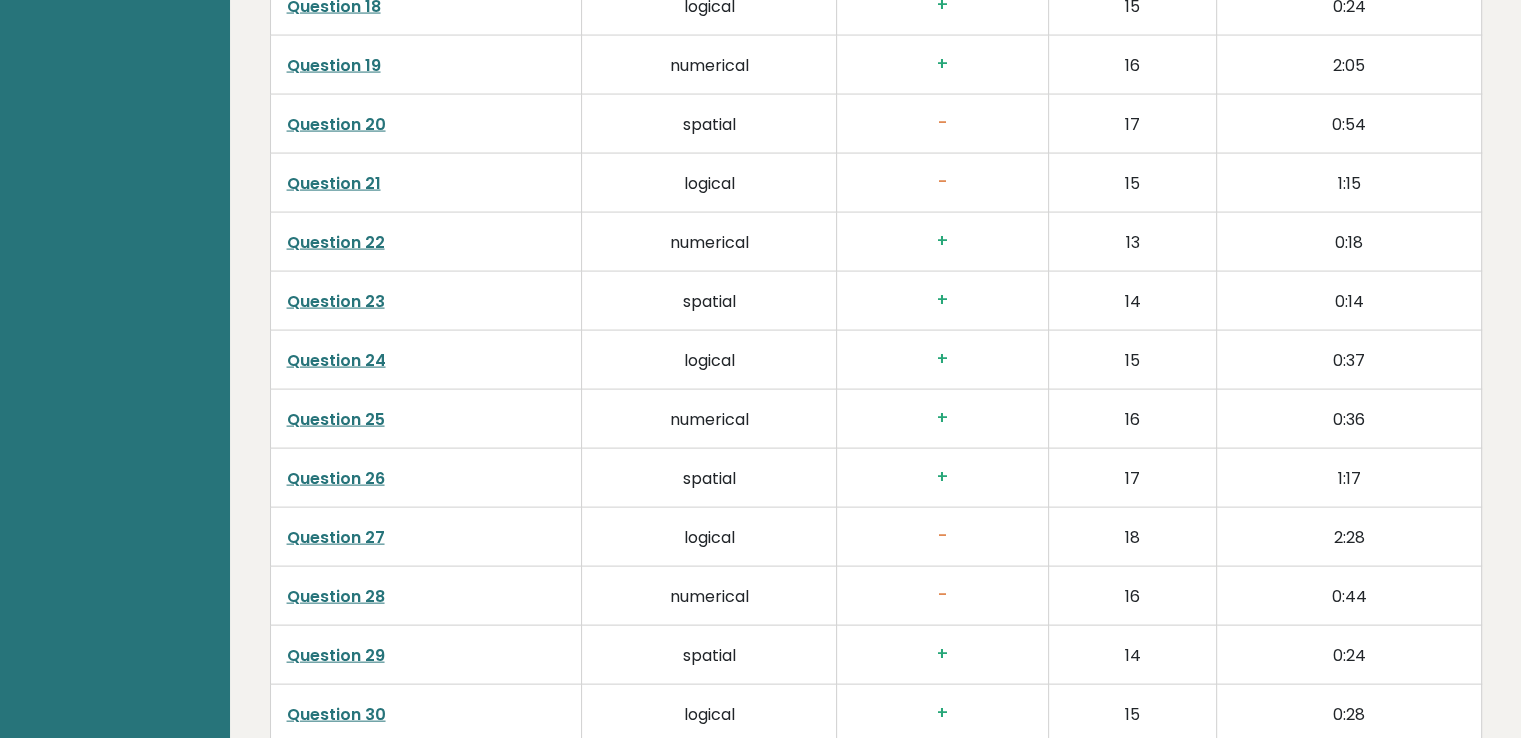 click on "Question
27" at bounding box center [336, 537] 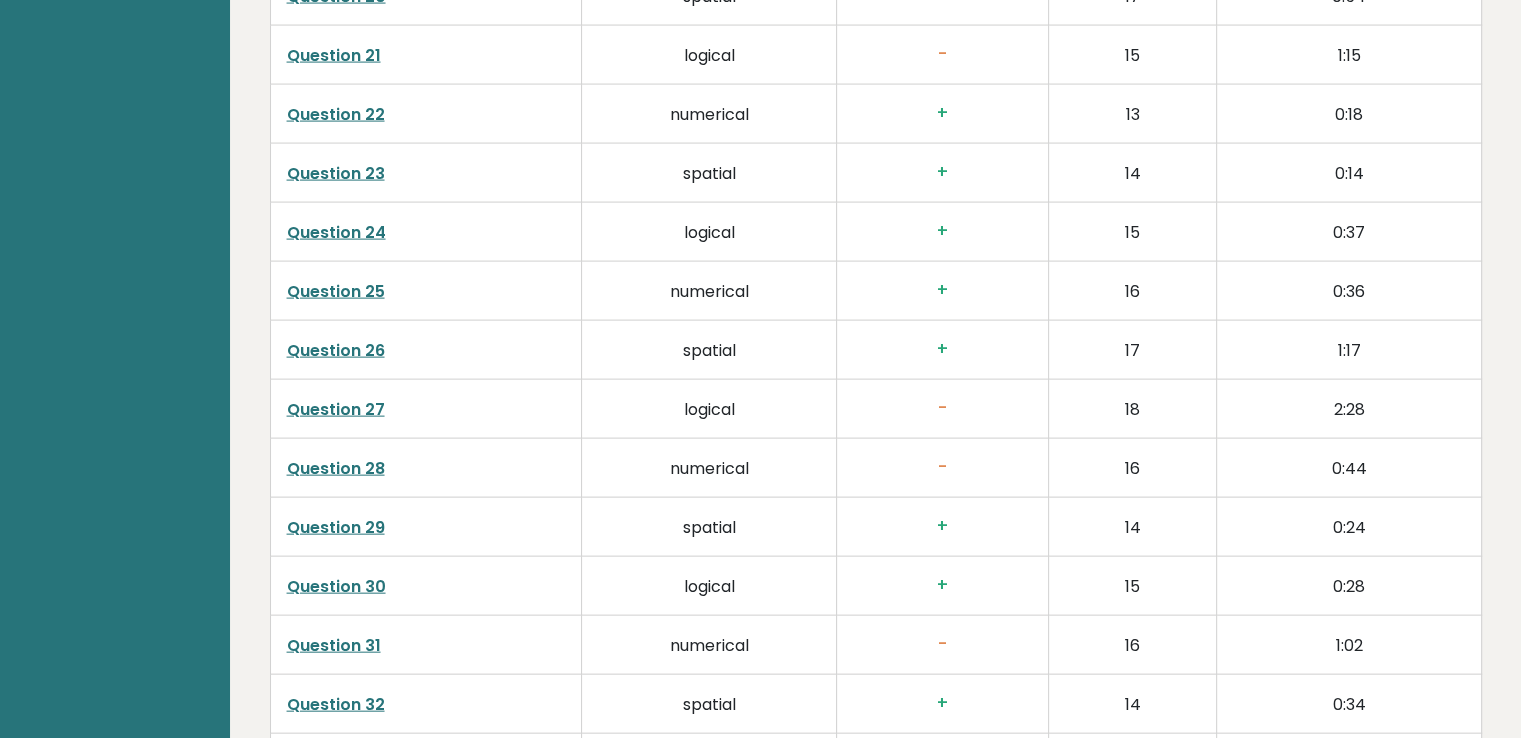 scroll, scrollTop: 4404, scrollLeft: 0, axis: vertical 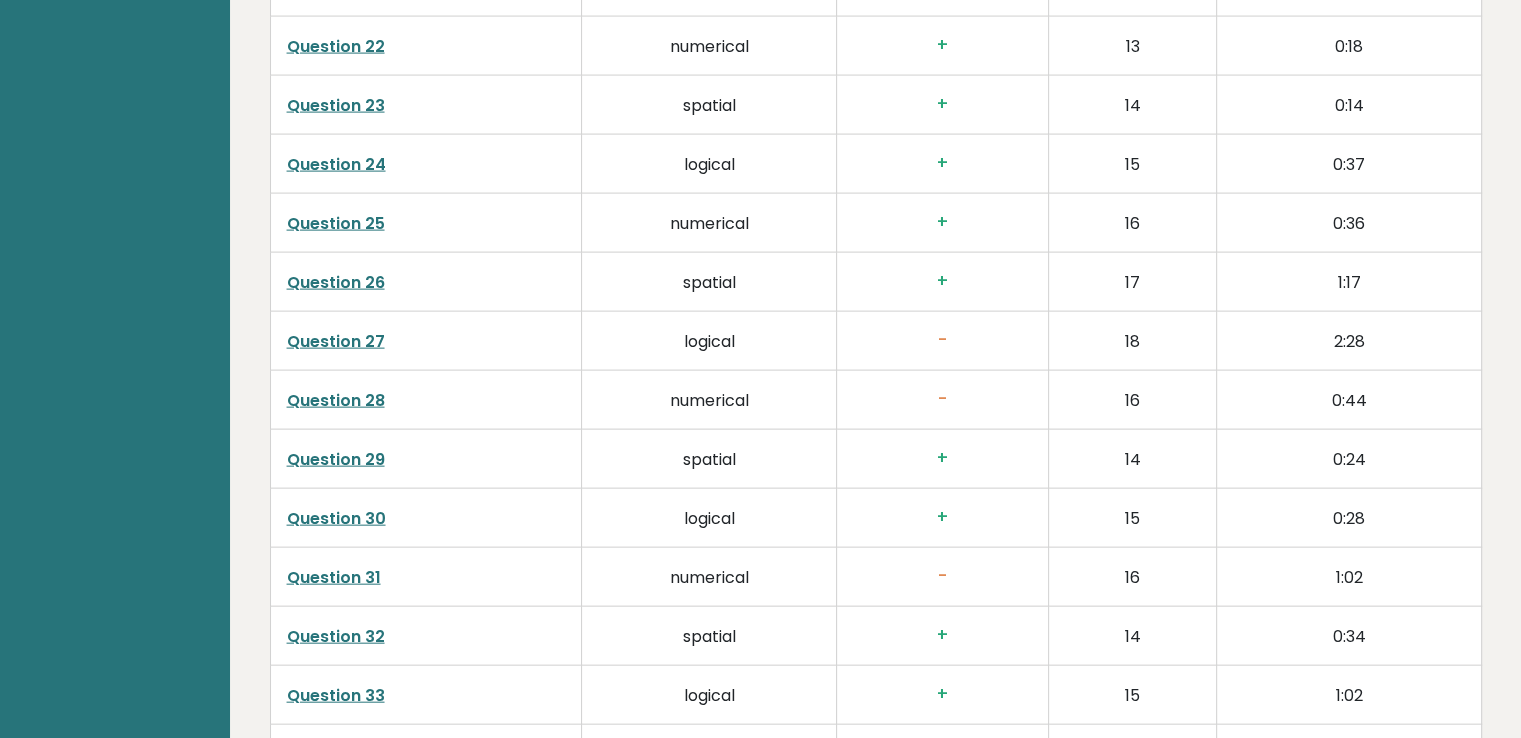 click on "Question
31" at bounding box center (334, 577) 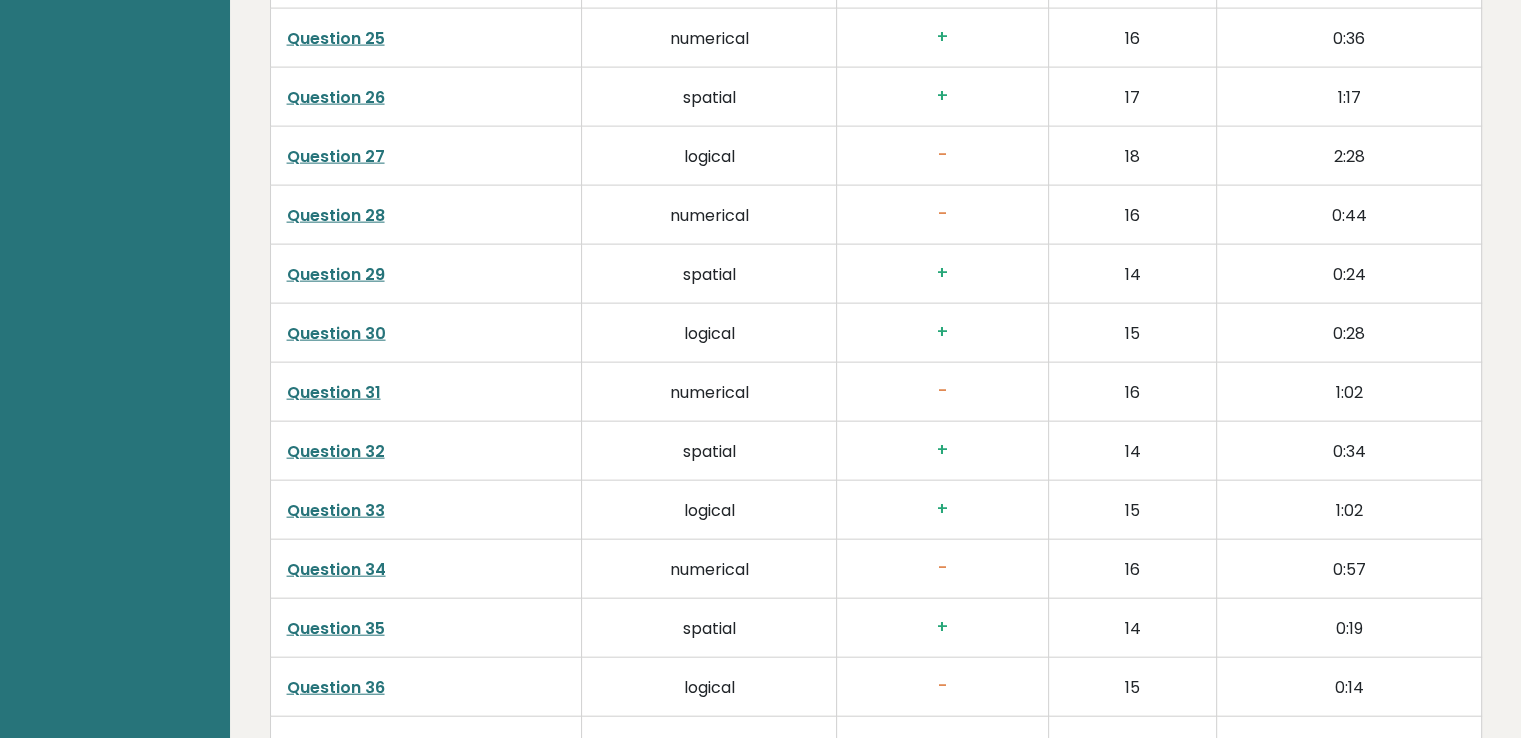scroll, scrollTop: 4591, scrollLeft: 0, axis: vertical 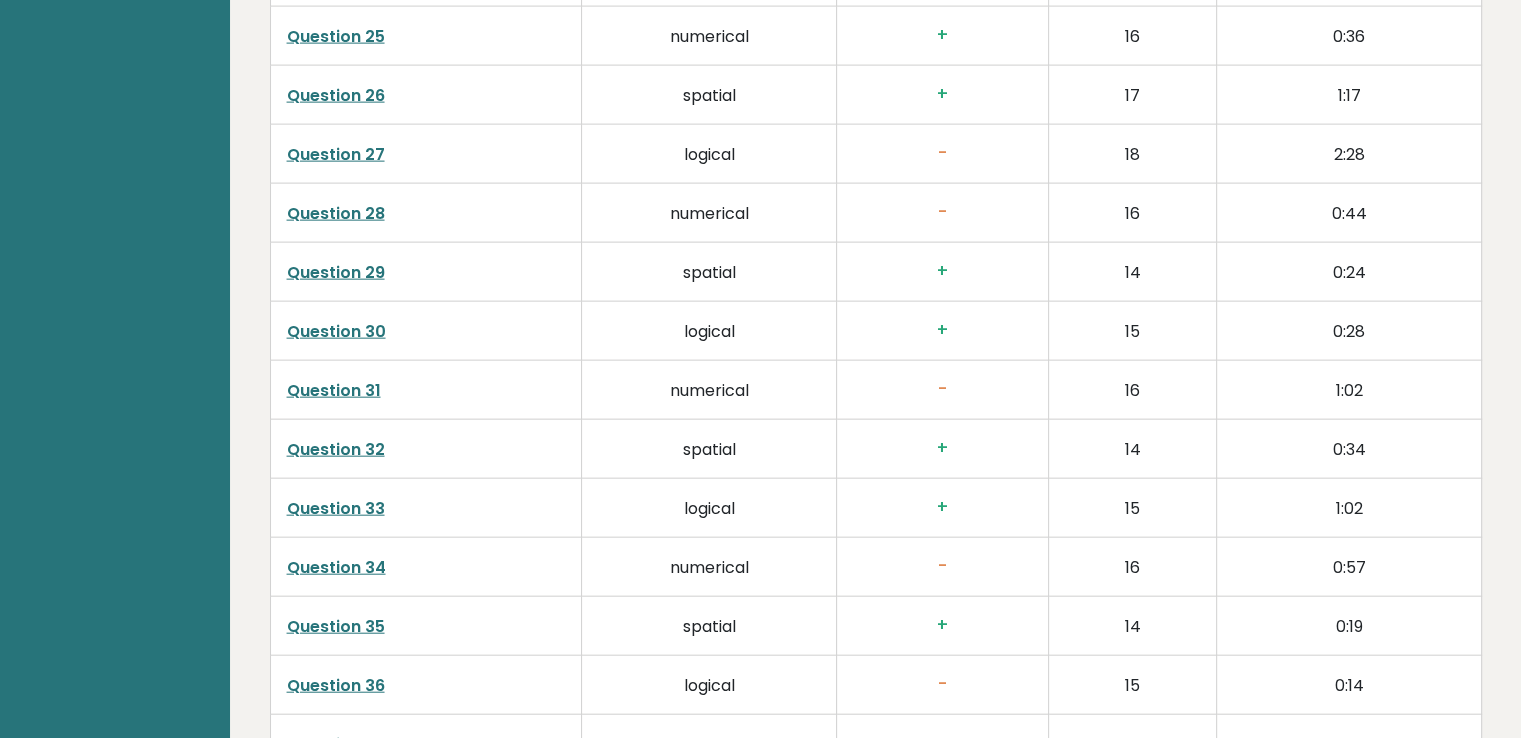 click on "Question
34" at bounding box center [336, 567] 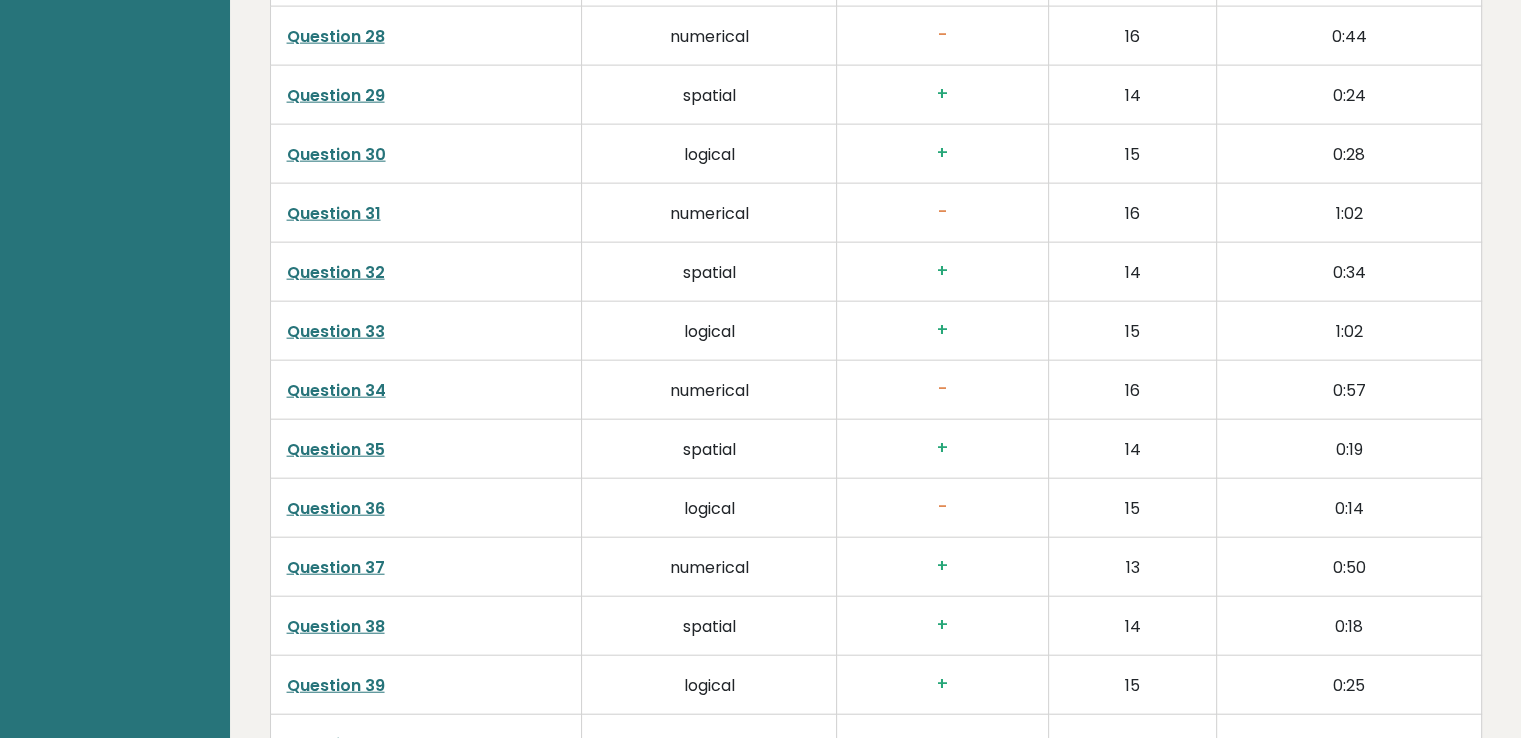 scroll, scrollTop: 4768, scrollLeft: 0, axis: vertical 